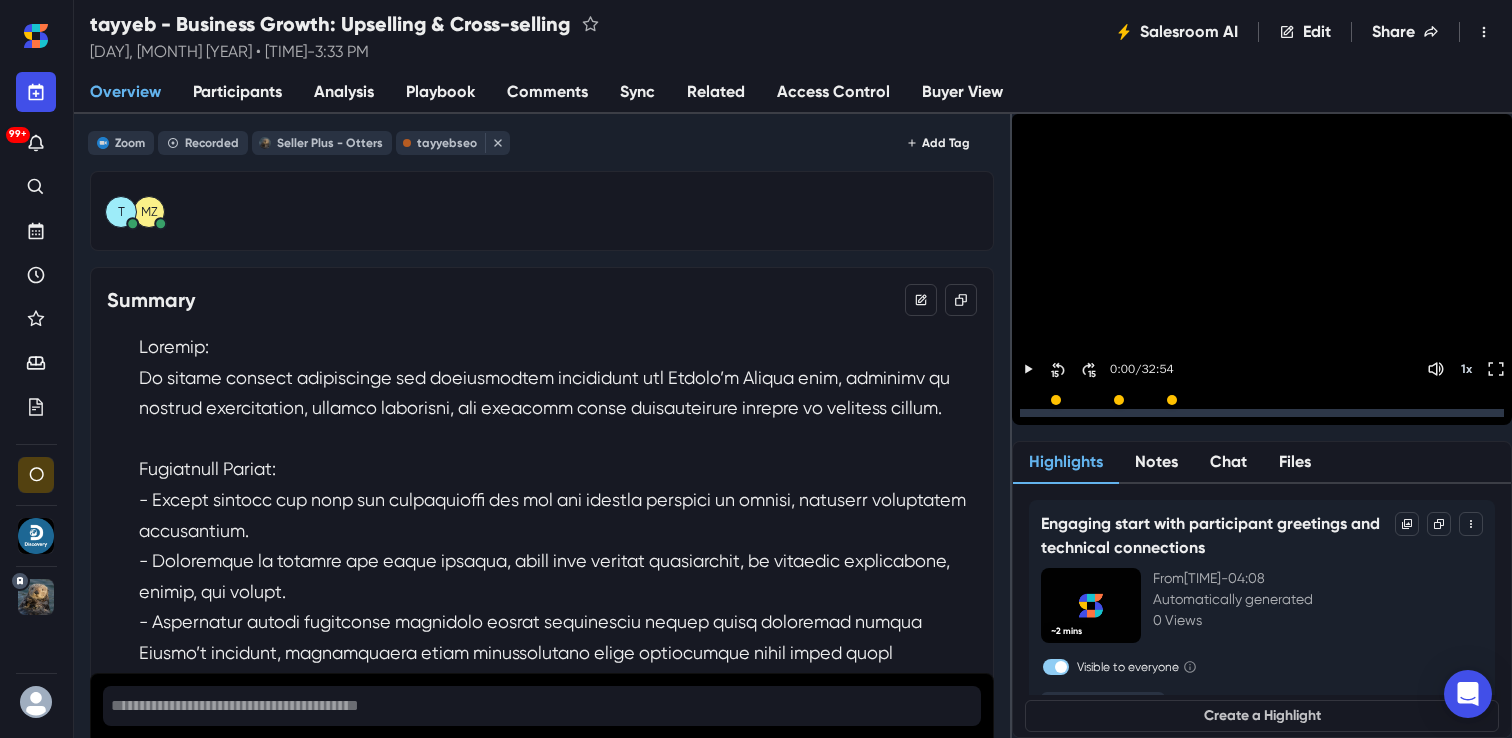 scroll, scrollTop: 0, scrollLeft: 0, axis: both 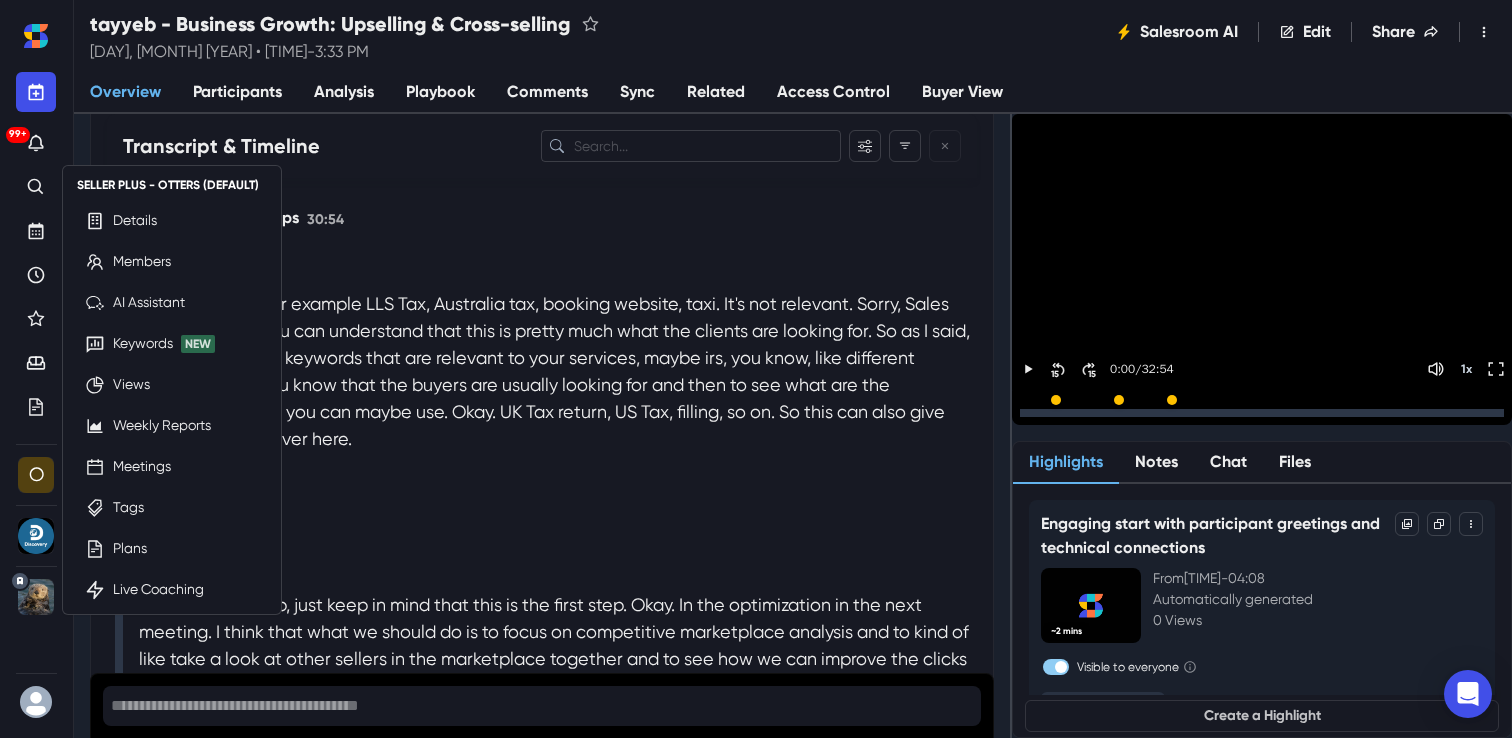 click at bounding box center (36, 597) 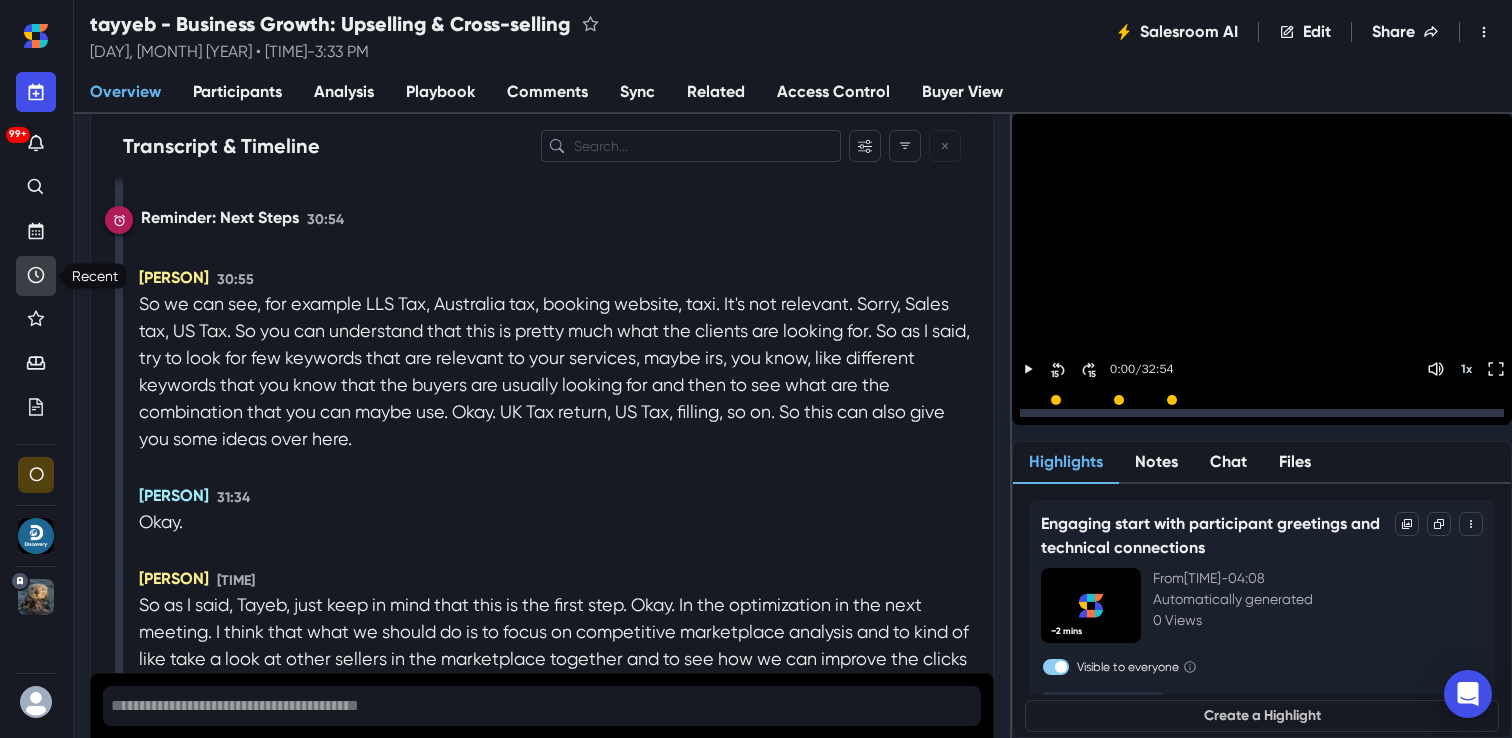click at bounding box center (36, 276) 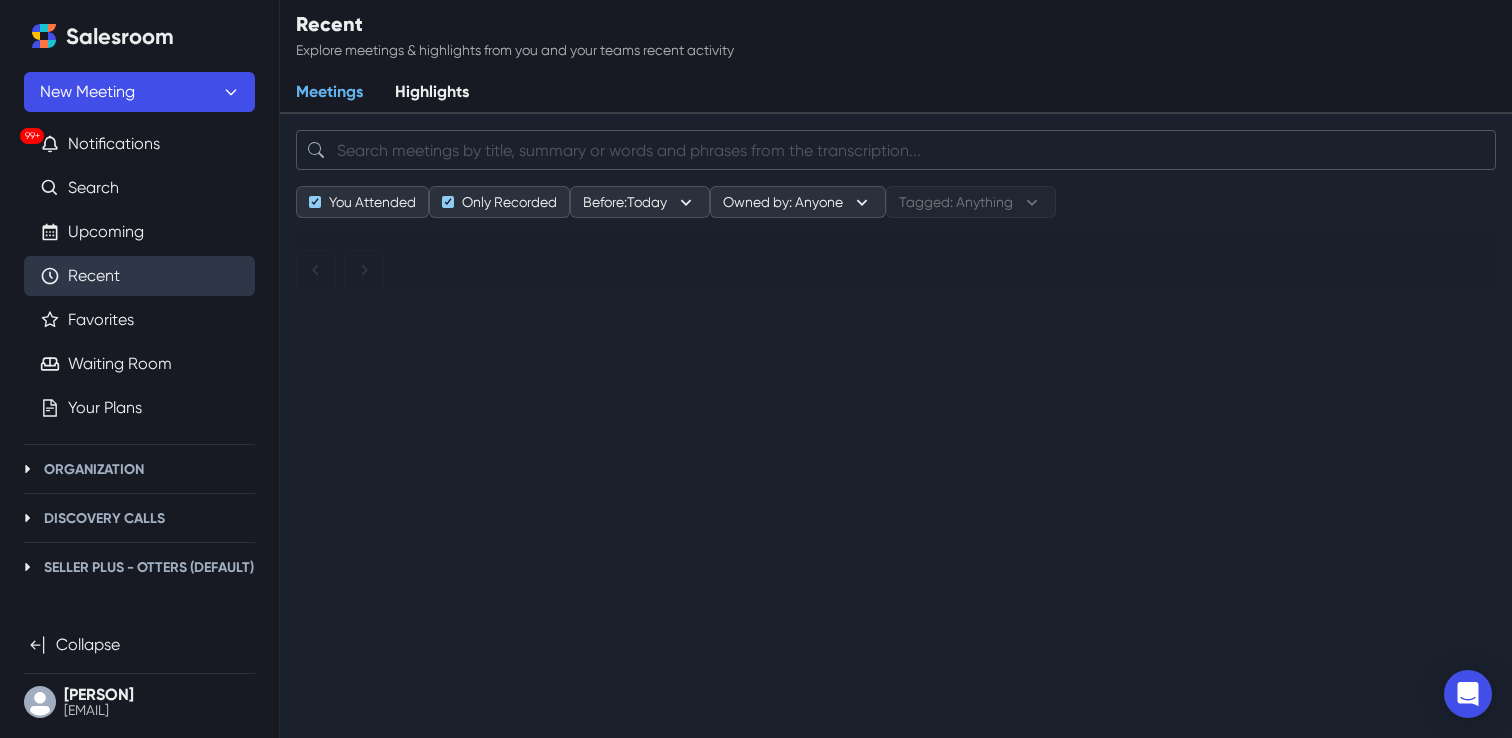click at bounding box center [896, 150] 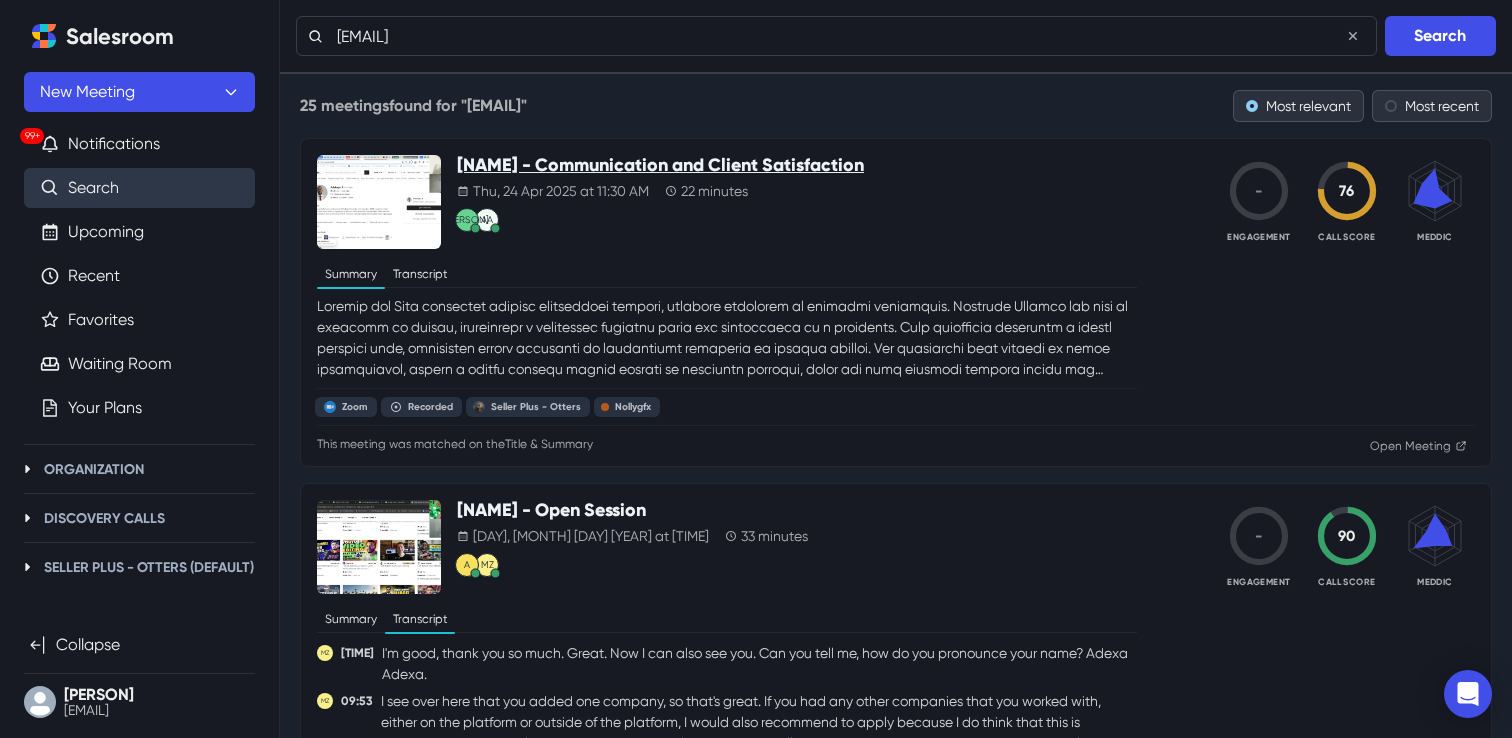 click on "[NAME] - Communication and Client Satisfaction" at bounding box center [660, 166] 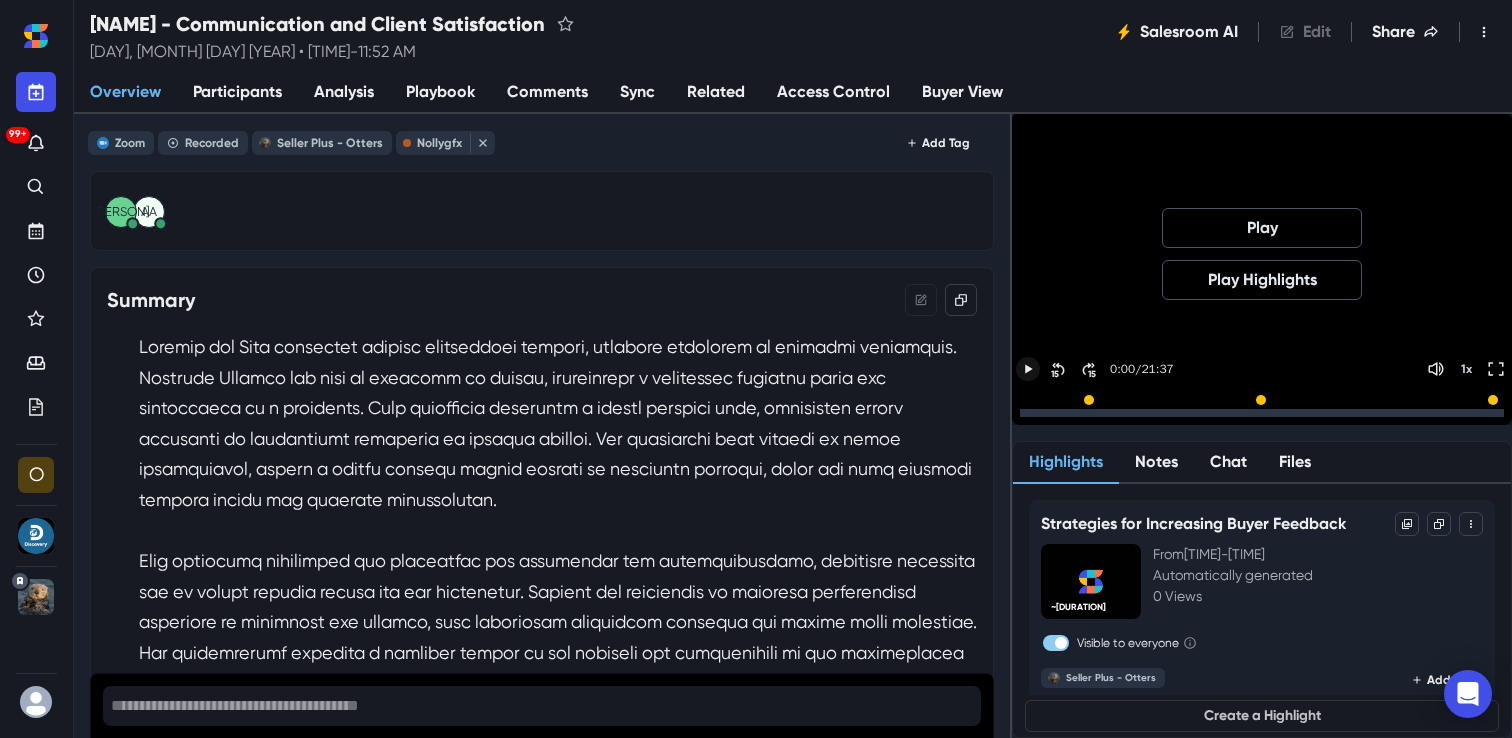 click 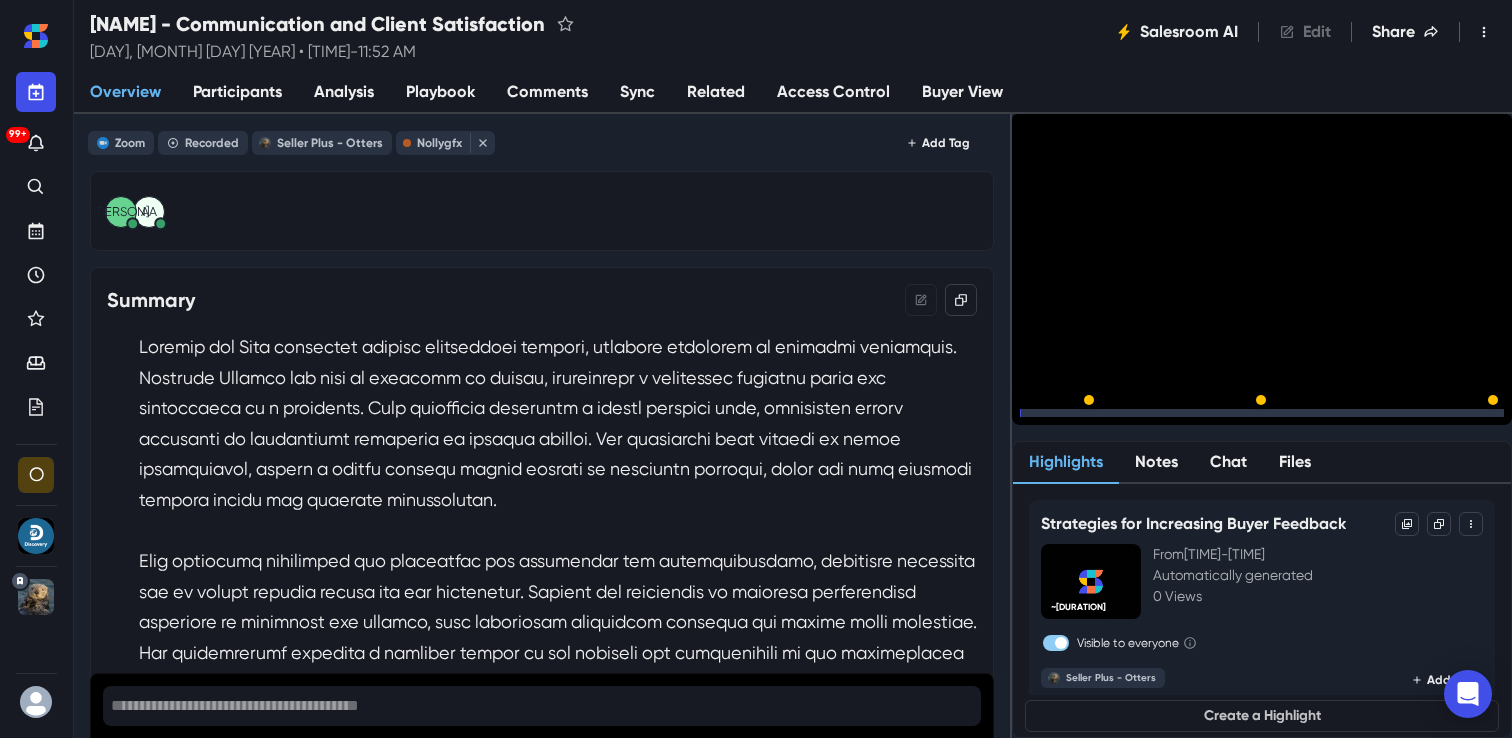 click at bounding box center (1262, 408) 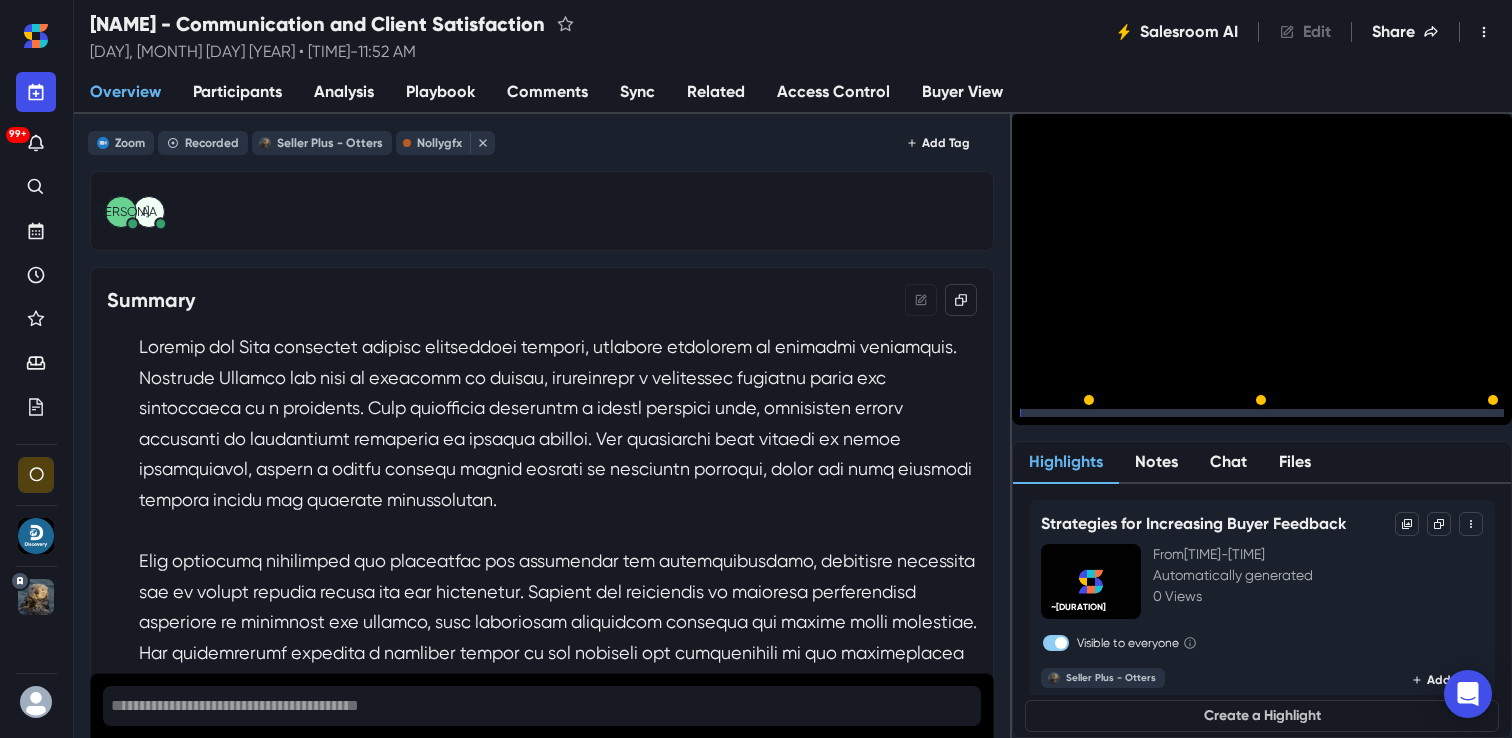 click at bounding box center (1262, 413) 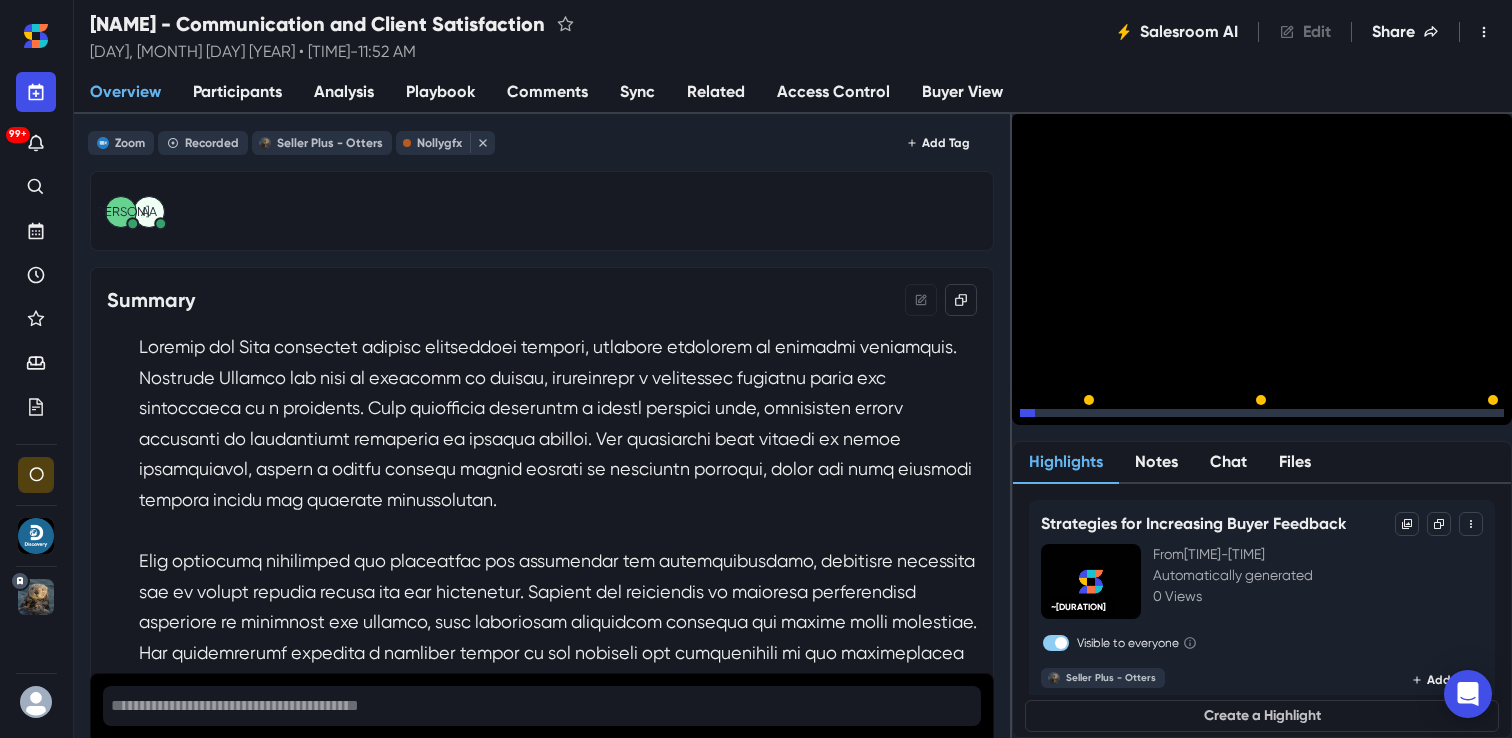 click at bounding box center (1262, 413) 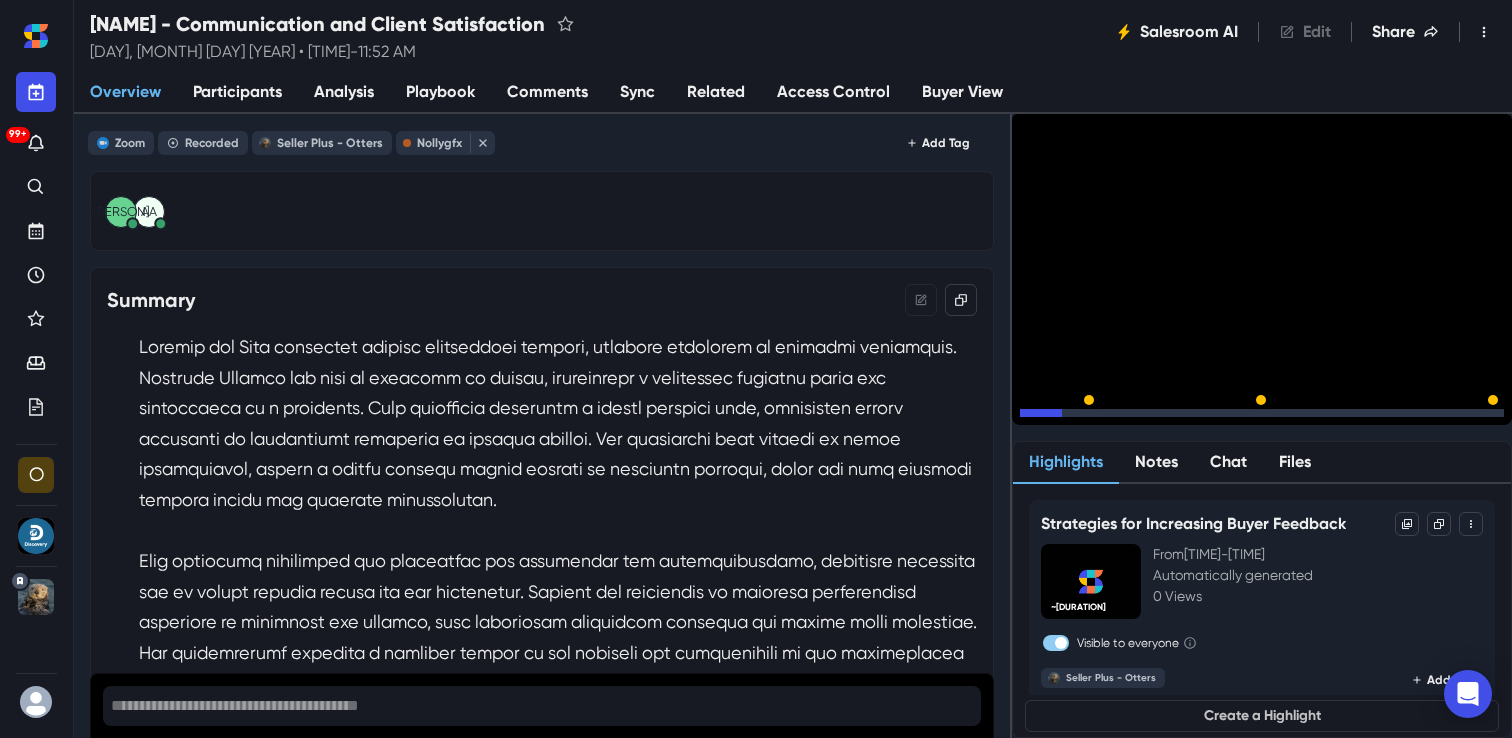 click 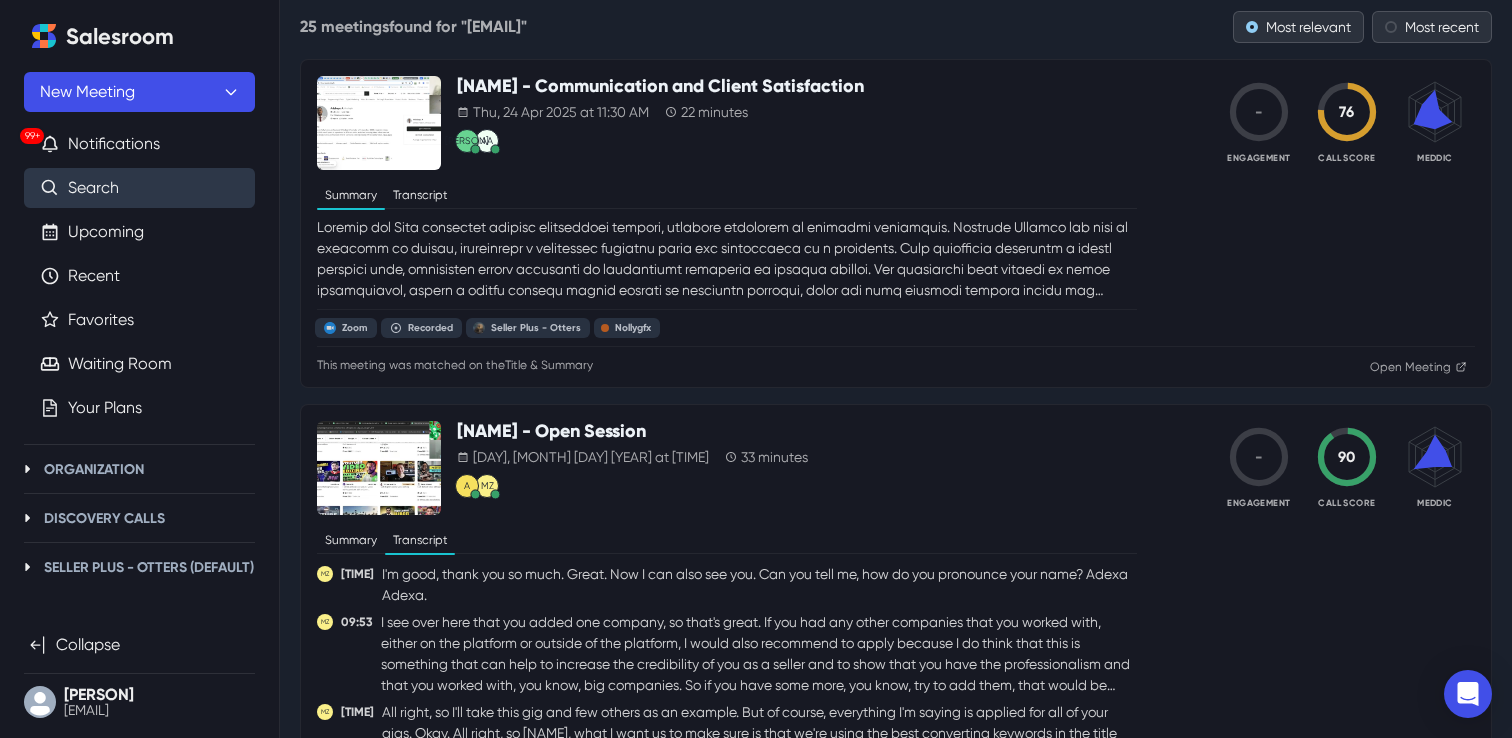 scroll, scrollTop: 143, scrollLeft: 0, axis: vertical 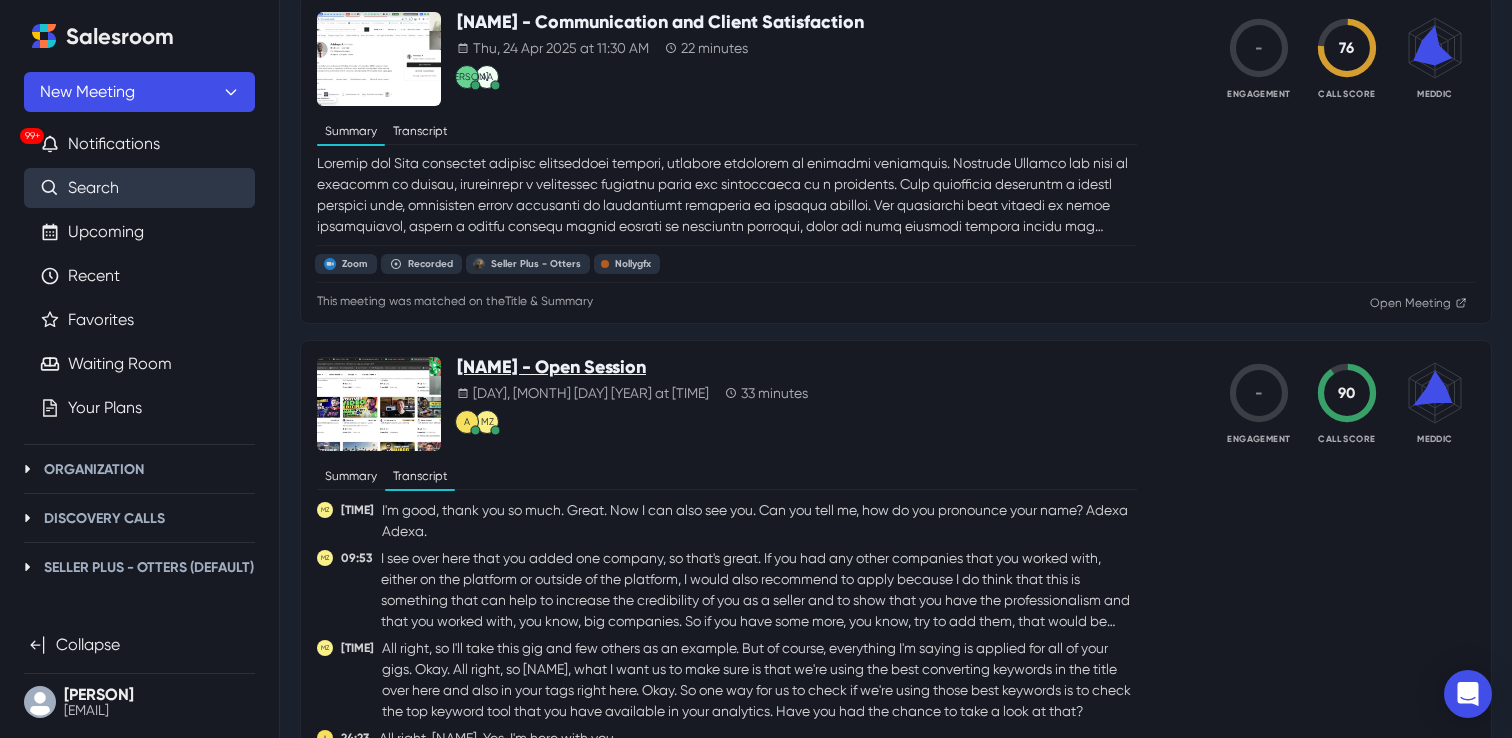 click on "[NAME] - Open Session" at bounding box center (632, 368) 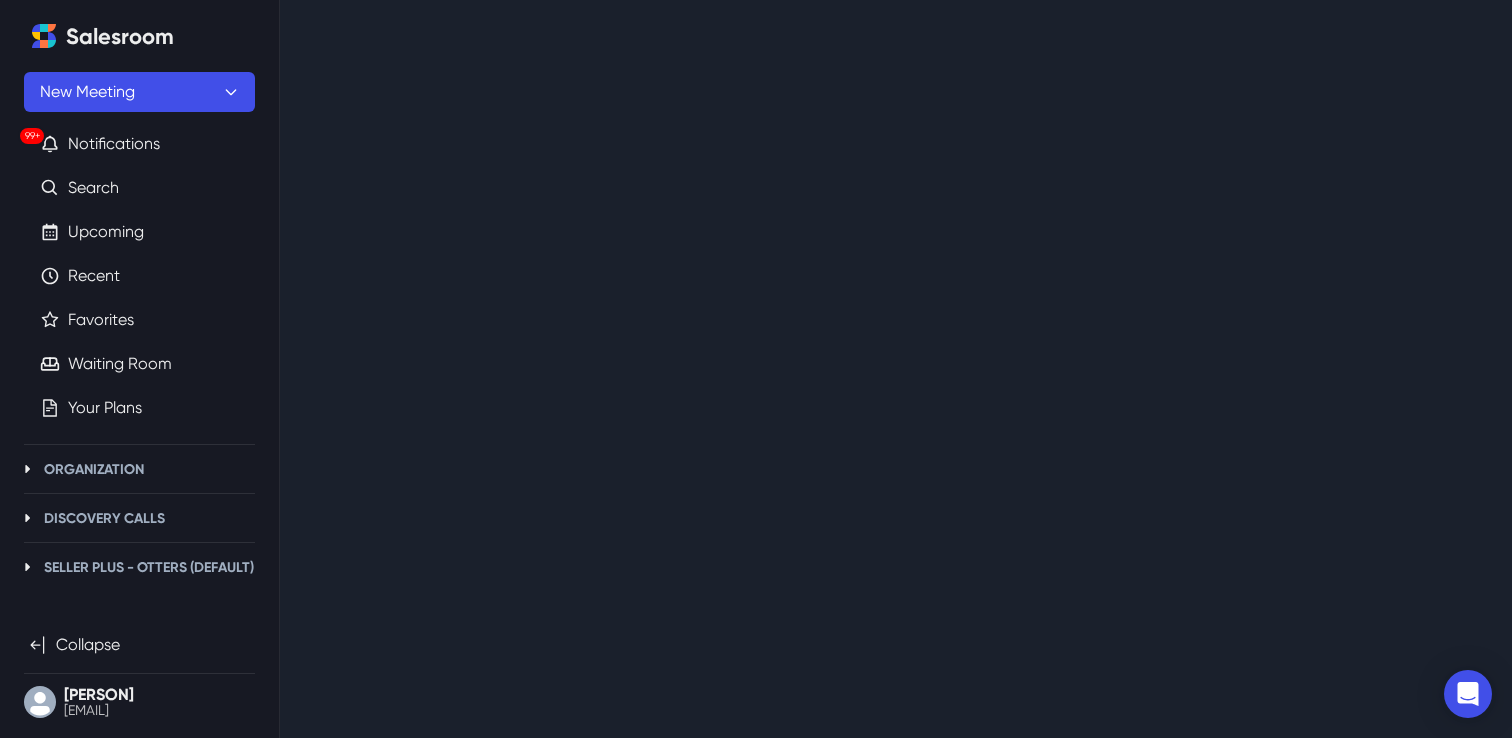 scroll, scrollTop: 0, scrollLeft: 0, axis: both 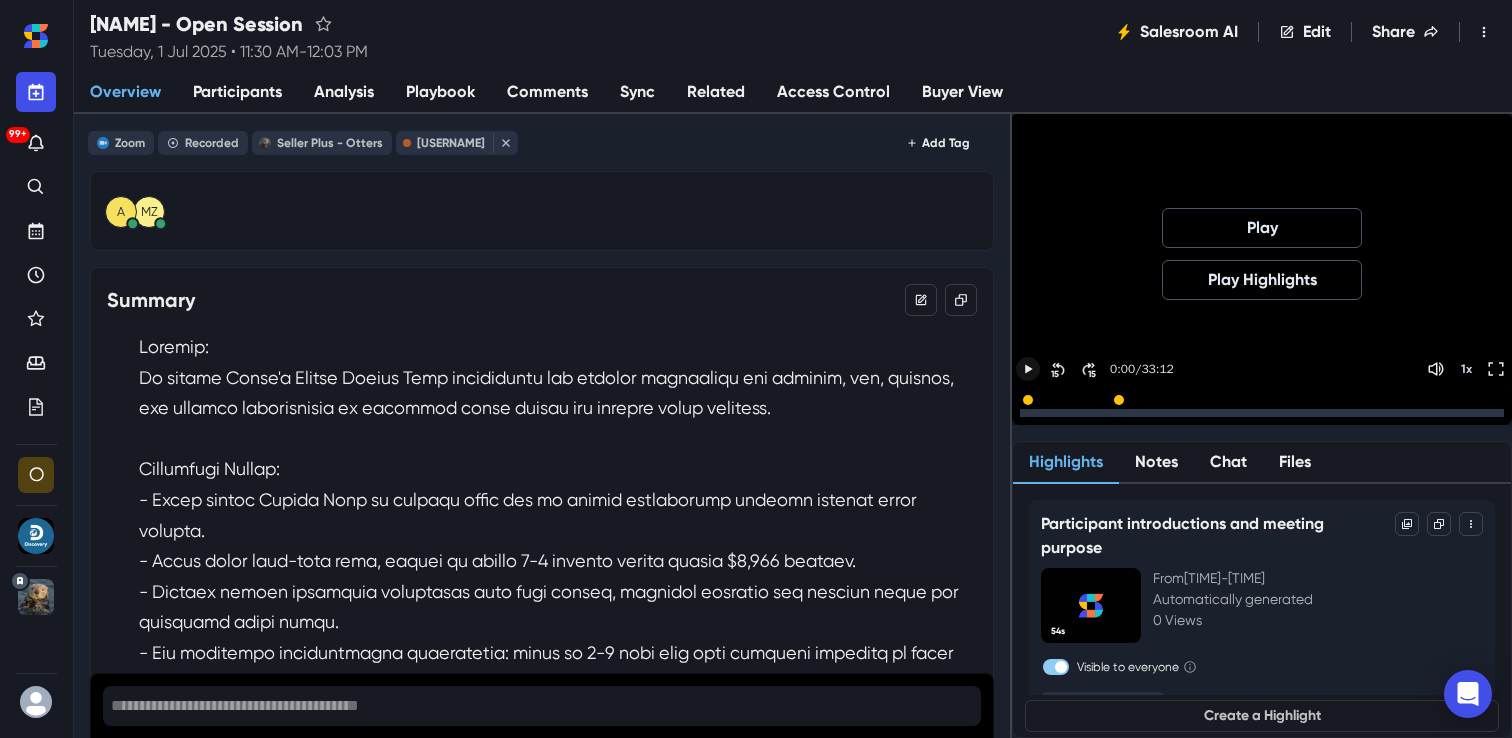 click 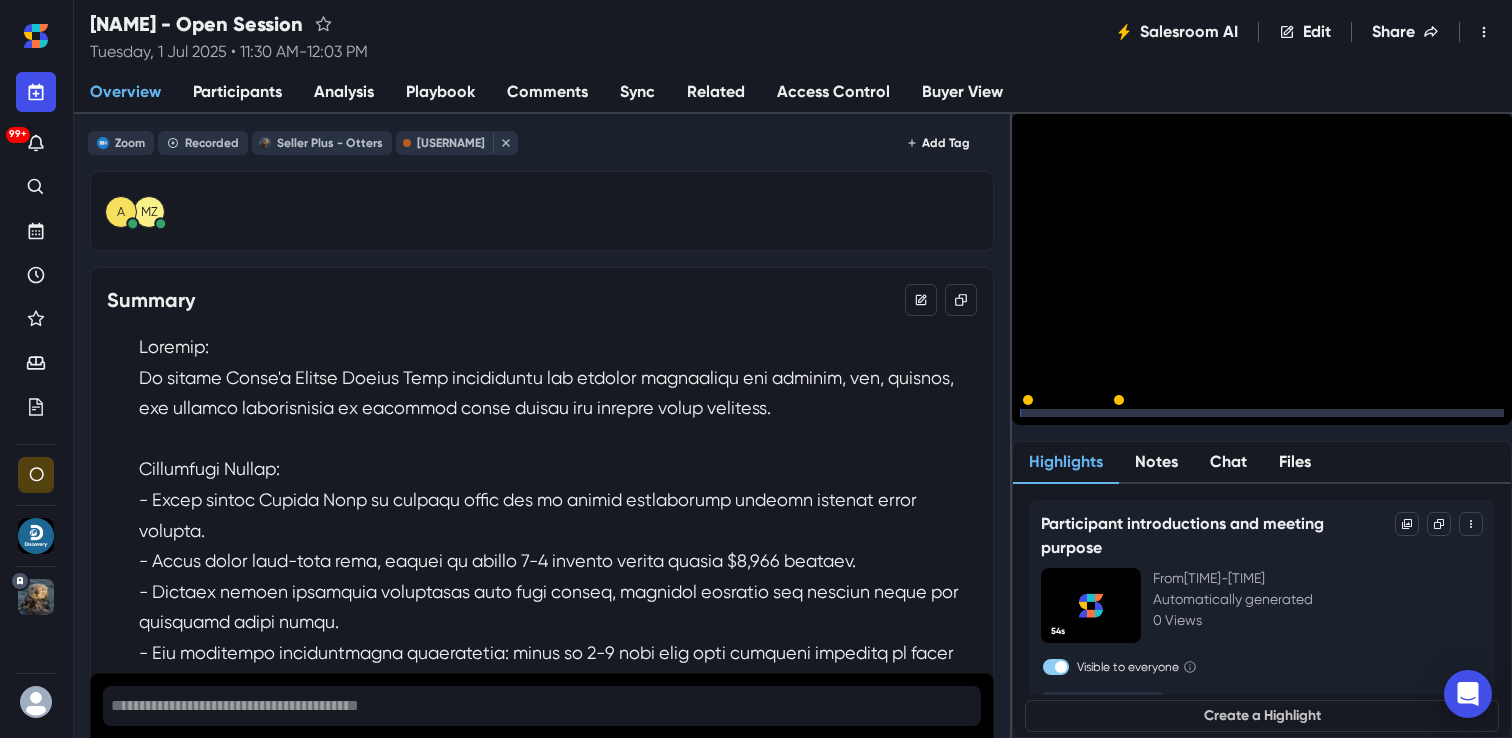 click 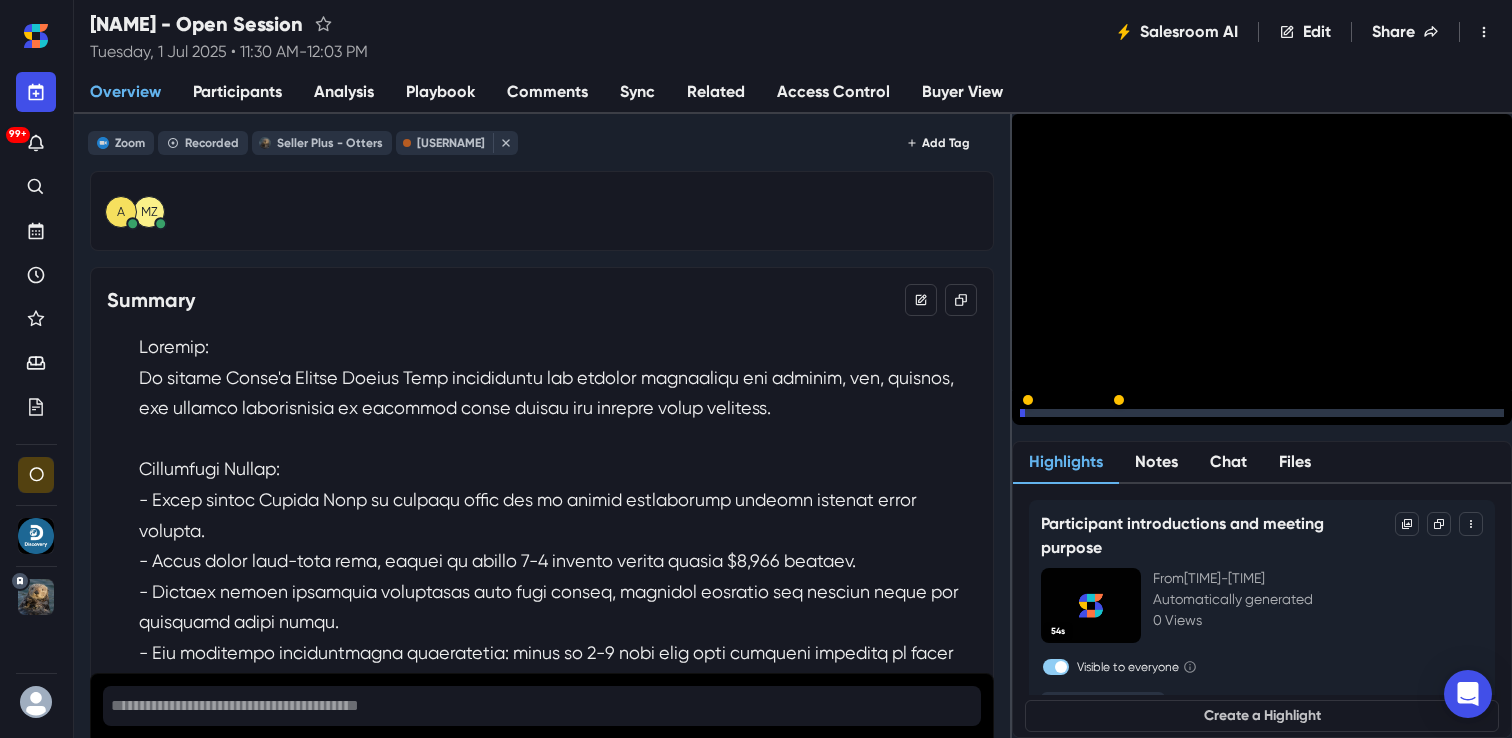 click 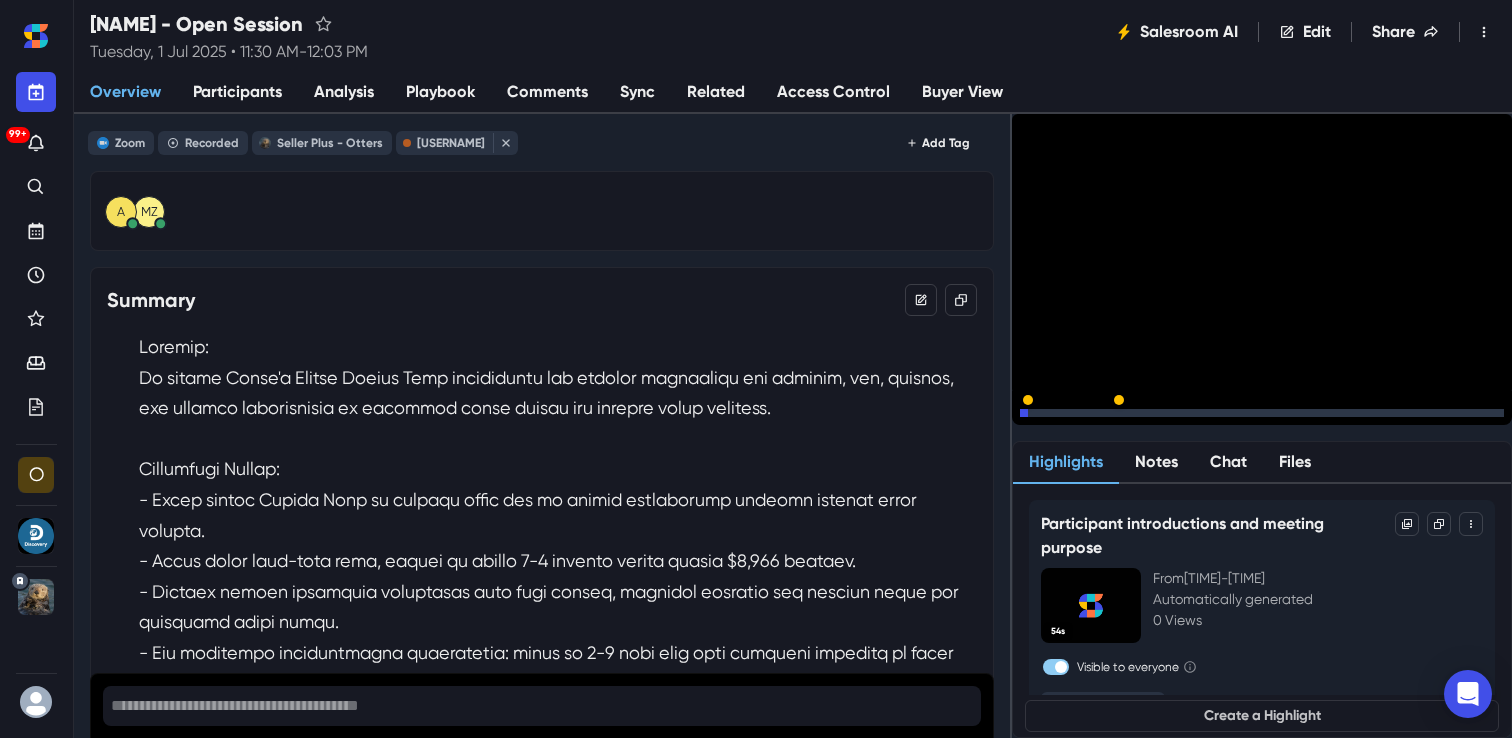 click 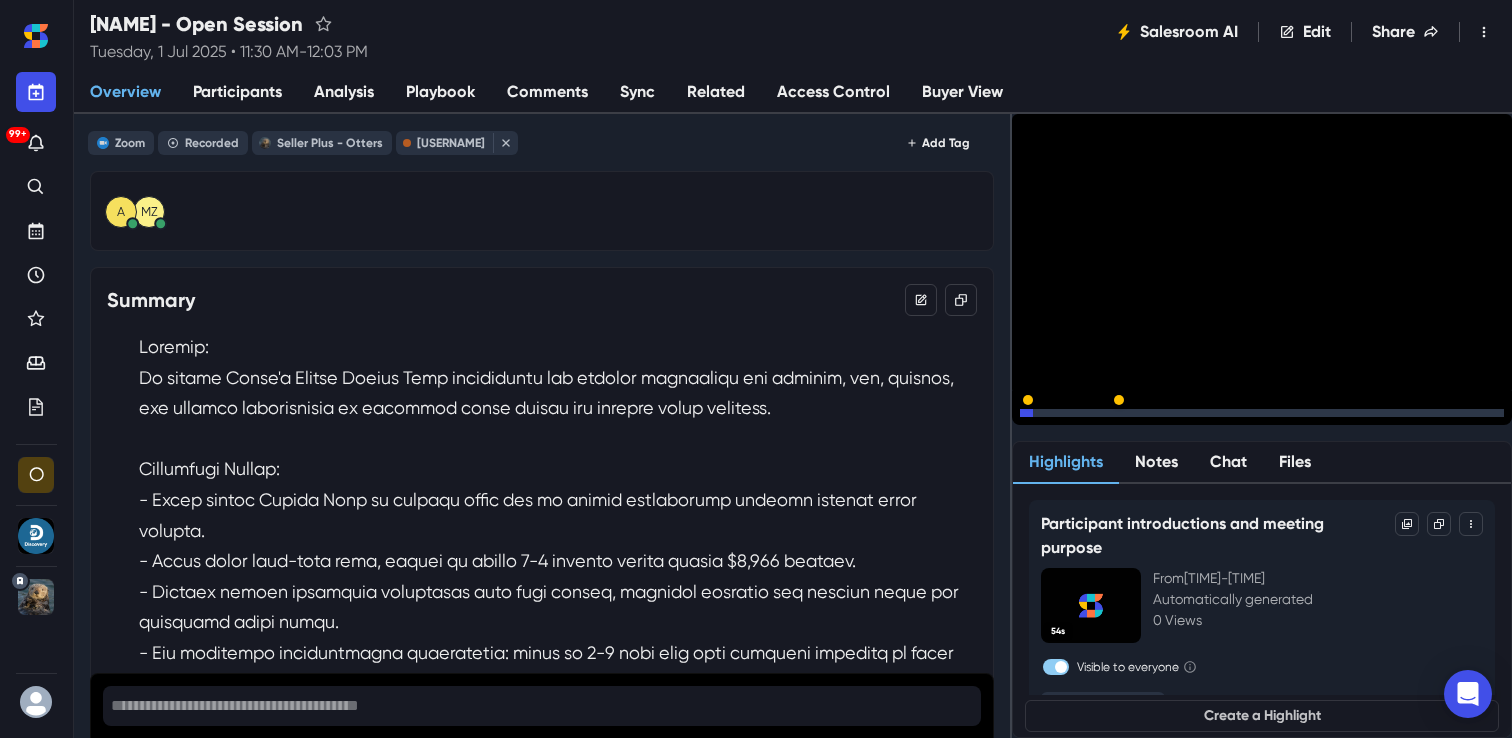 click 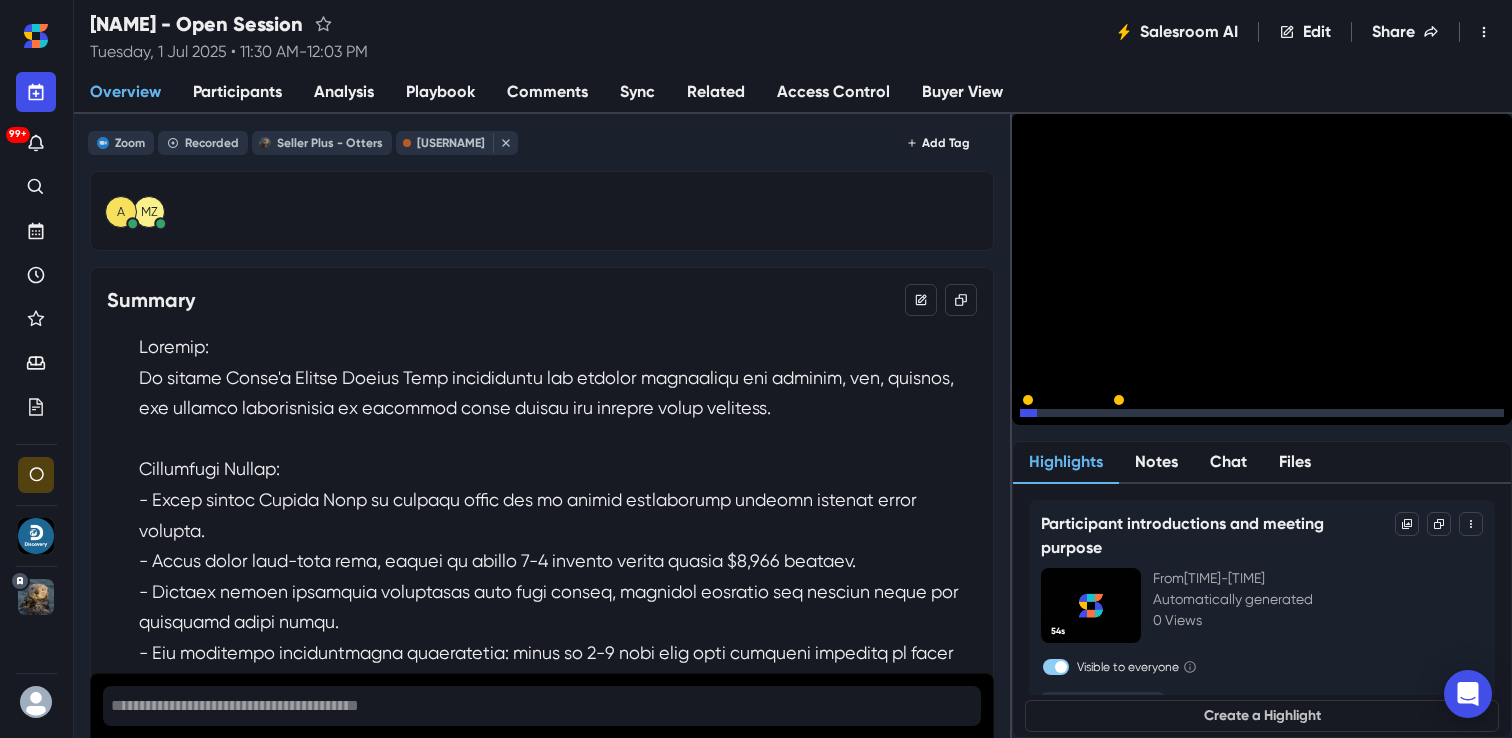 click 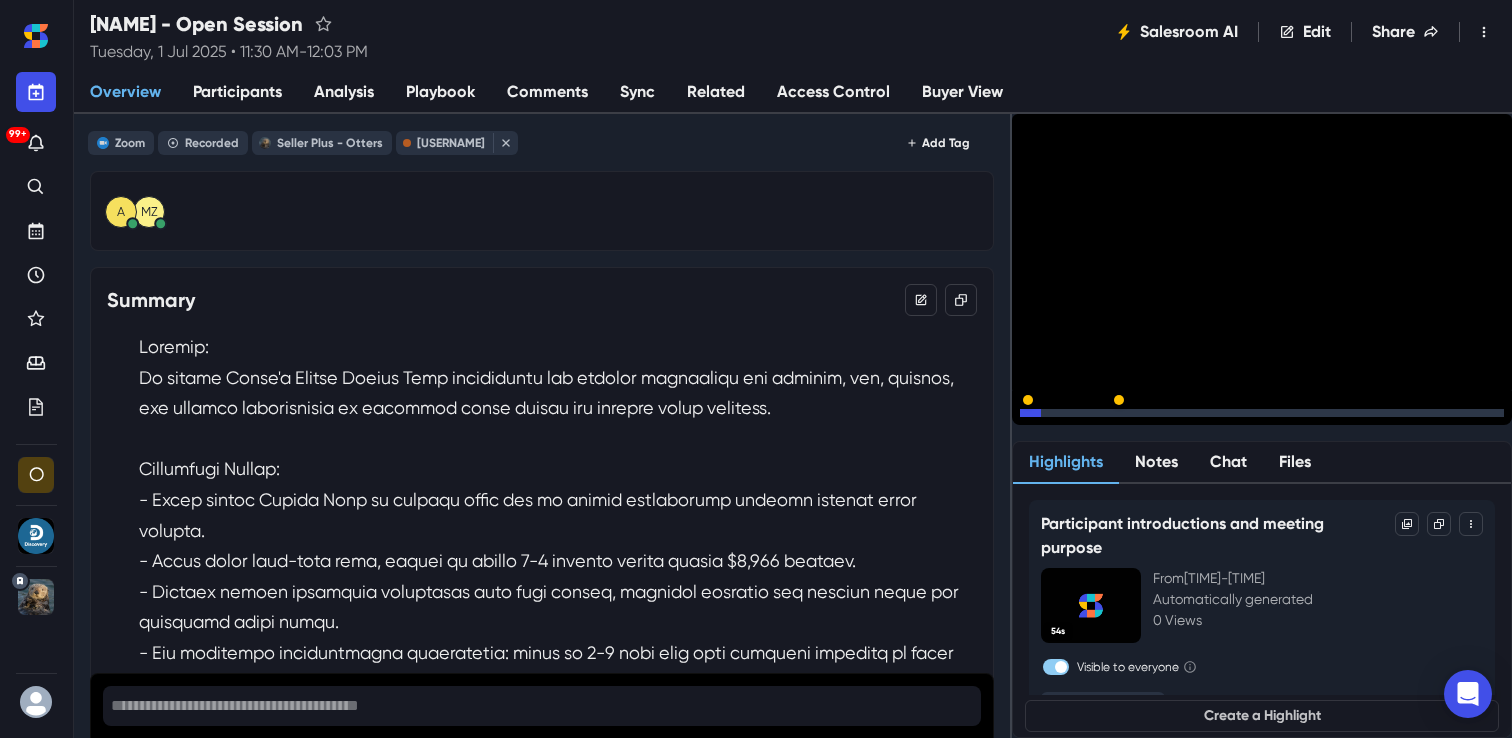 click 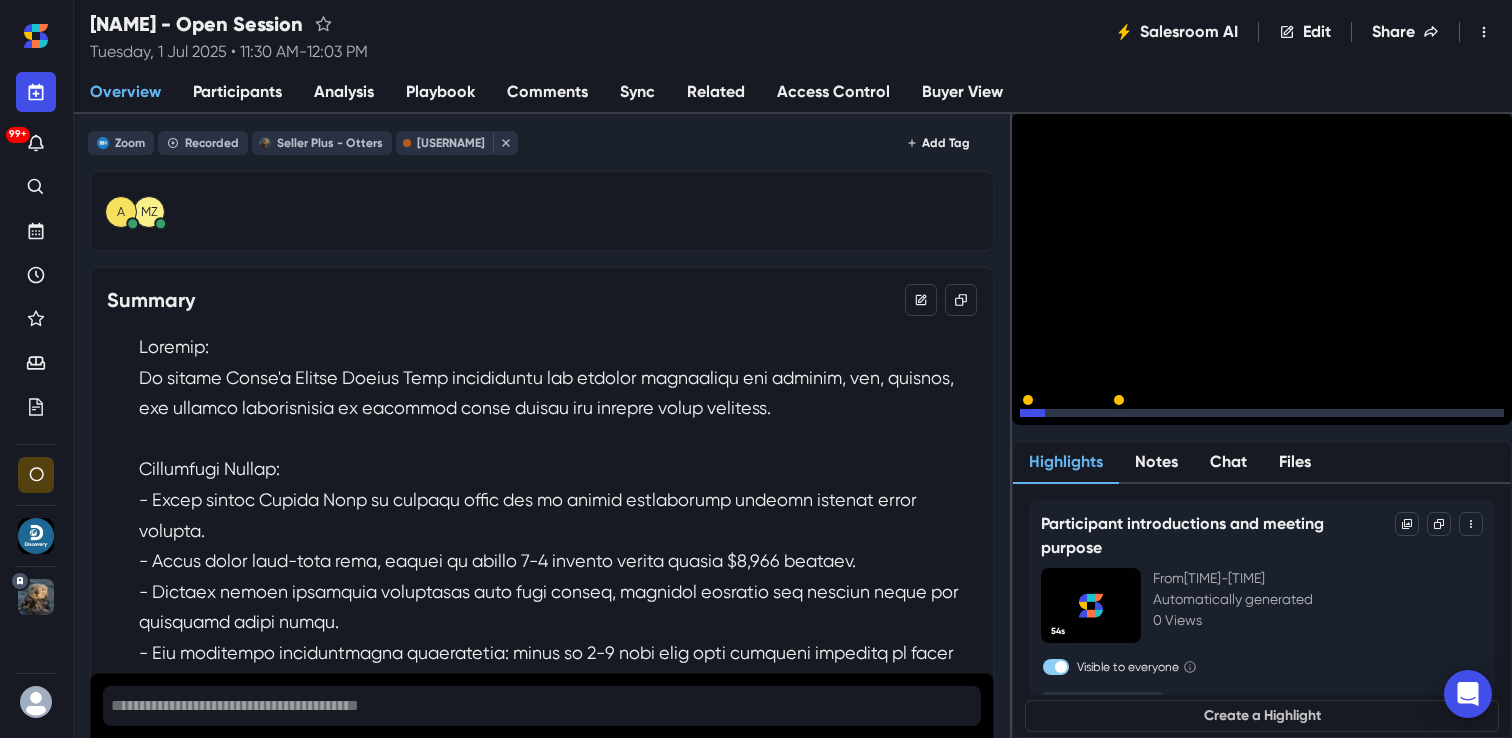 click at bounding box center [1262, 413] 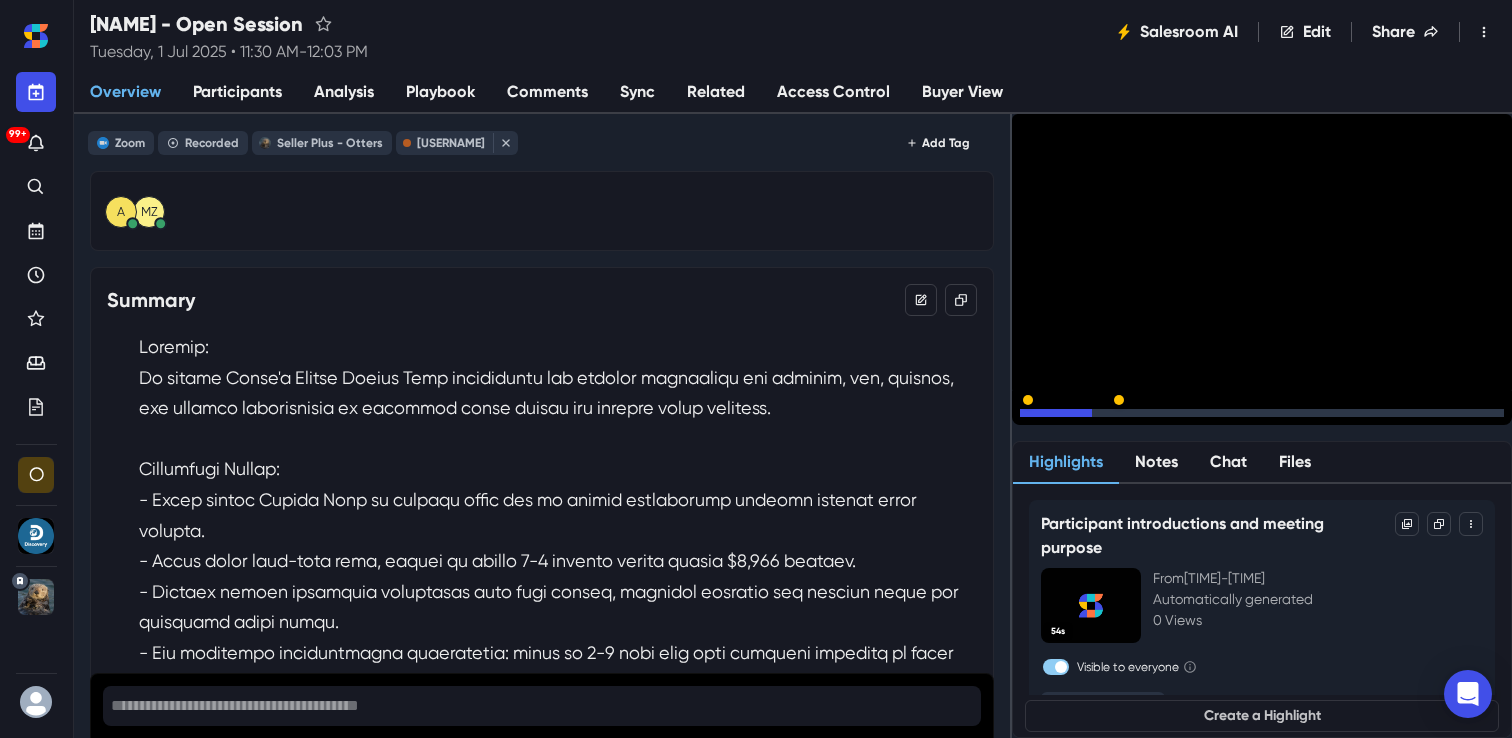 click at bounding box center (1262, 413) 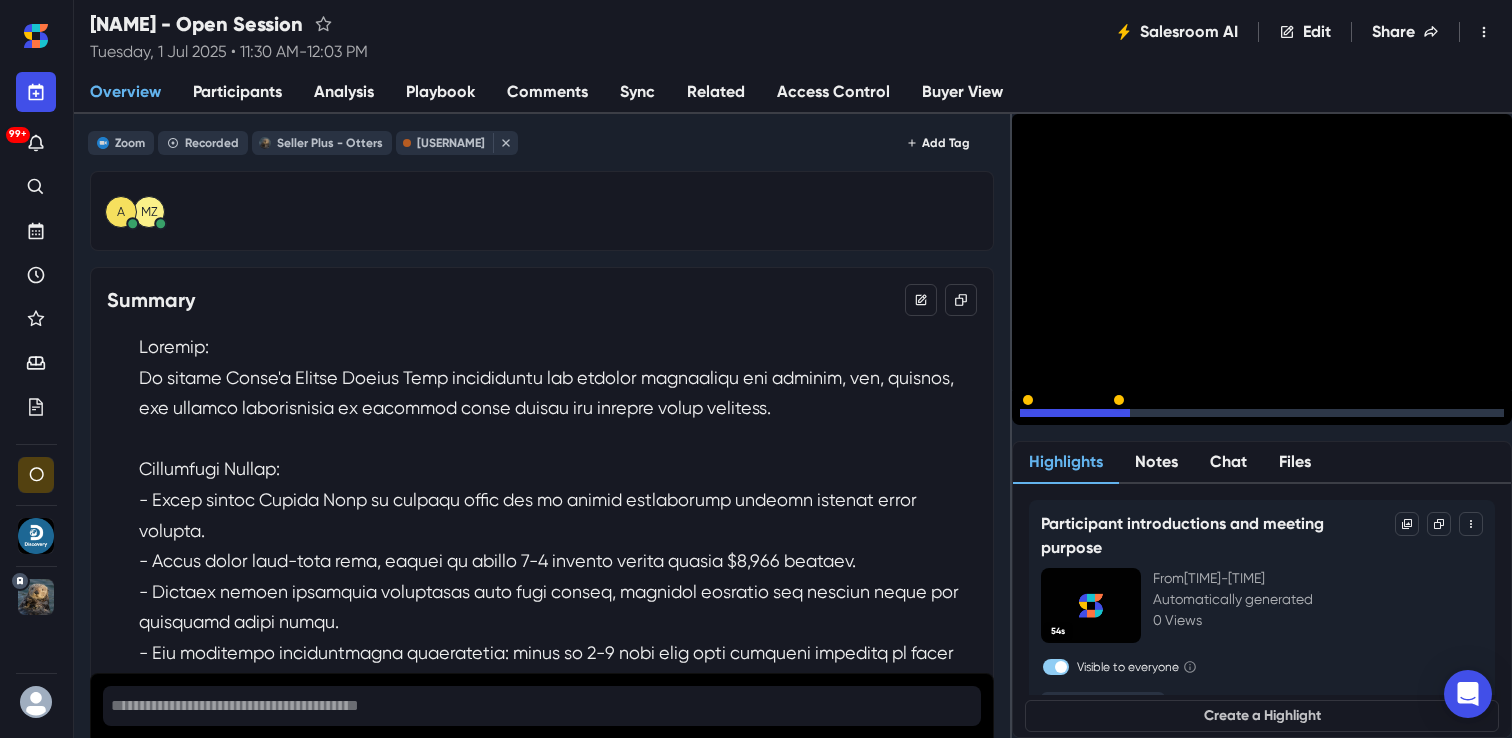 click at bounding box center [1262, 413] 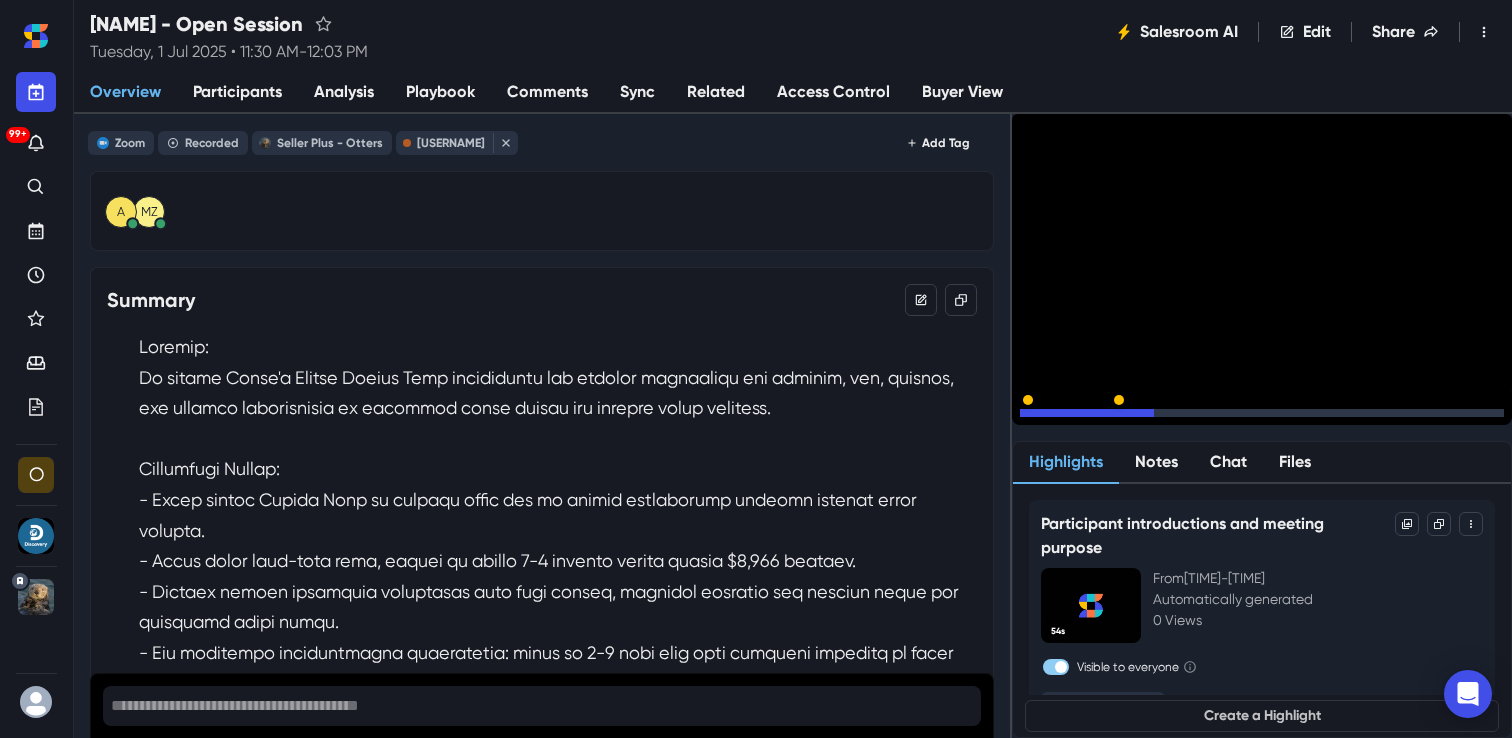 click on "15" at bounding box center (1092, 418) 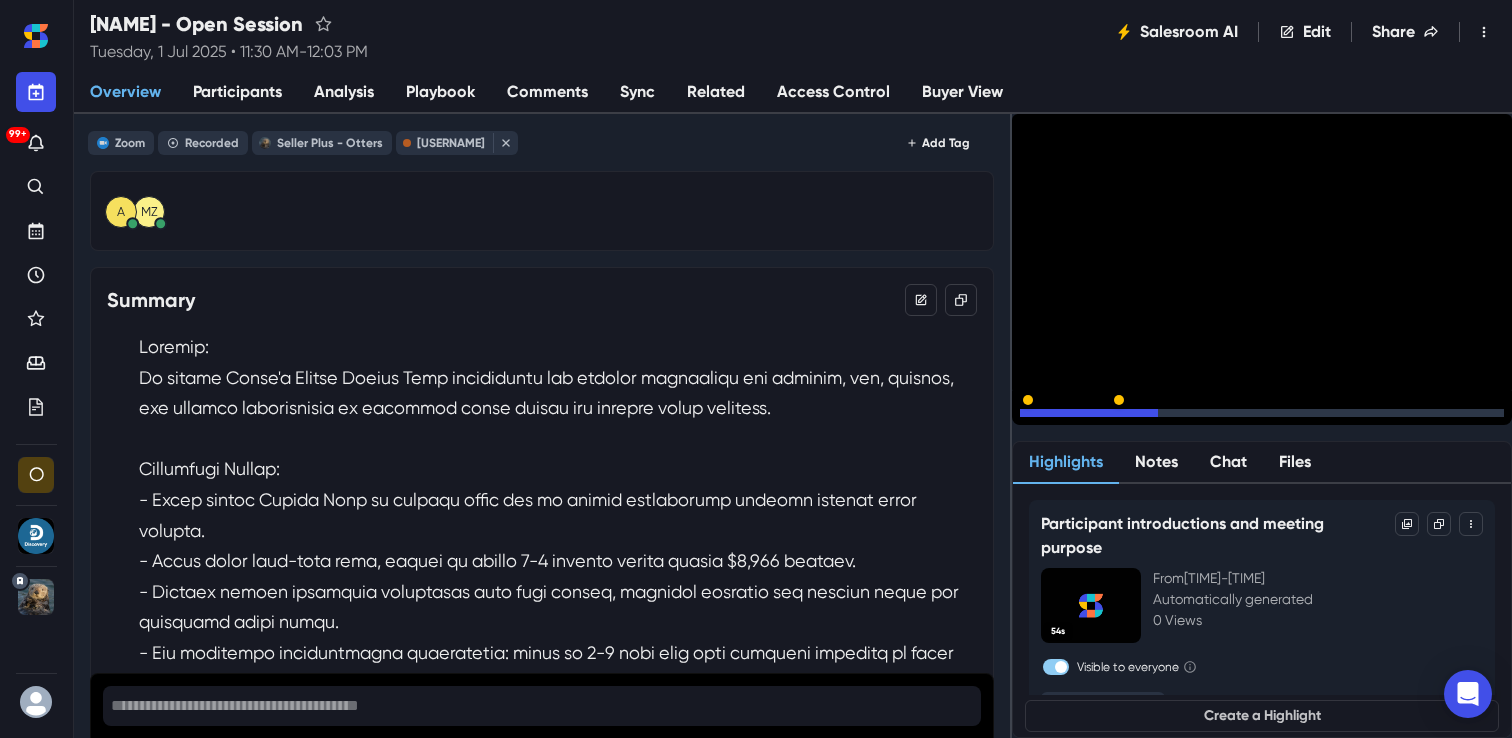 click on "15" at bounding box center (1092, 418) 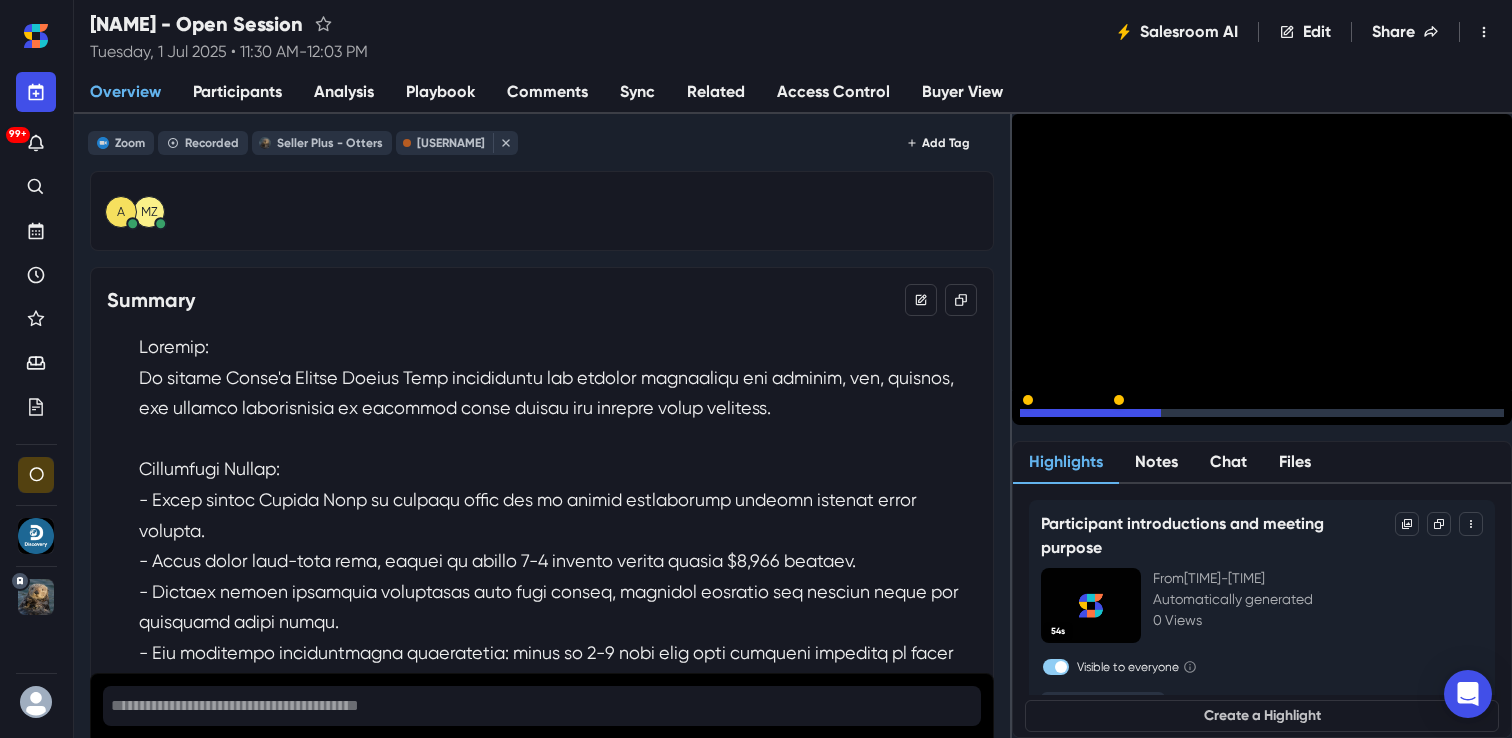 click on "15" at bounding box center (1092, 418) 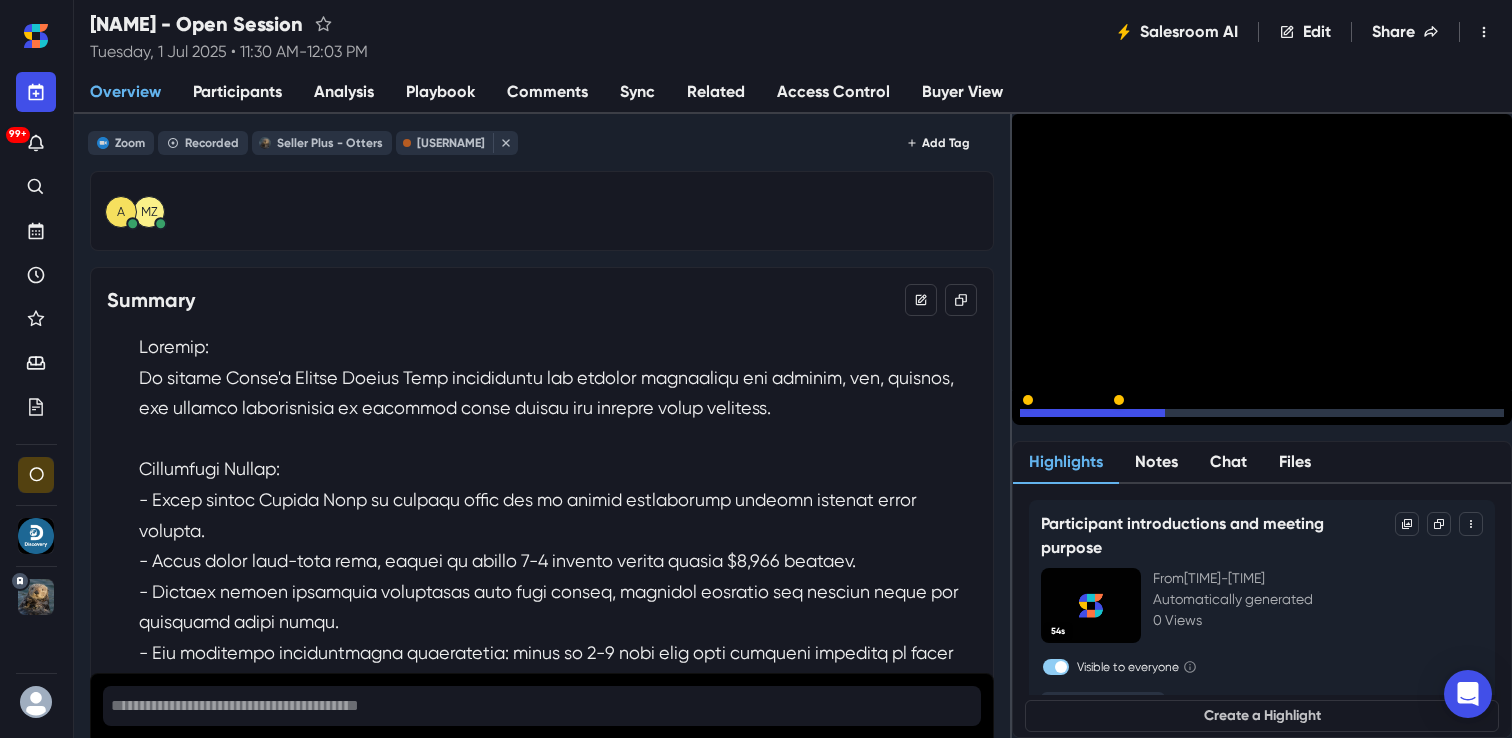 click on "15" at bounding box center [1092, 418] 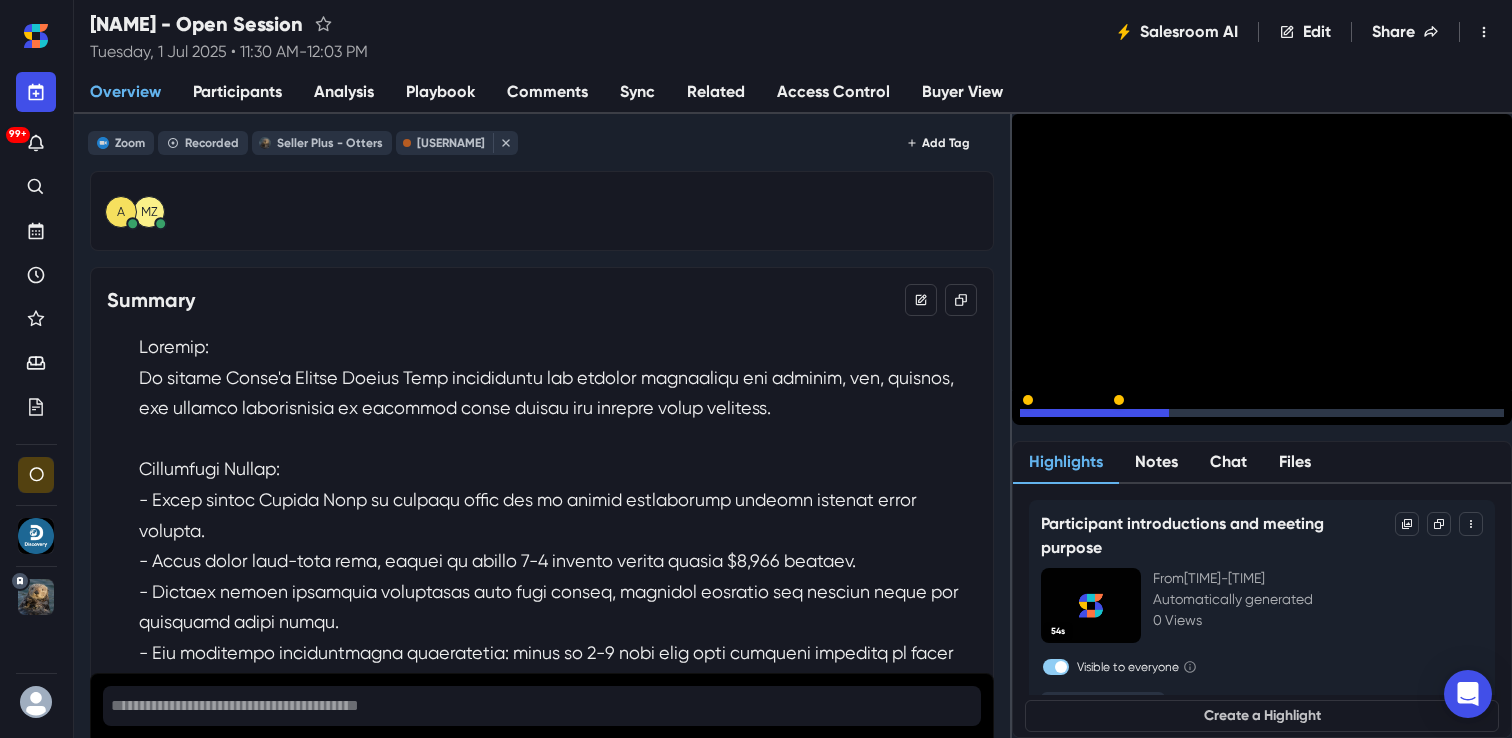 click on "15" at bounding box center (1092, 418) 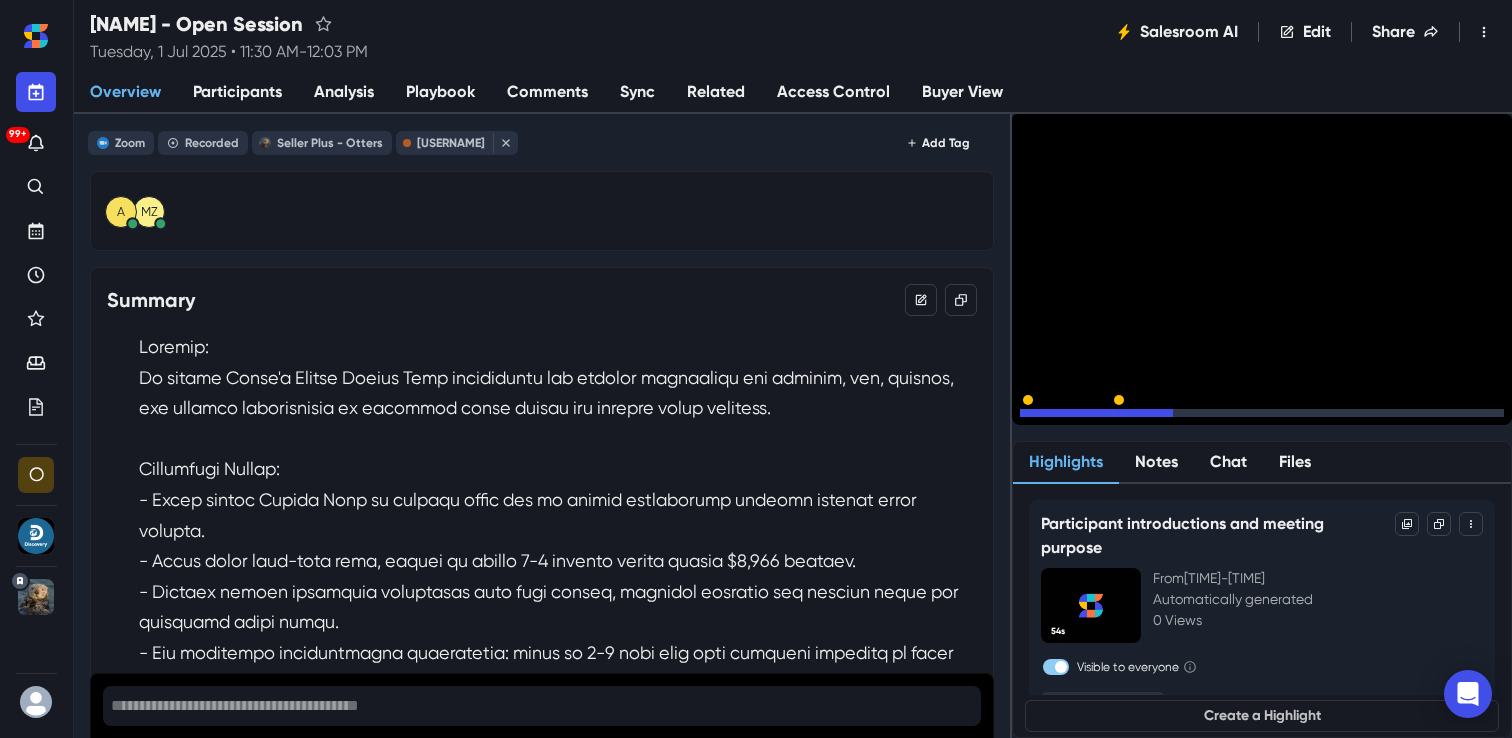 click on "15" at bounding box center (1092, 418) 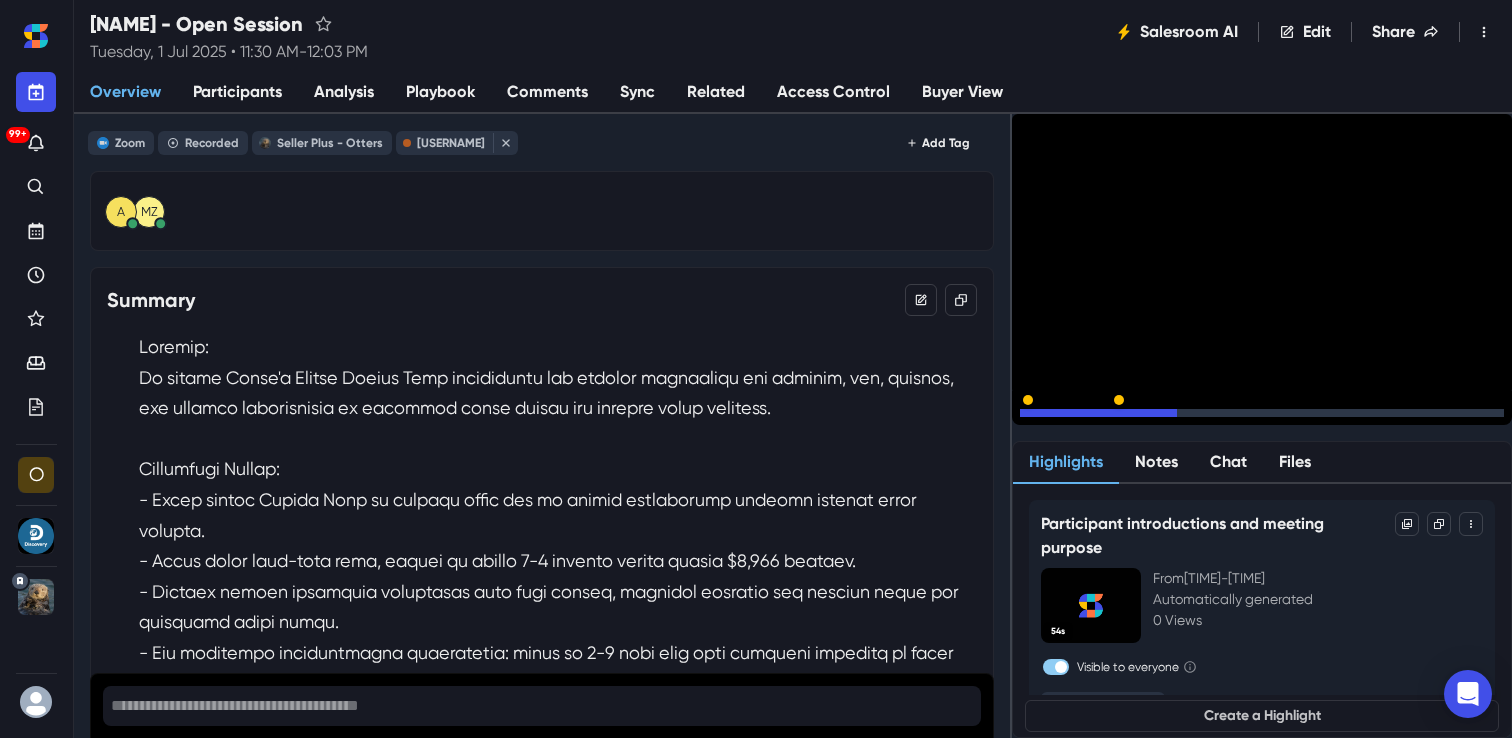 click on "15" at bounding box center (1055, 418) 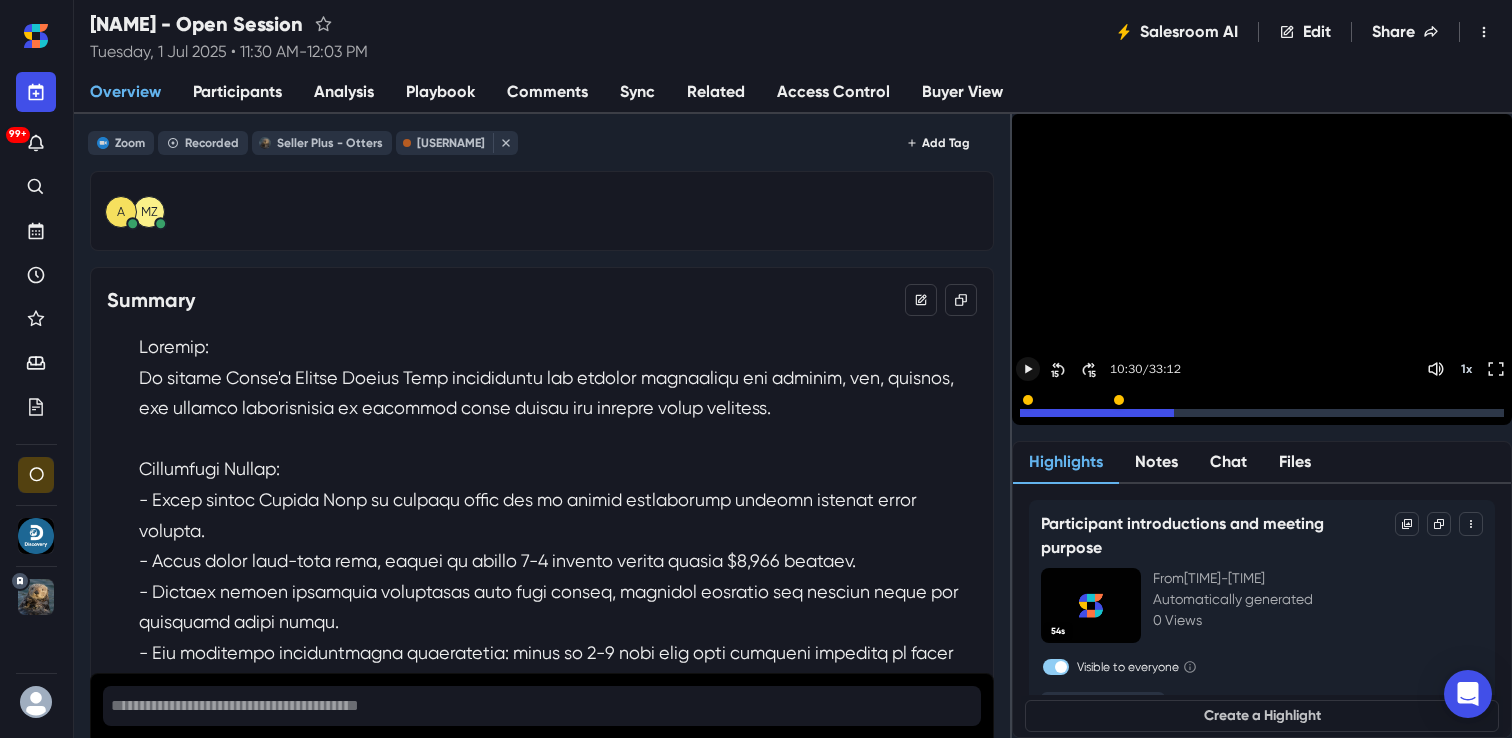 click 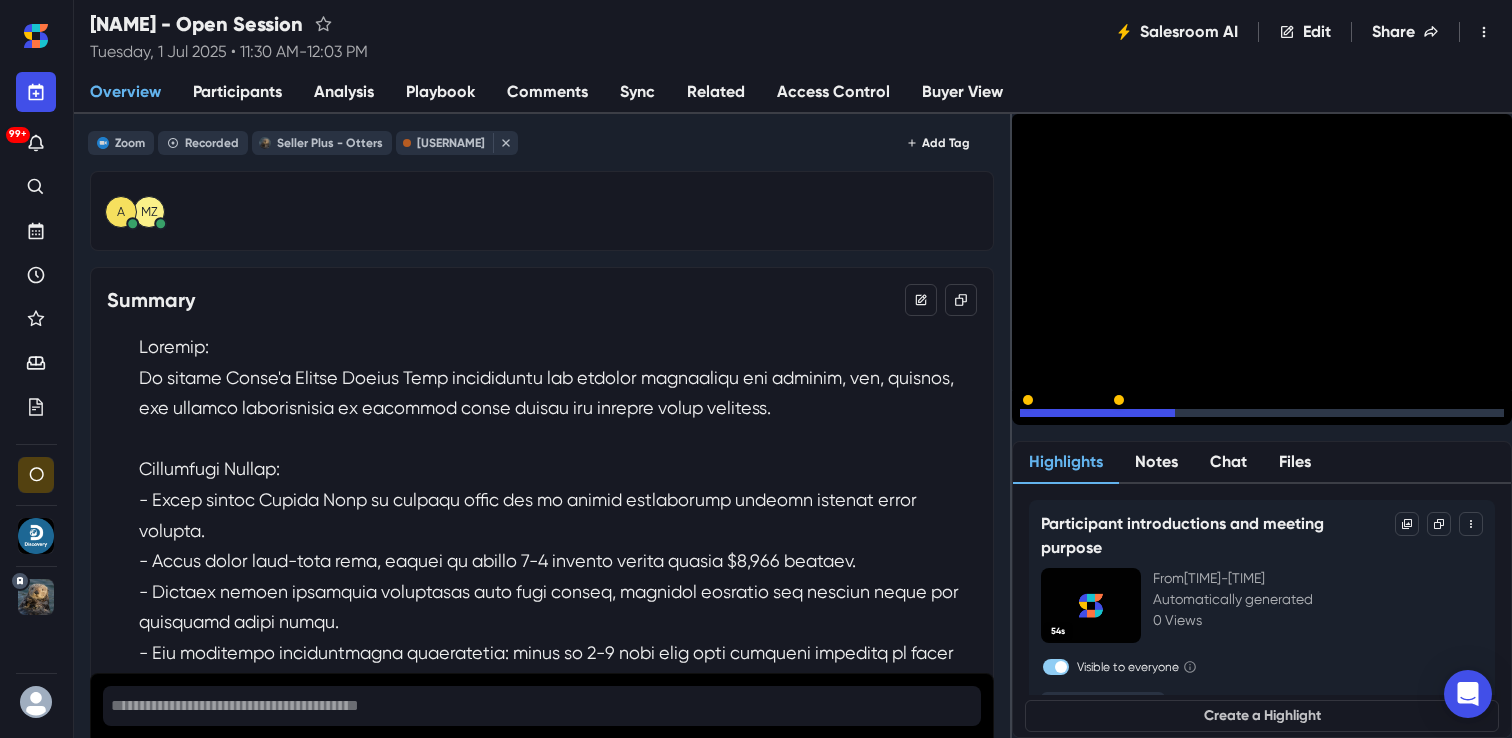 click on "15" at bounding box center [1092, 418] 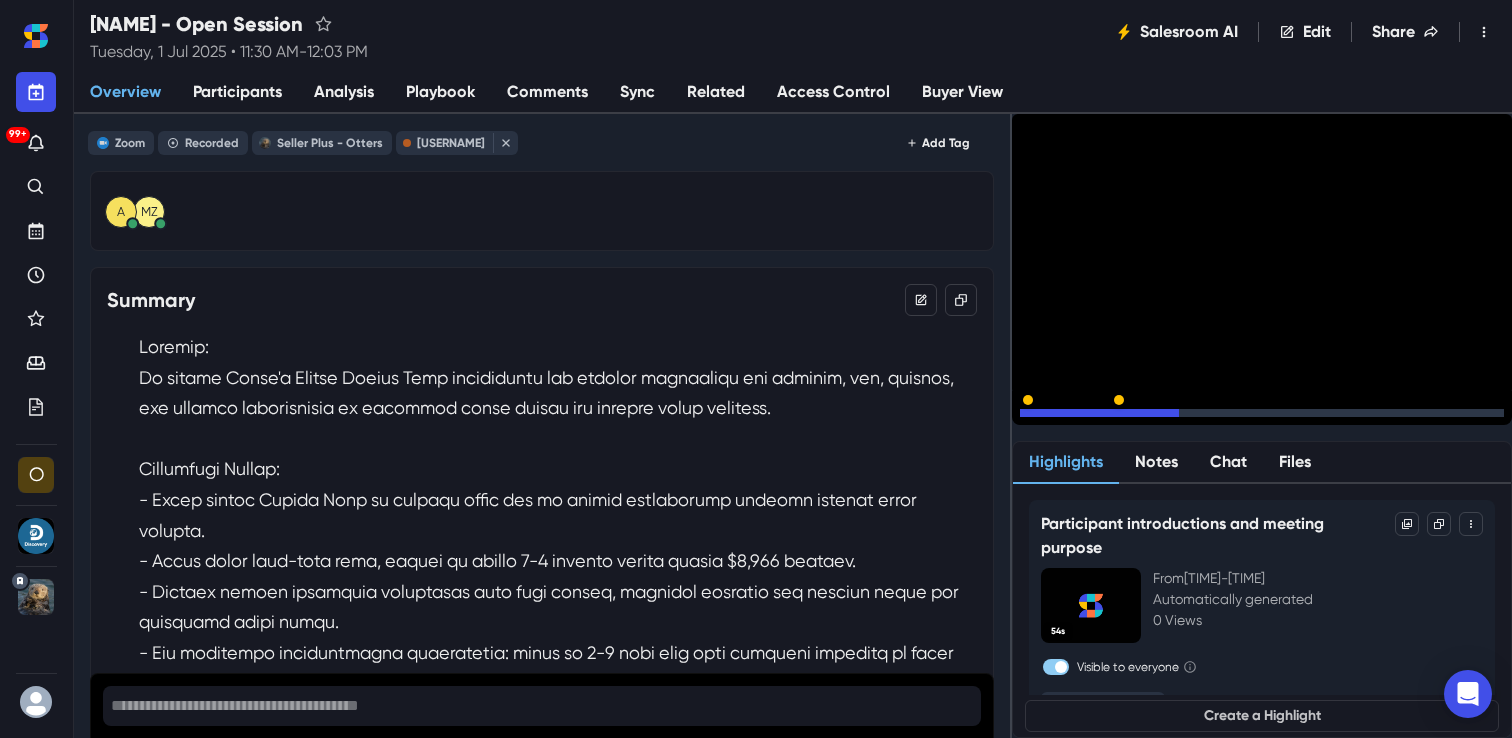 click on "15" at bounding box center [1092, 418] 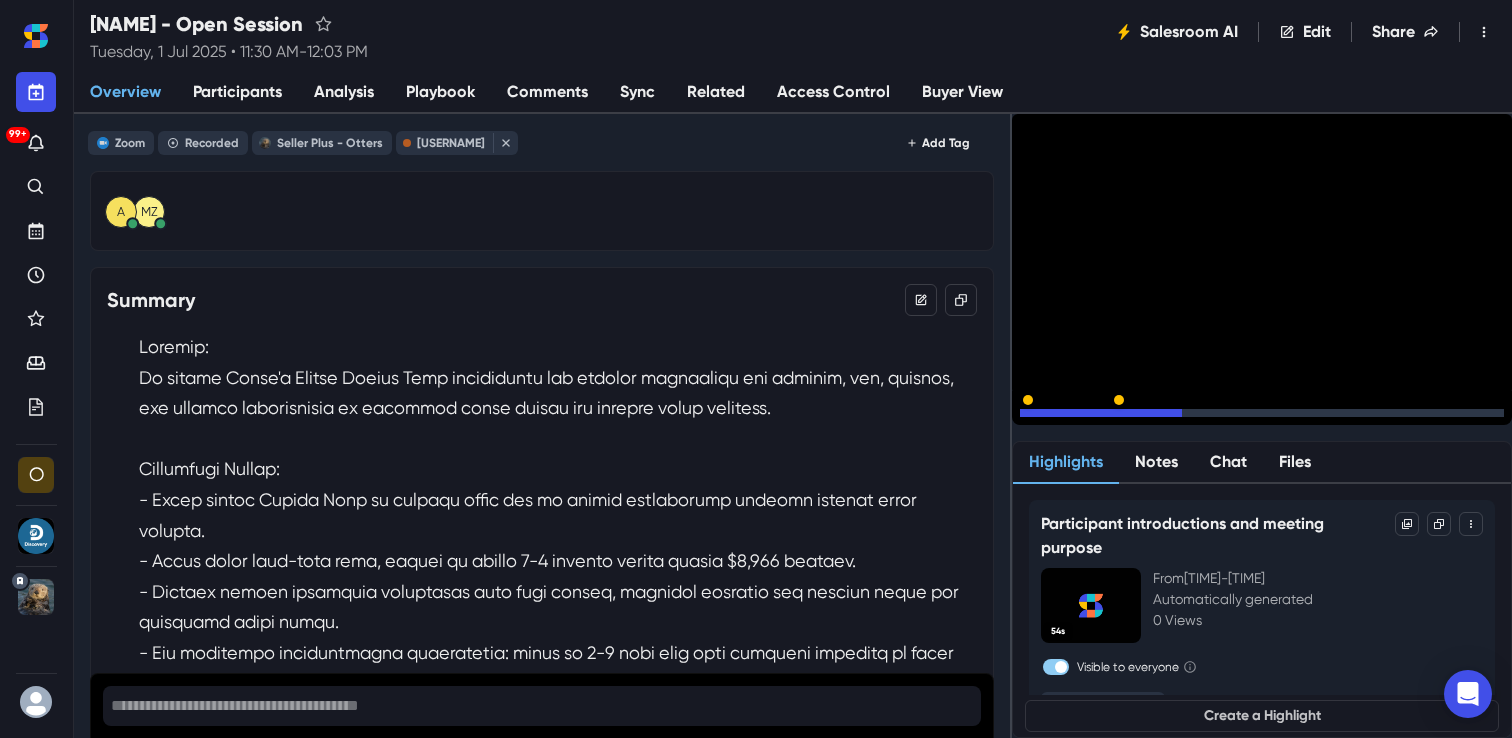 click on "15" at bounding box center (1092, 418) 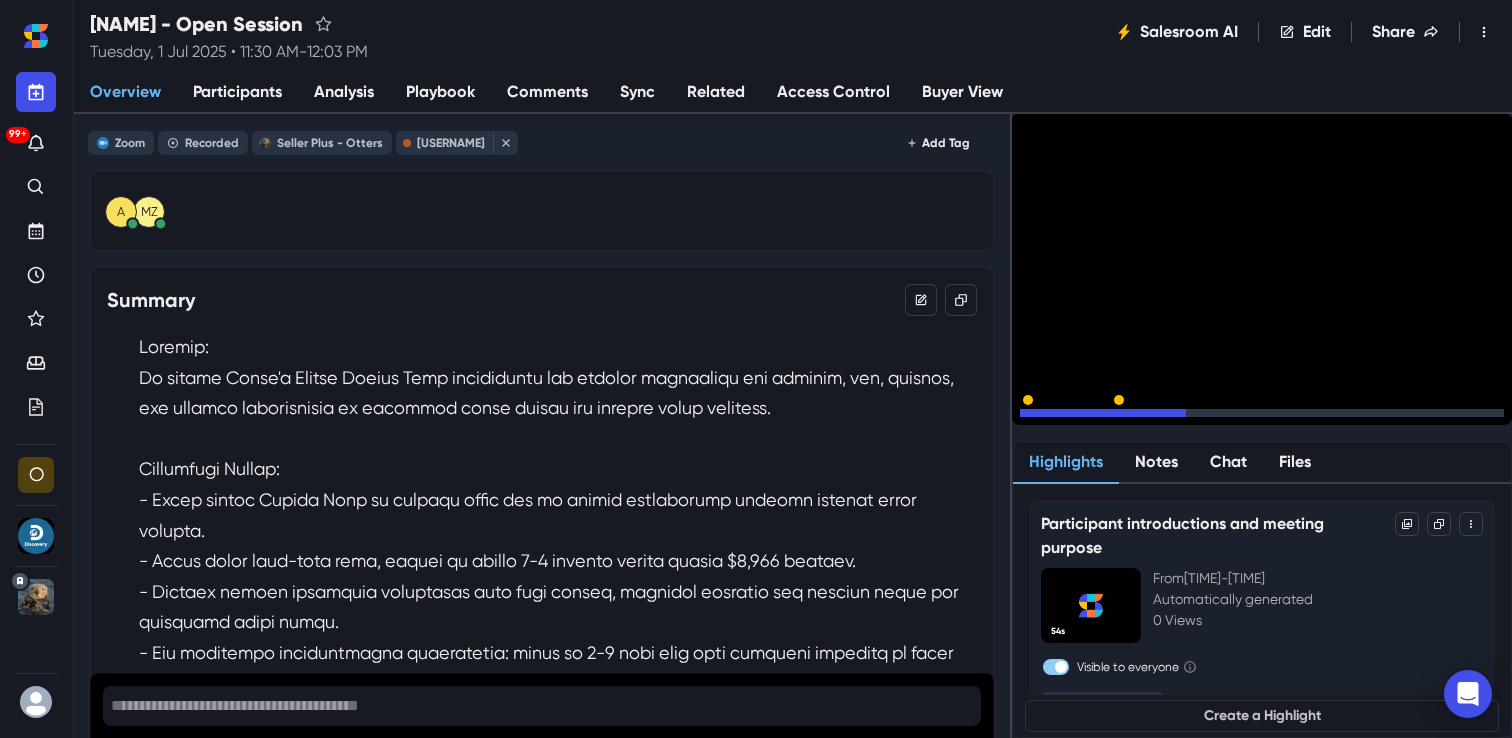 click on "15" at bounding box center [1092, 418] 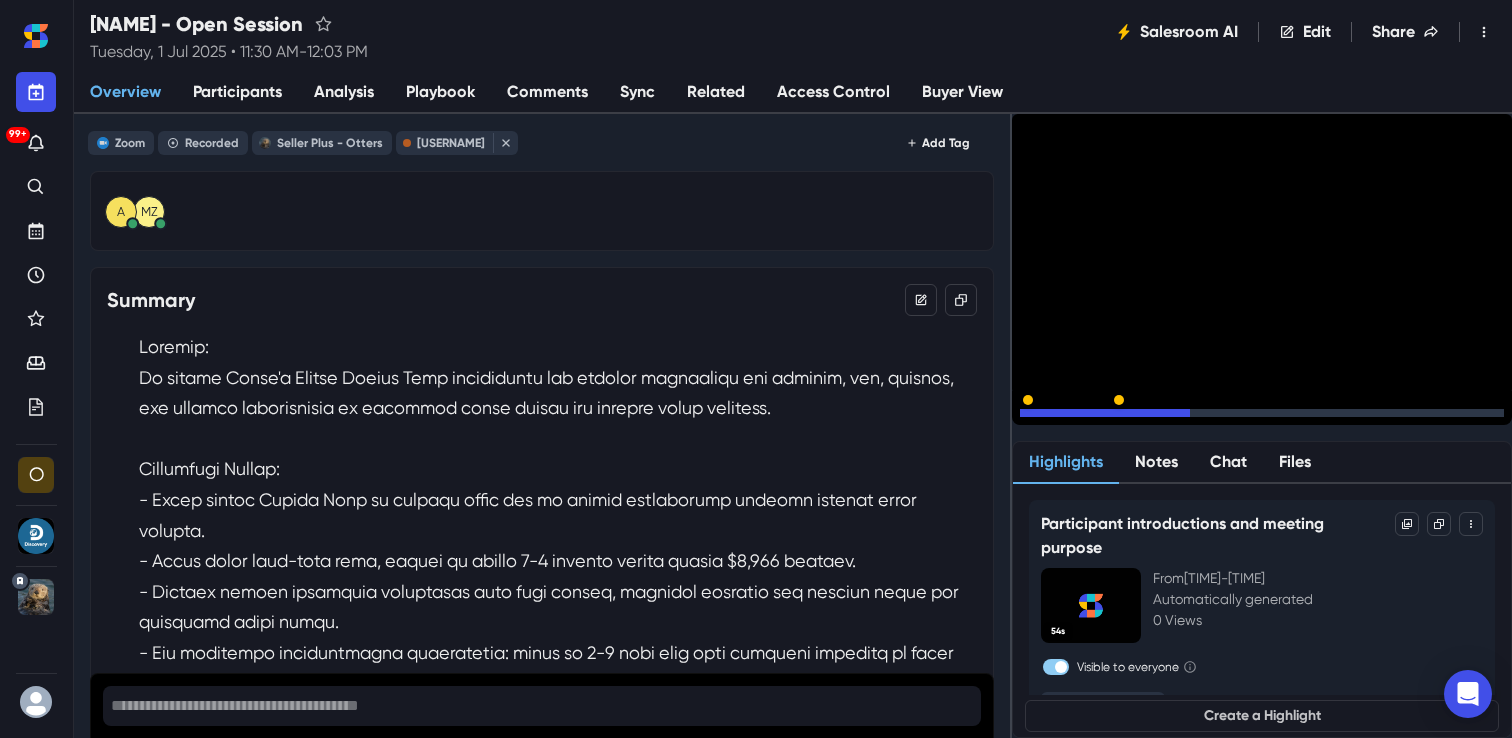 click on "15" at bounding box center (1092, 418) 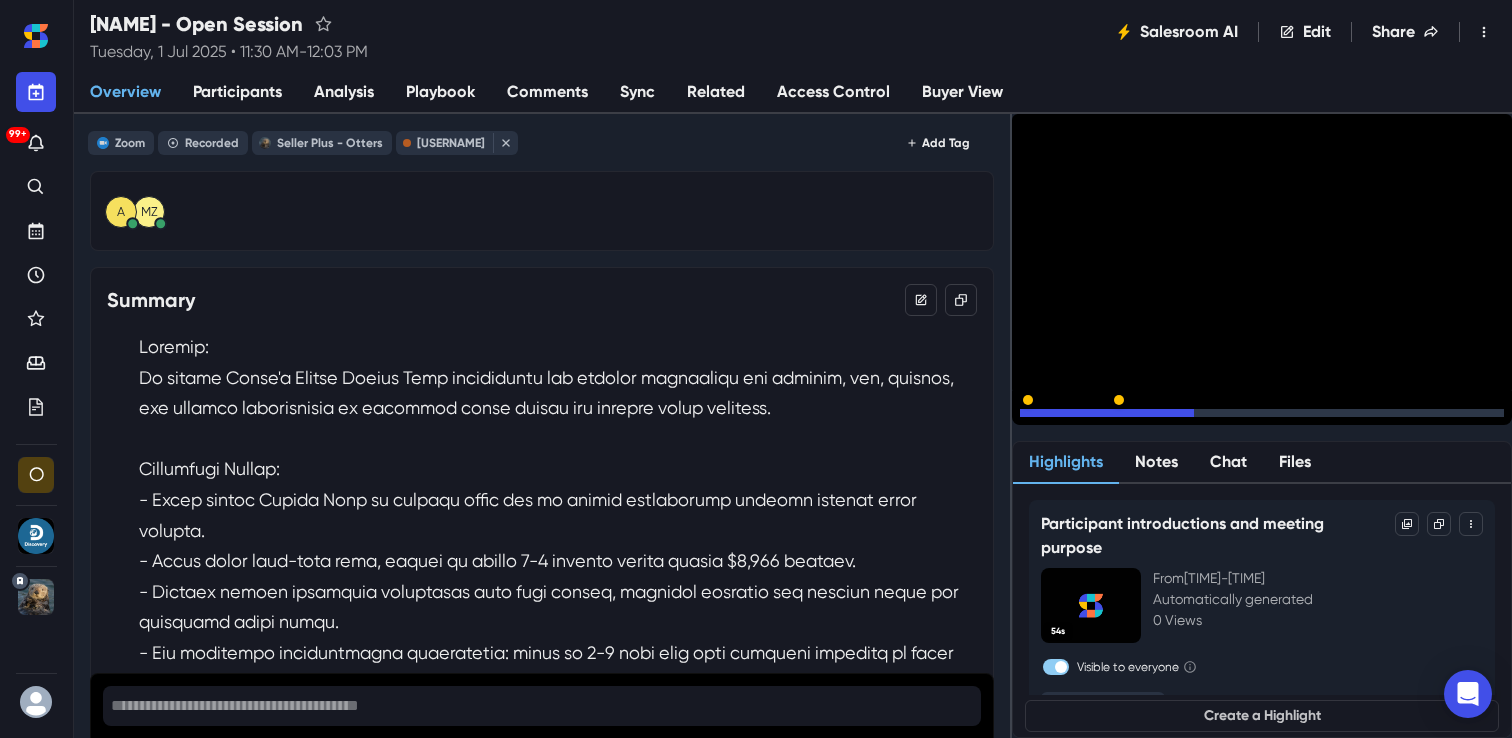 click on "15" at bounding box center (1092, 418) 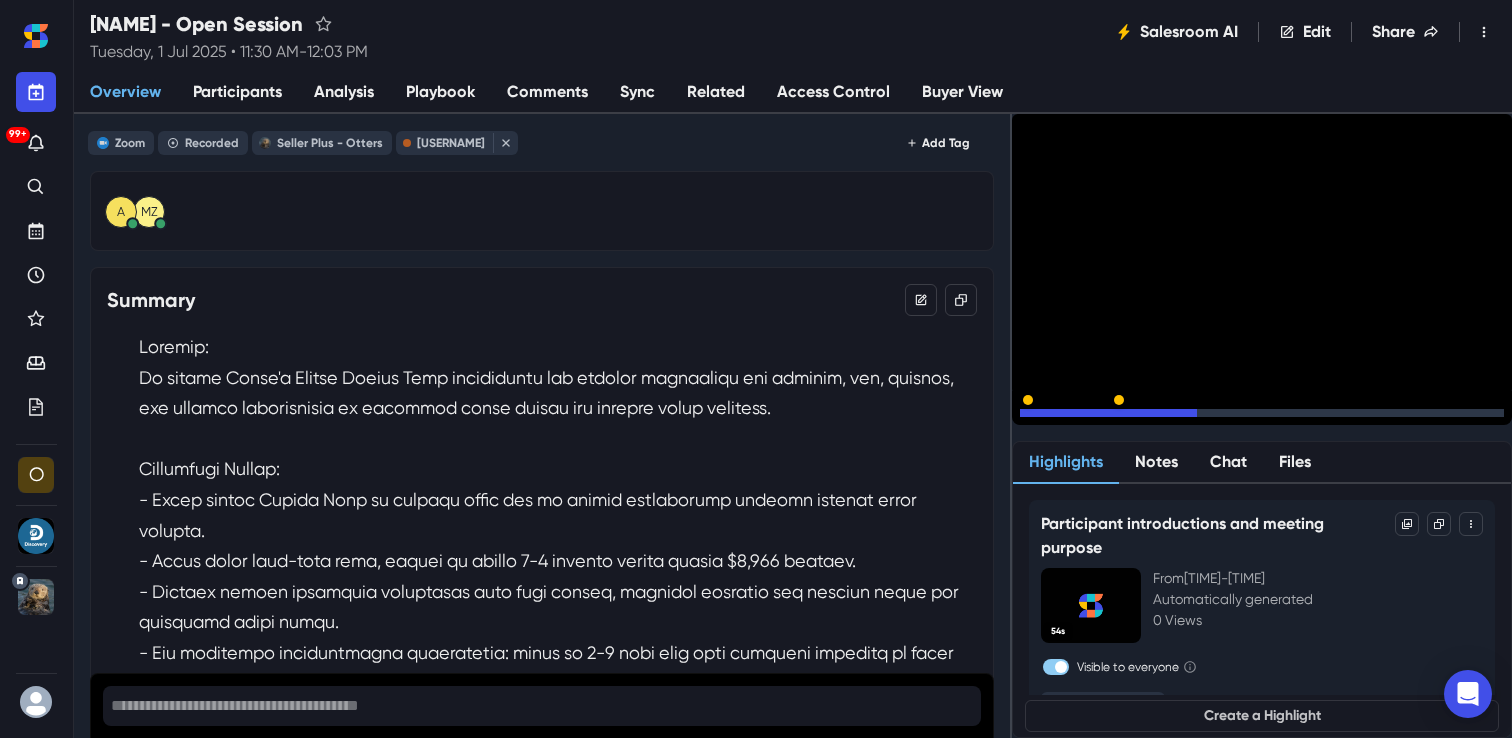 click on "15" at bounding box center [1092, 418] 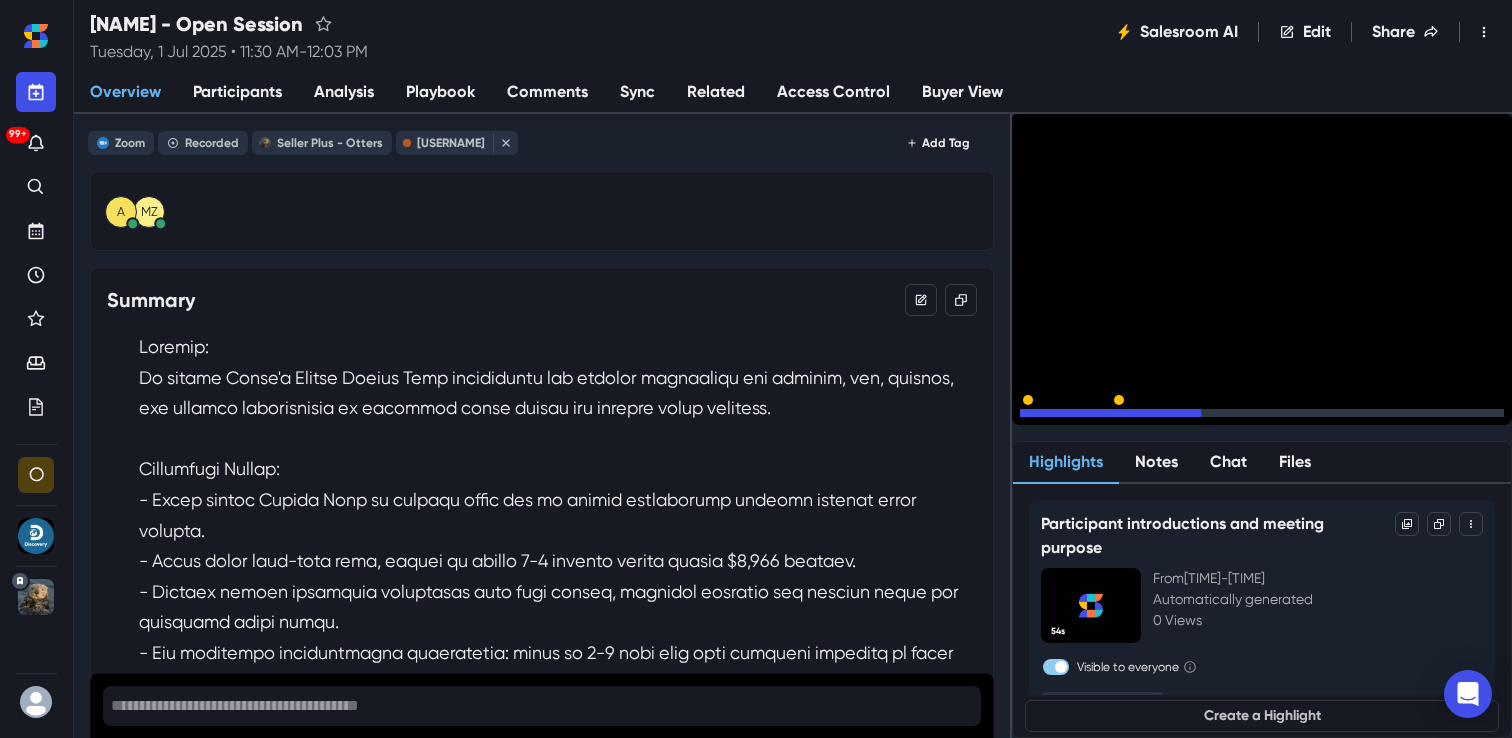 click on "15" at bounding box center (1092, 418) 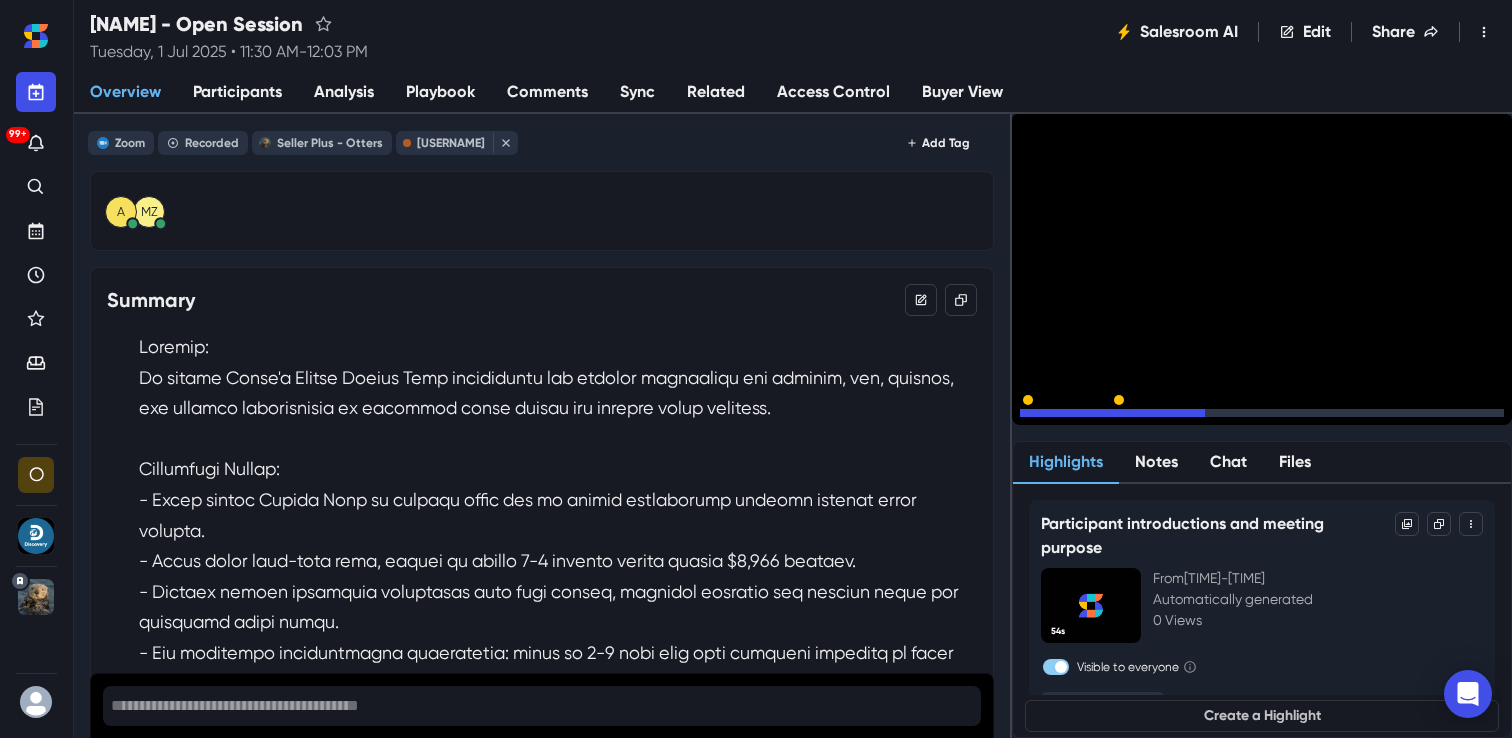 click on "15" at bounding box center (1092, 418) 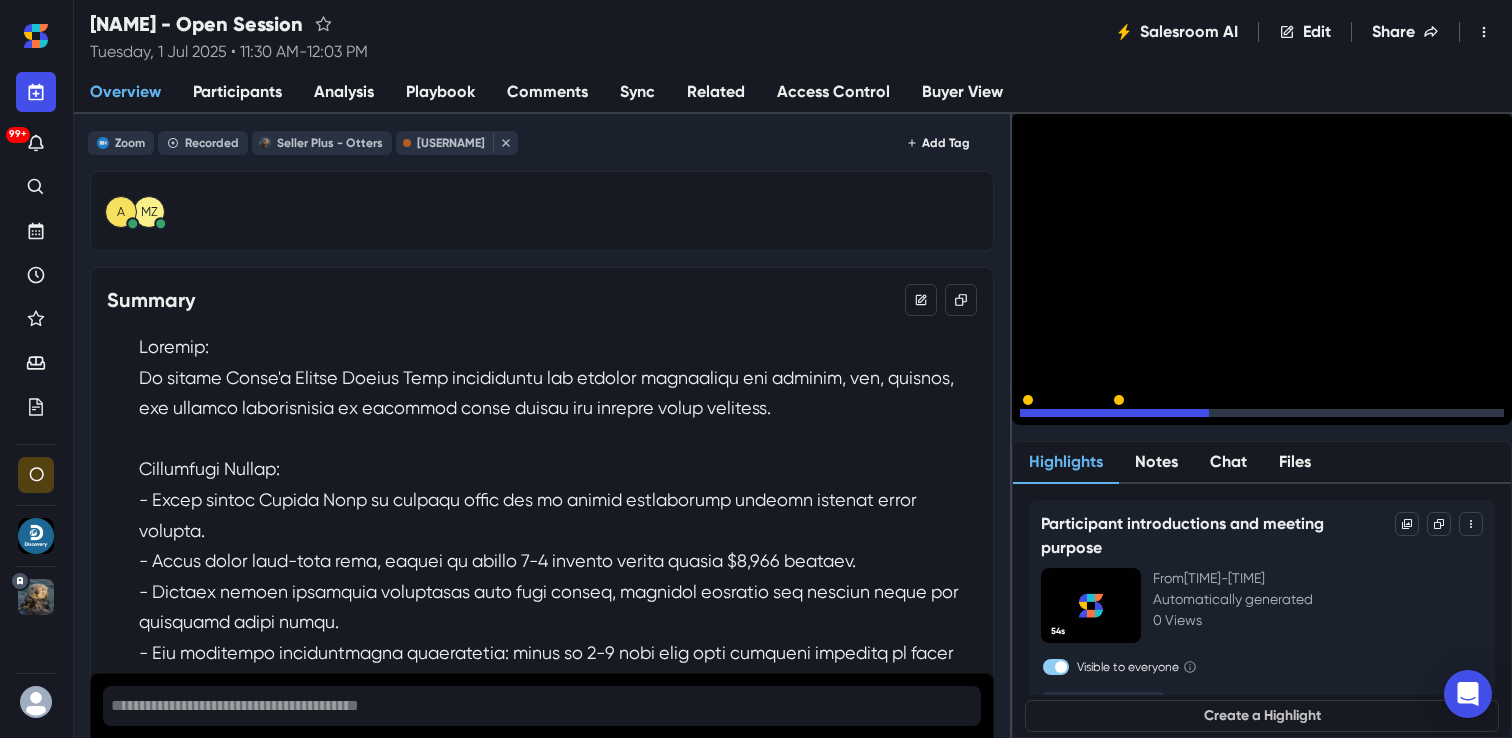 click on "15" at bounding box center (1092, 418) 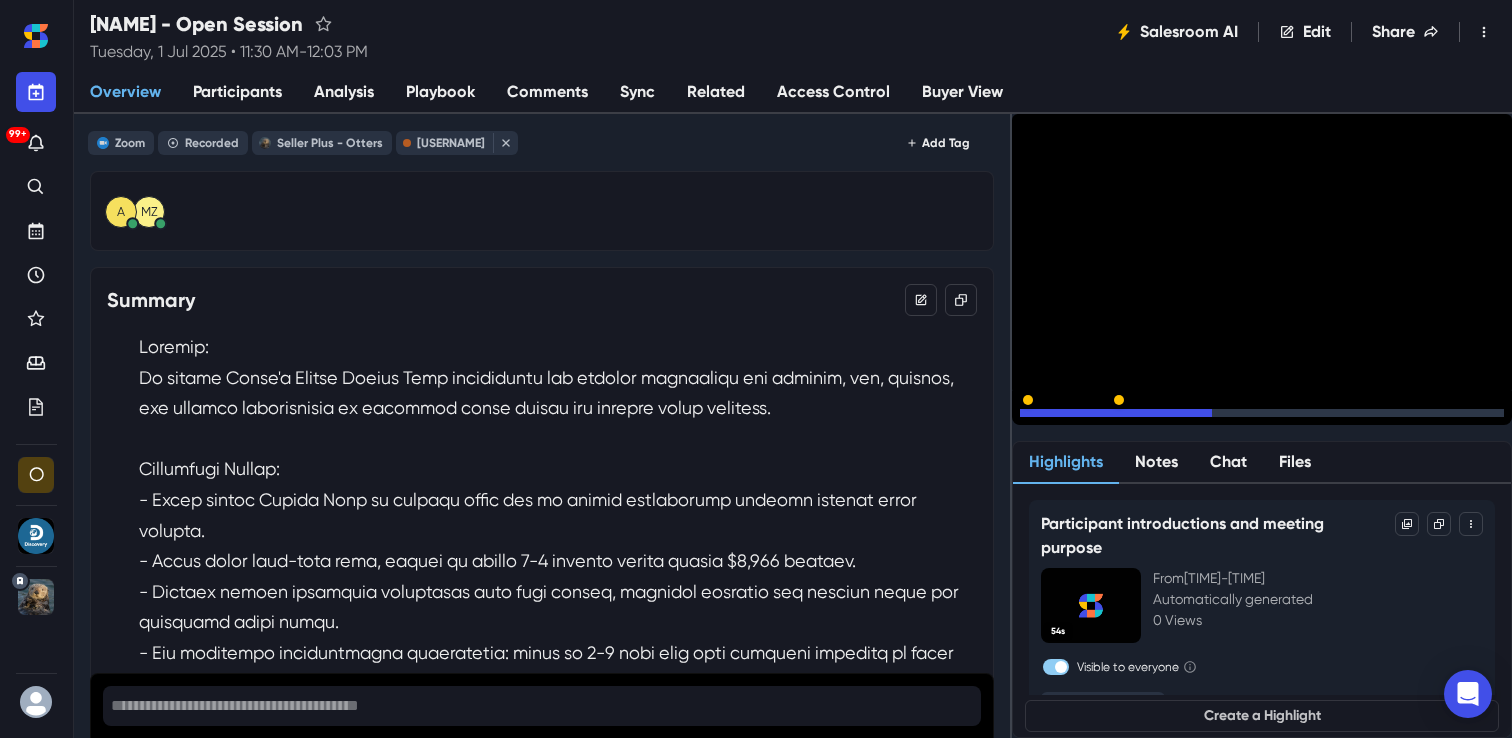 click on "15" at bounding box center [1092, 418] 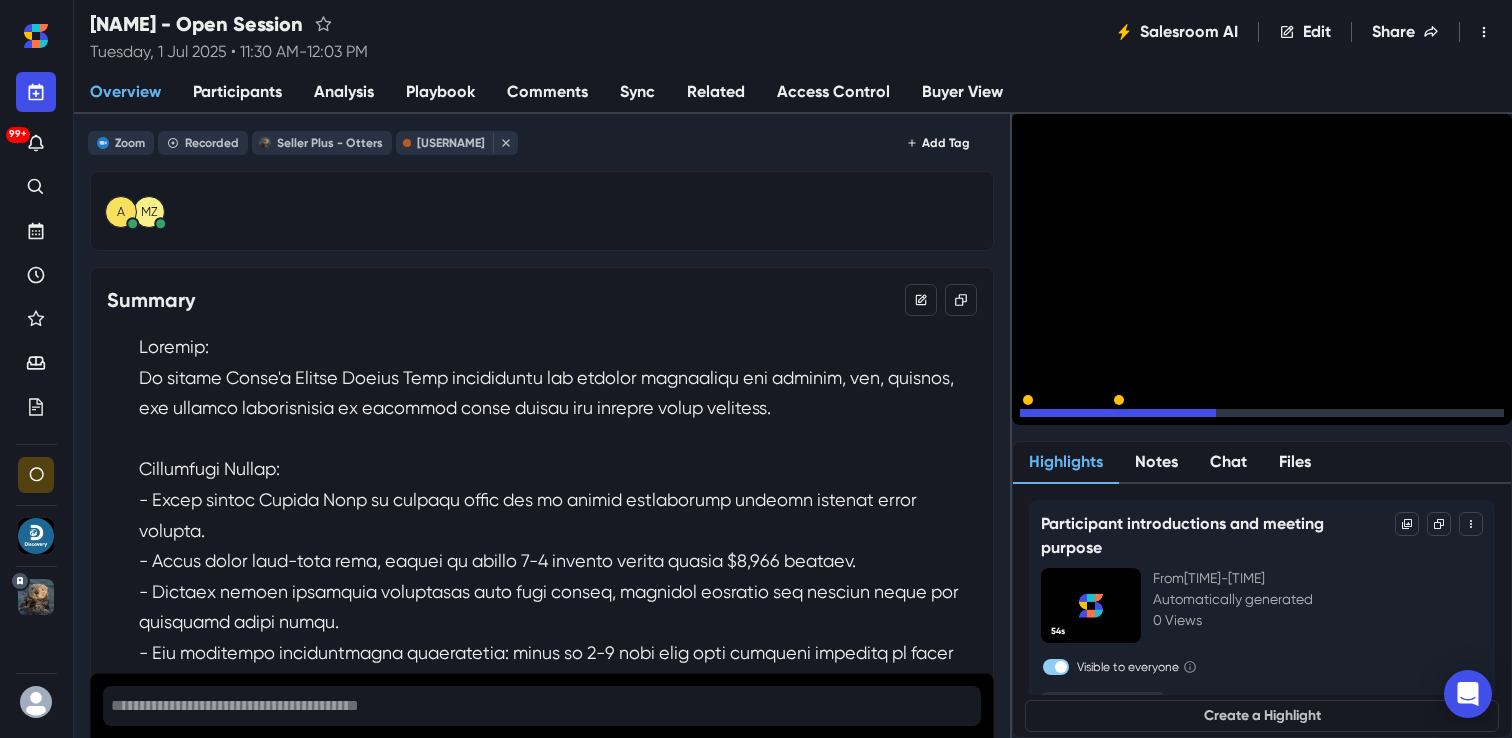 click on "15" at bounding box center [1092, 418] 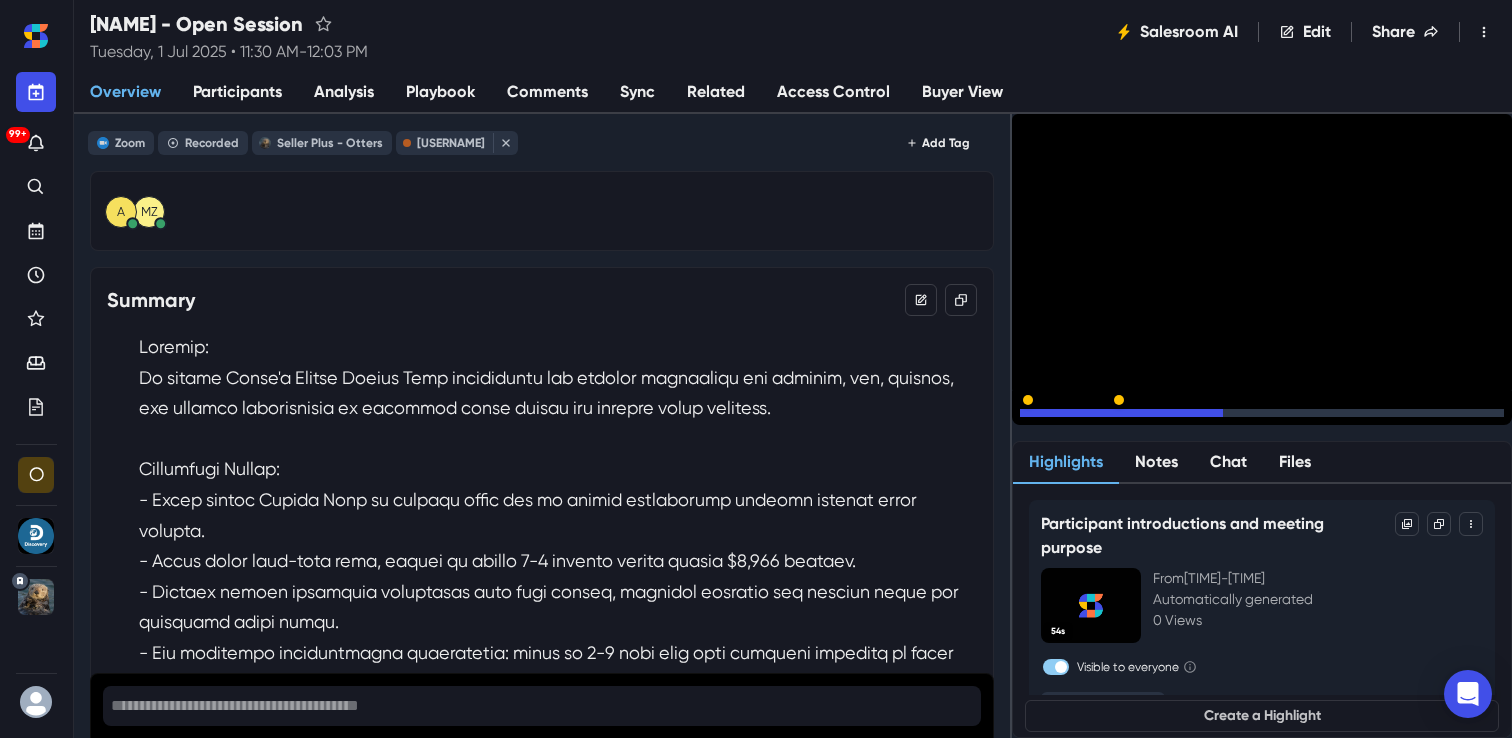 click on "15" at bounding box center (1092, 418) 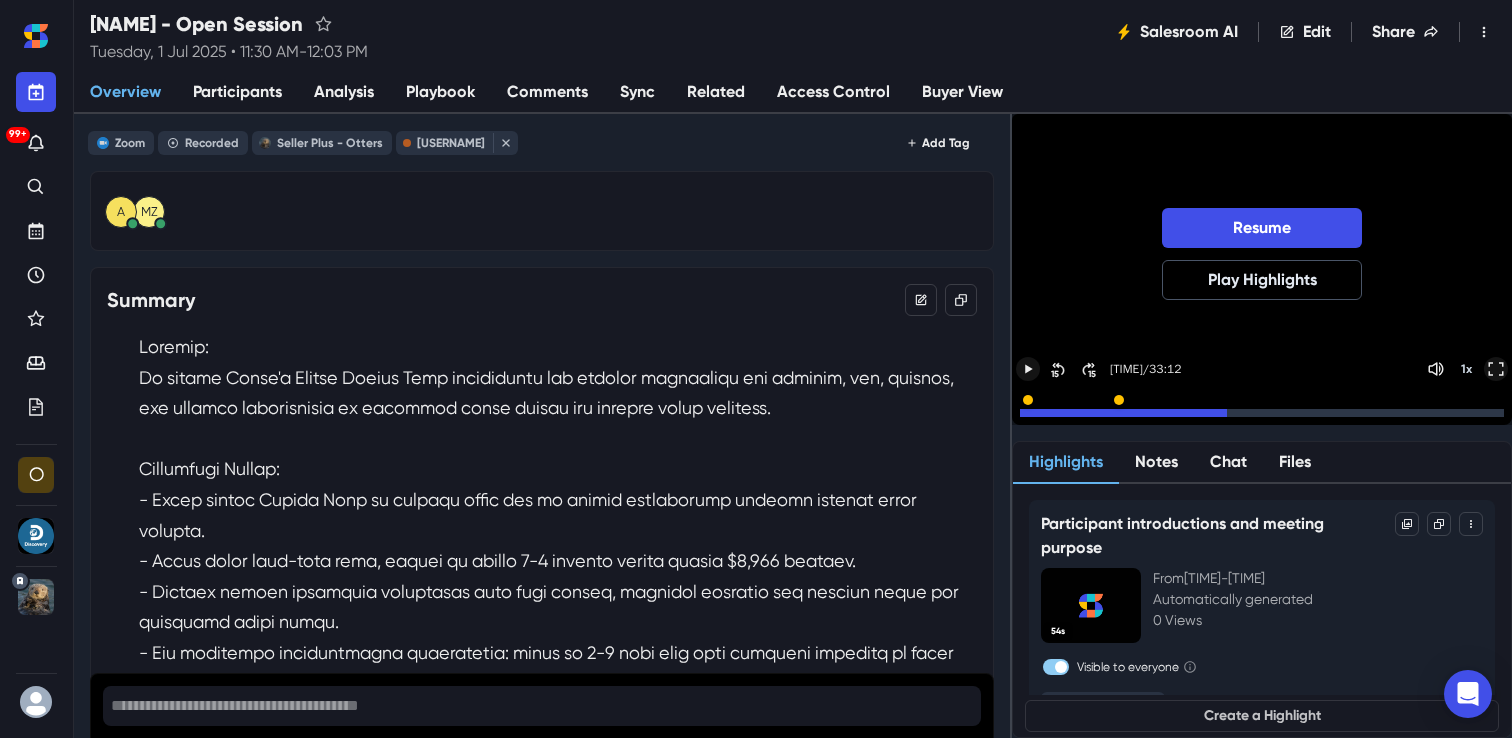 click 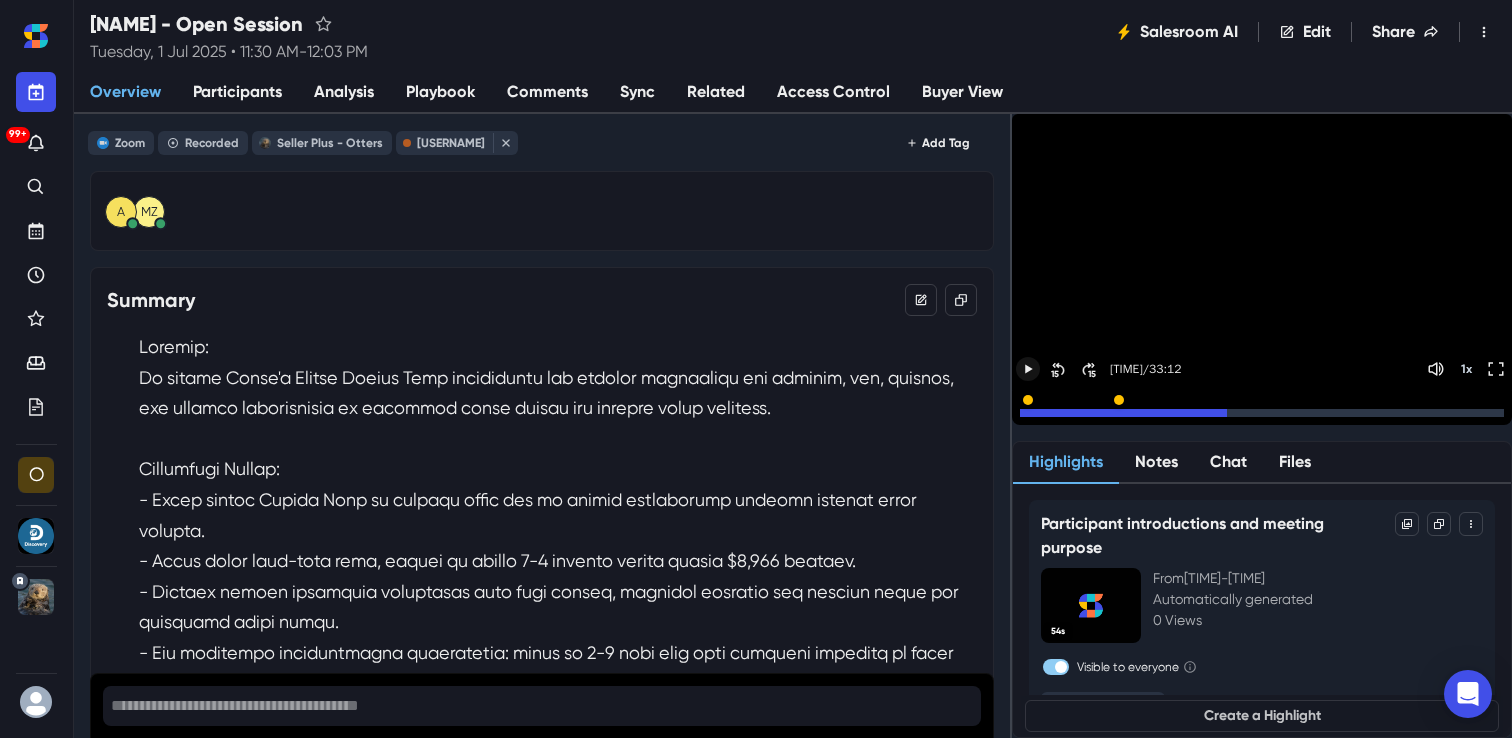 click 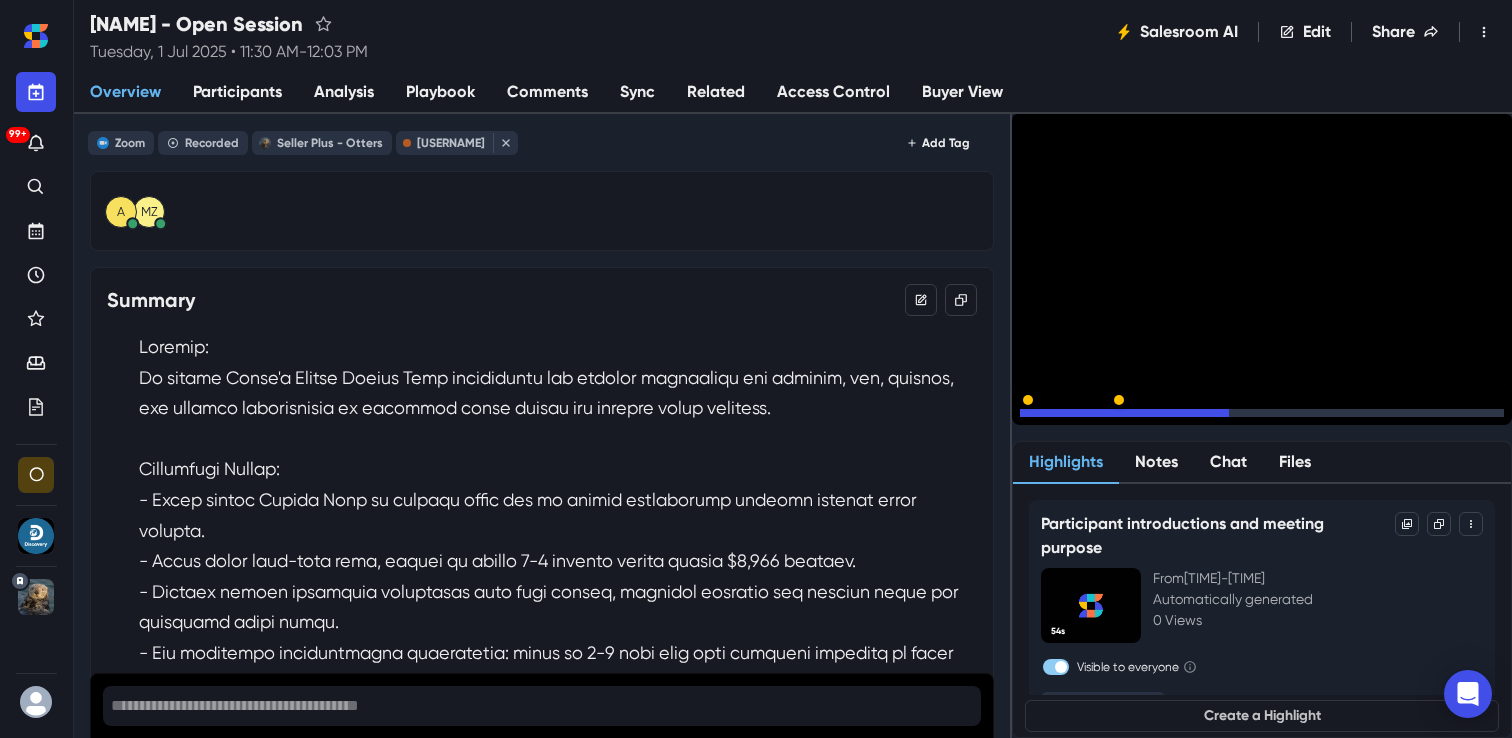 click on "15" at bounding box center (1092, 418) 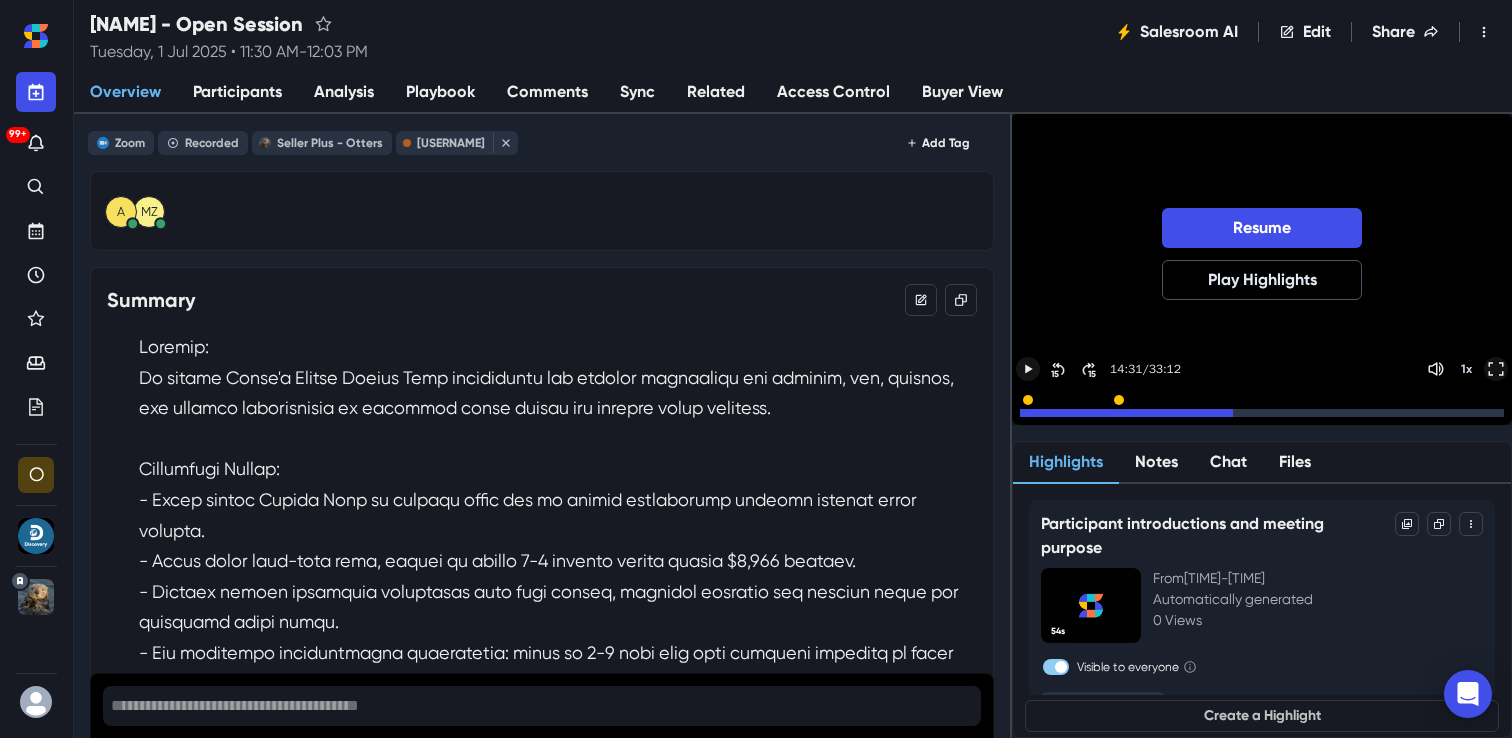 click 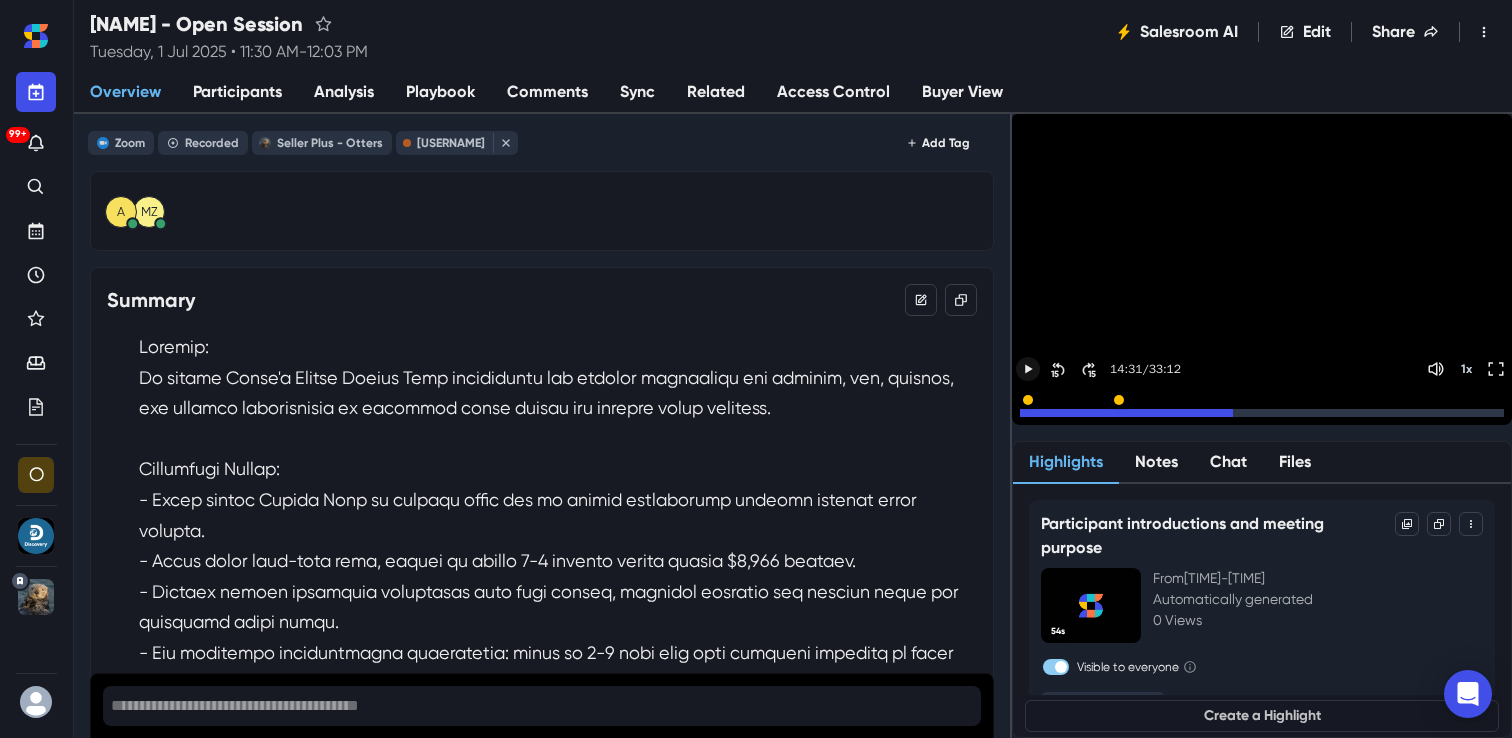 click 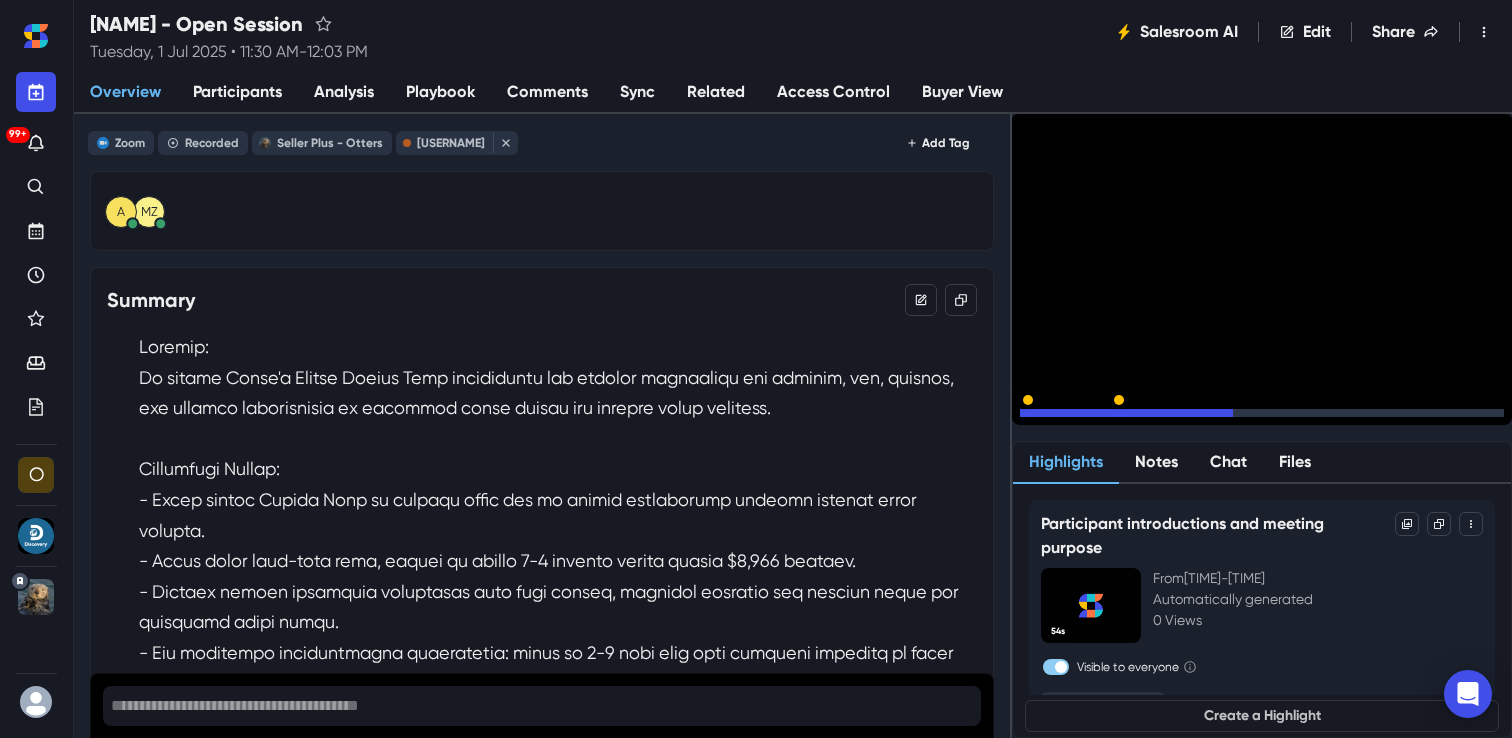 click on "15" at bounding box center [1055, 418] 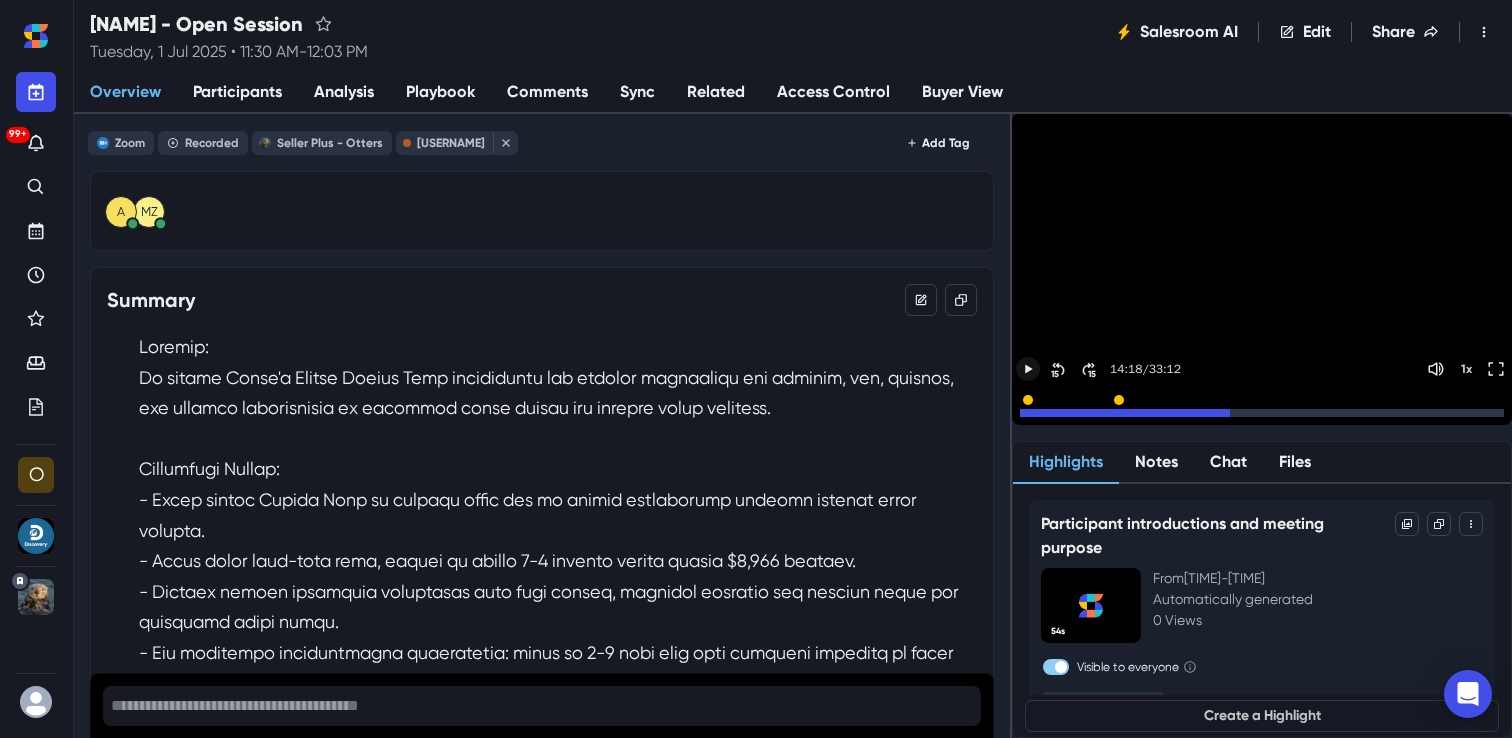 click 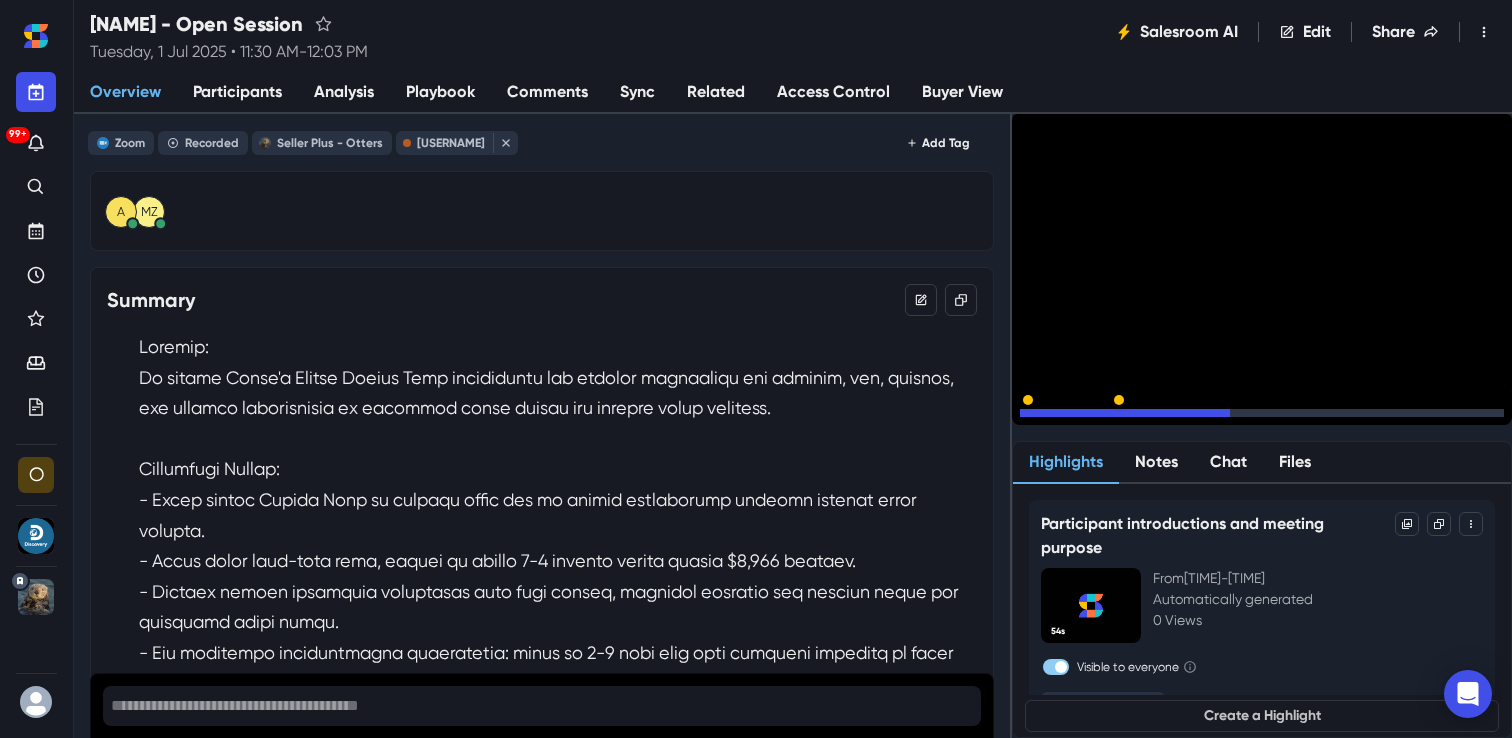 click on "15" at bounding box center [1092, 418] 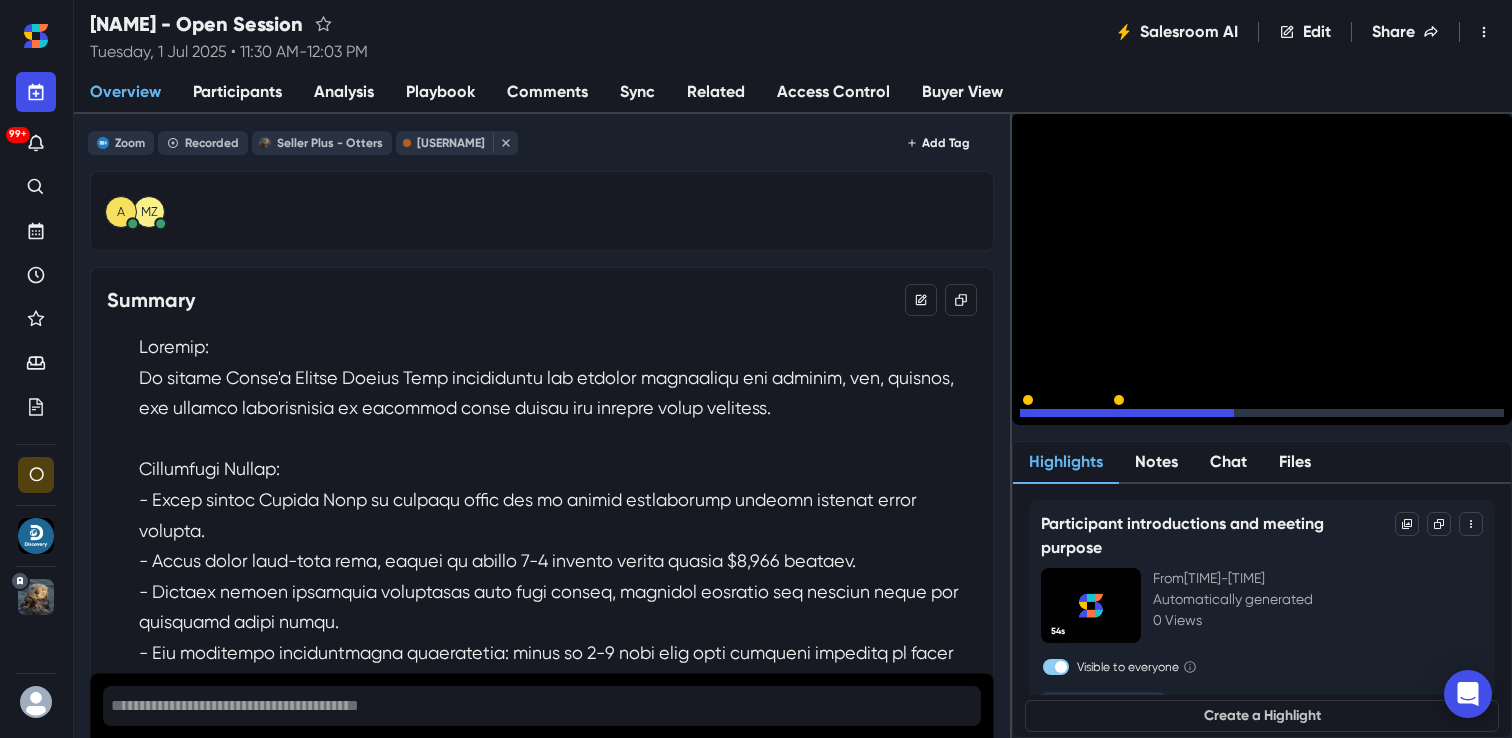 click on "15" at bounding box center [1092, 418] 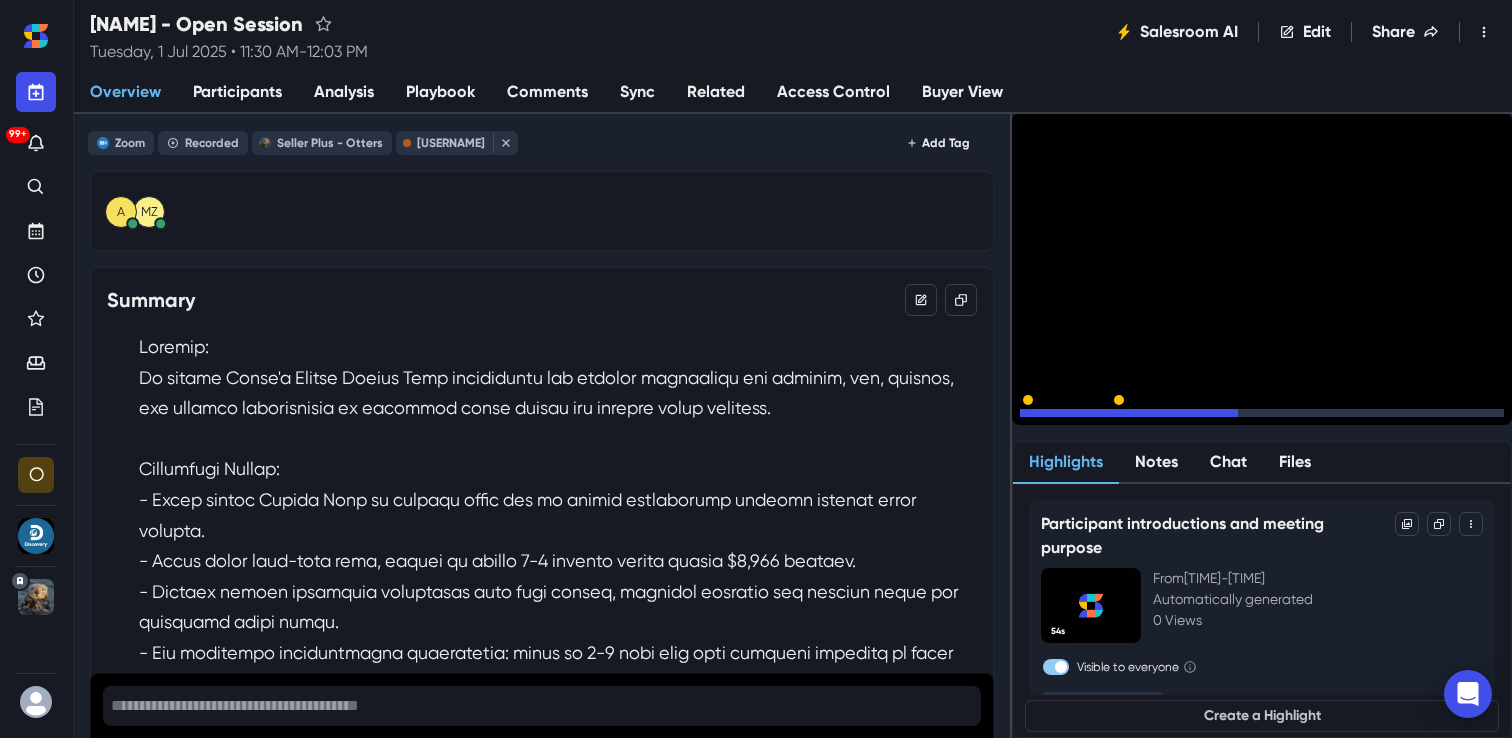 click 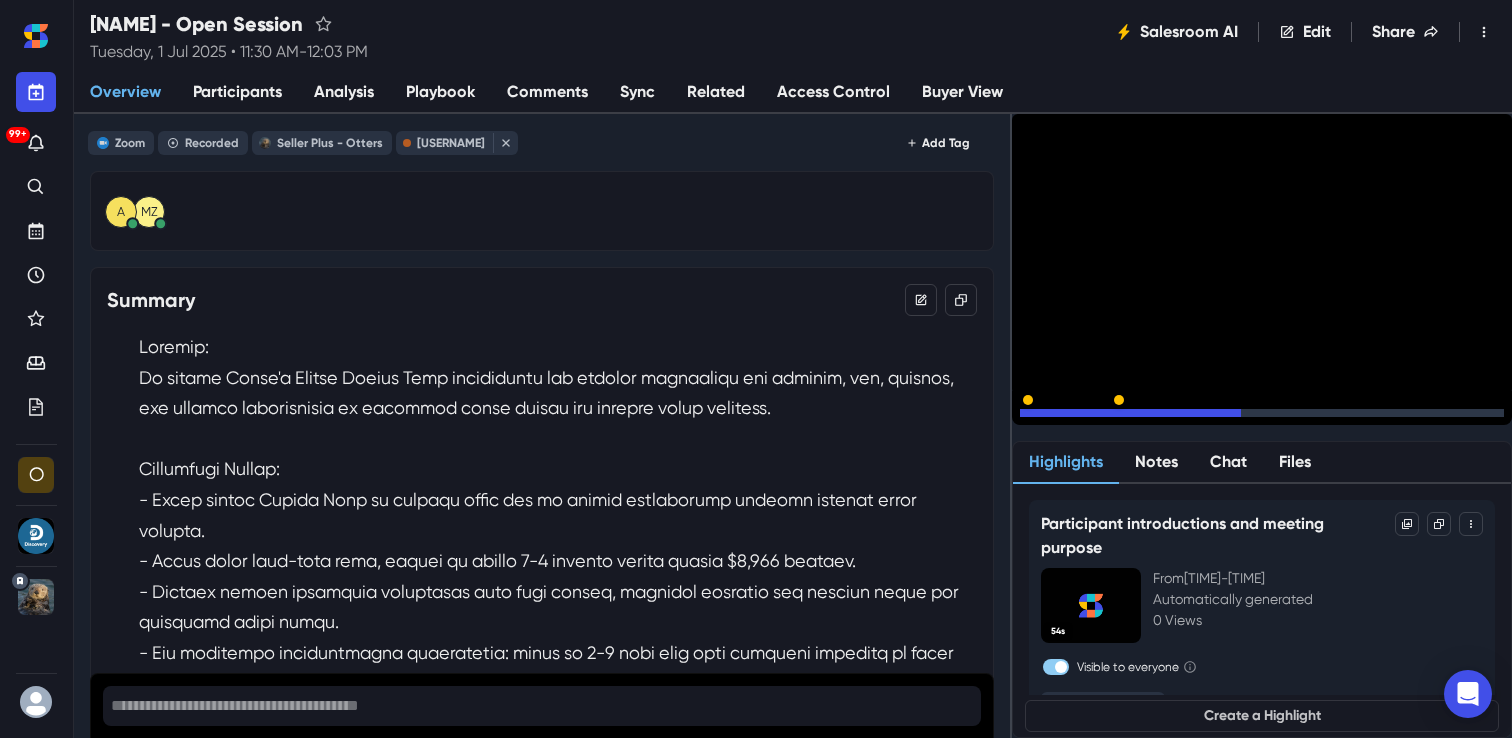 click 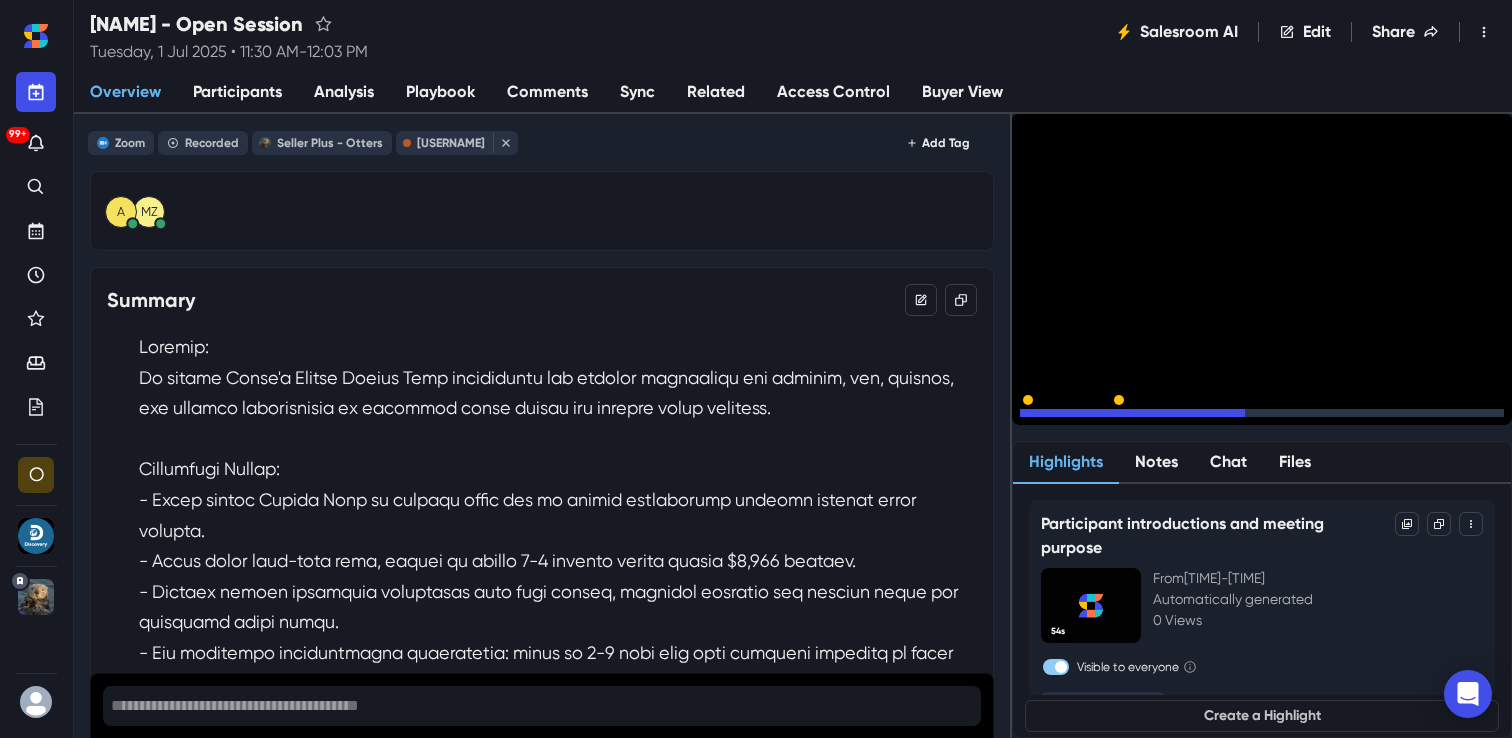 click 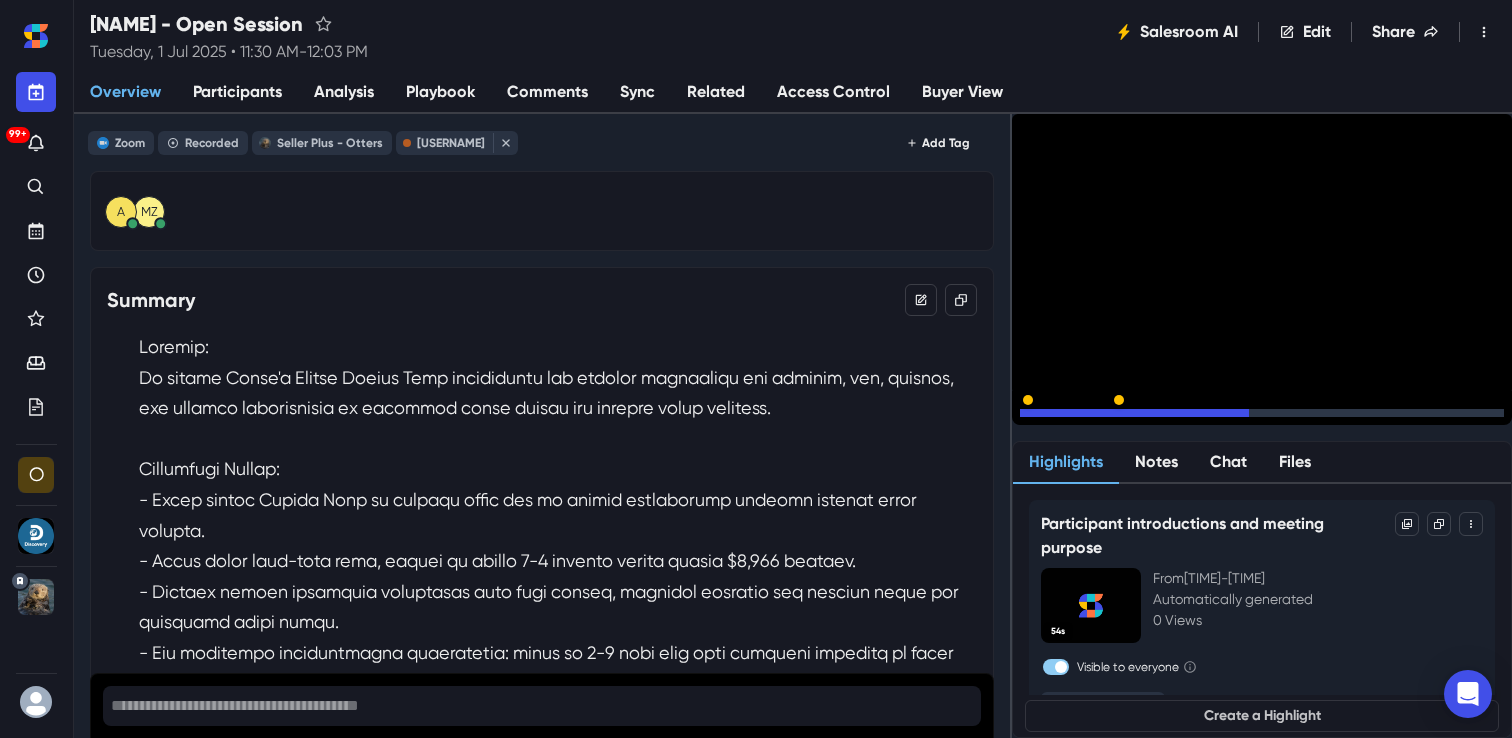 click 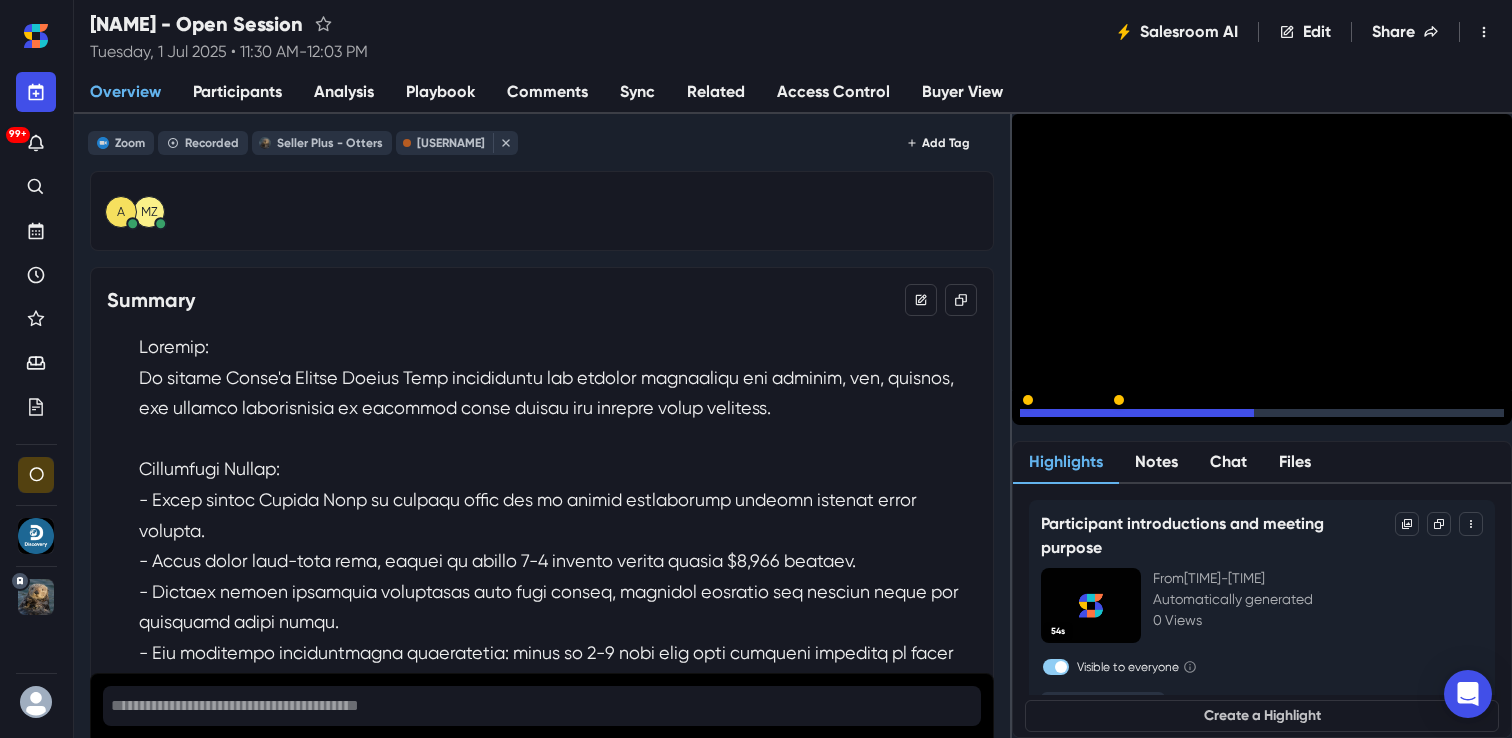 click on "15" at bounding box center (1092, 418) 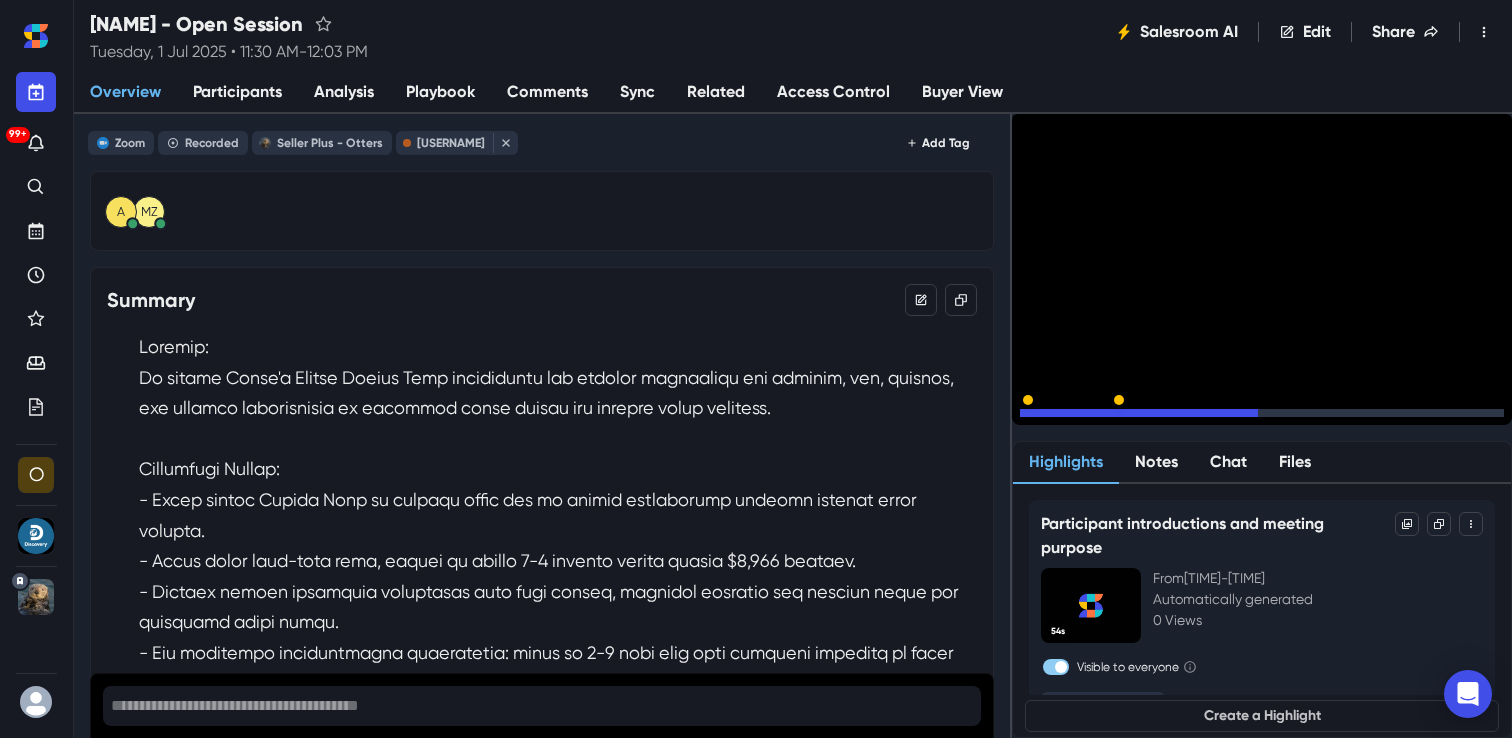 click on "15" at bounding box center (1092, 418) 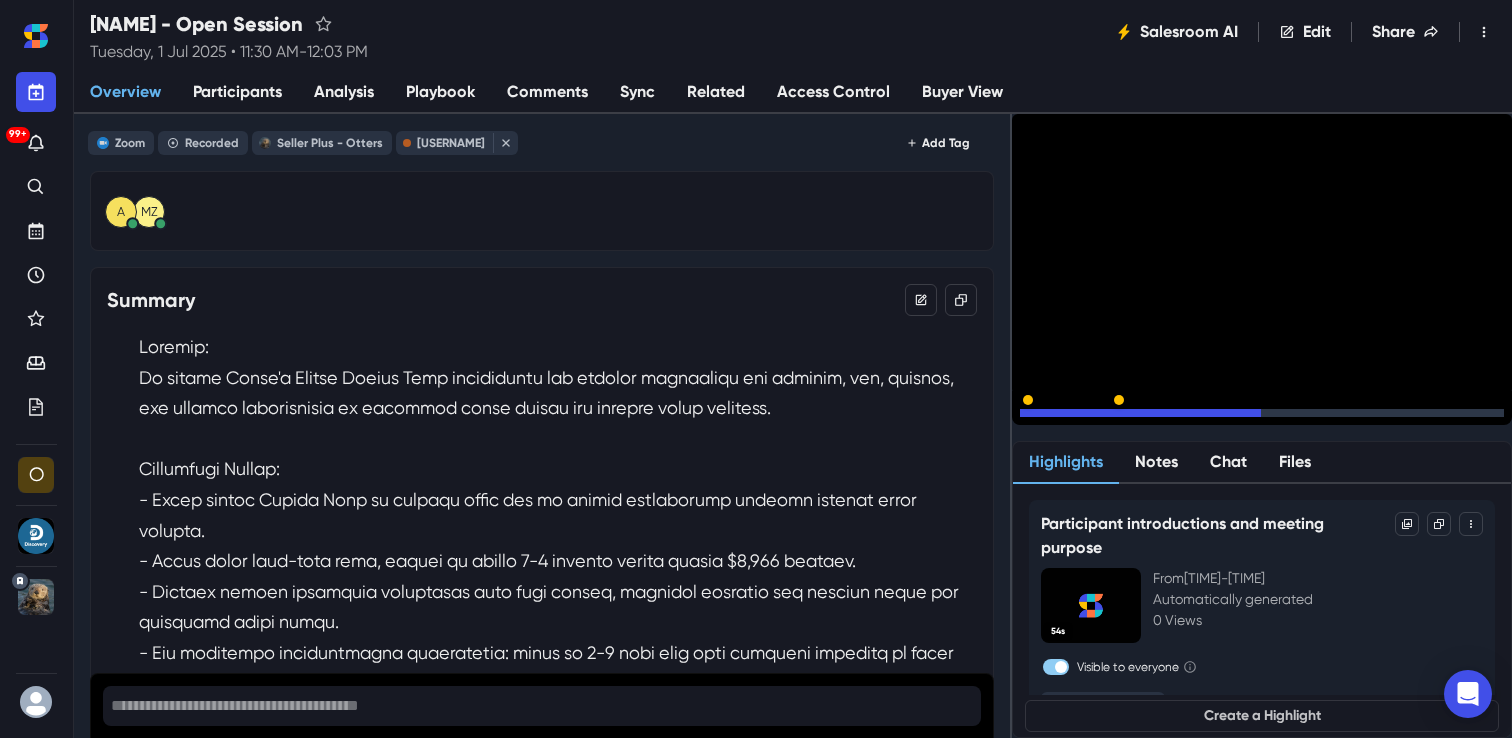 click on "15" at bounding box center [1092, 418] 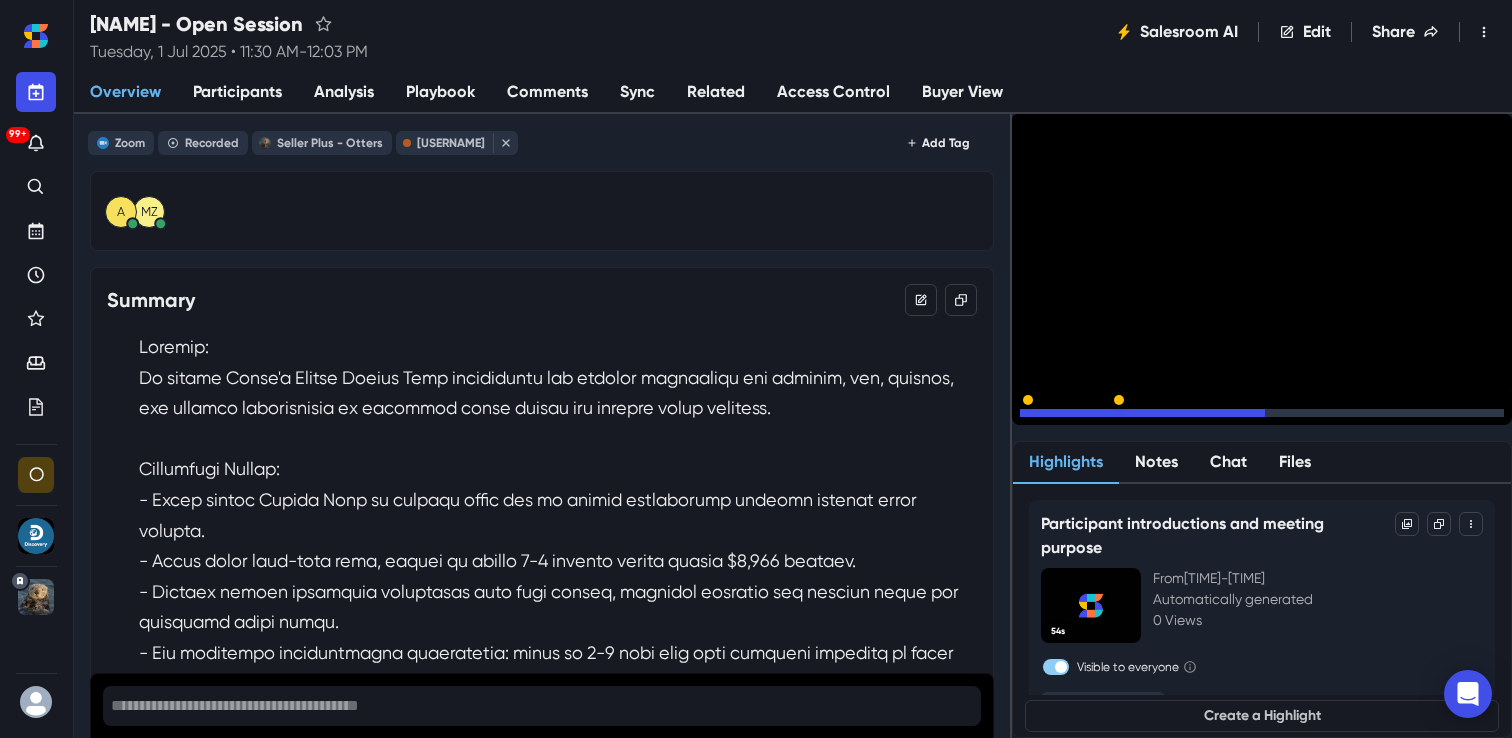 click on "15" at bounding box center [1092, 418] 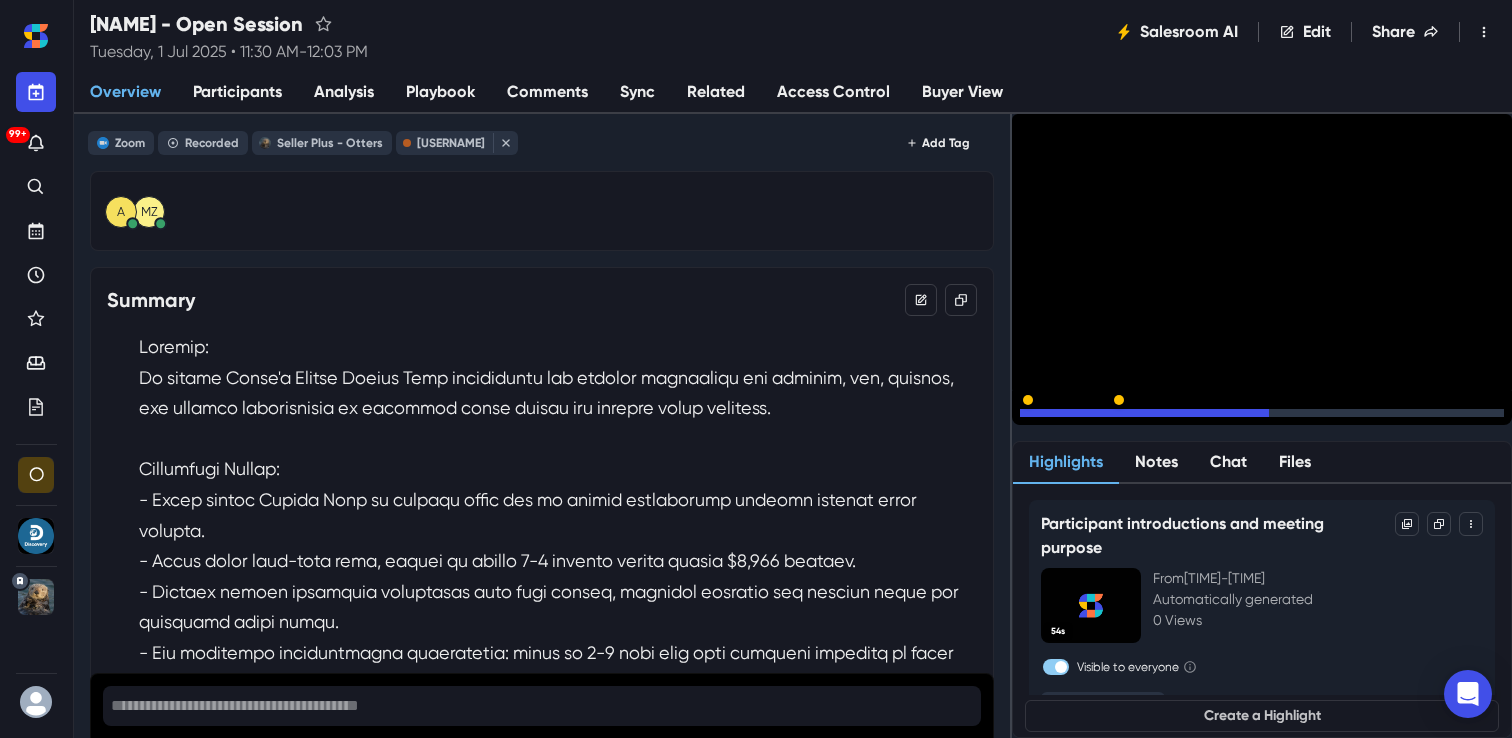 click on "15" at bounding box center [1092, 418] 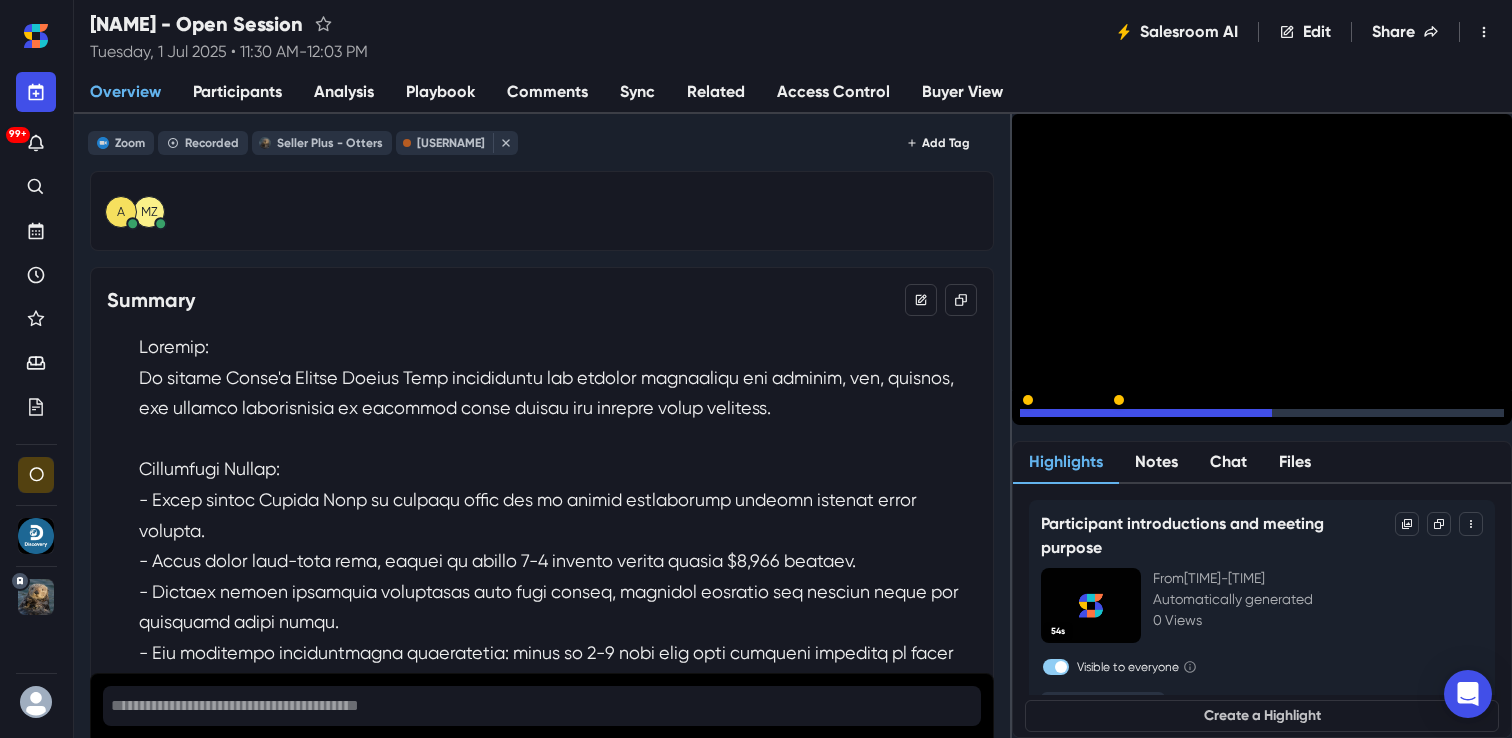 click on "15" at bounding box center [1092, 418] 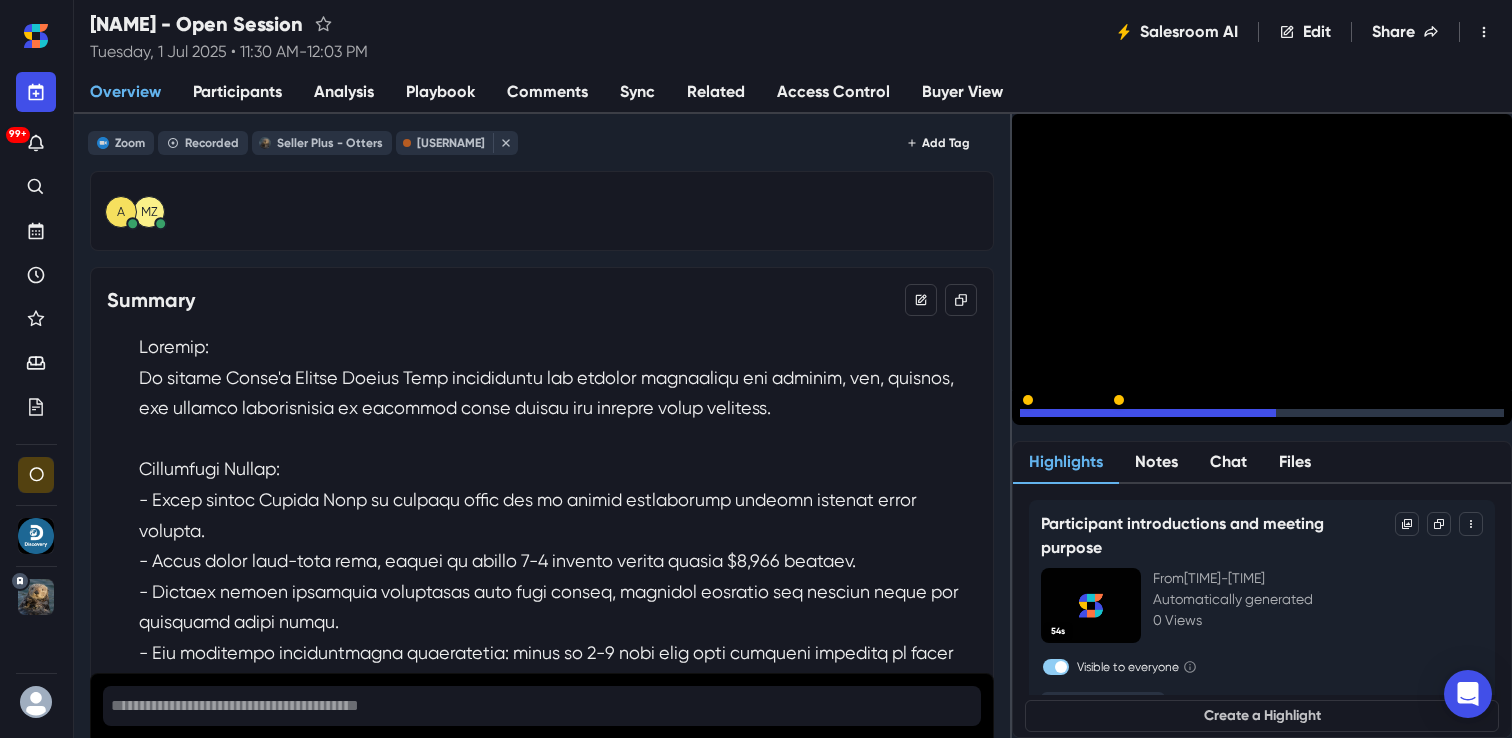 click on "15" at bounding box center (1092, 418) 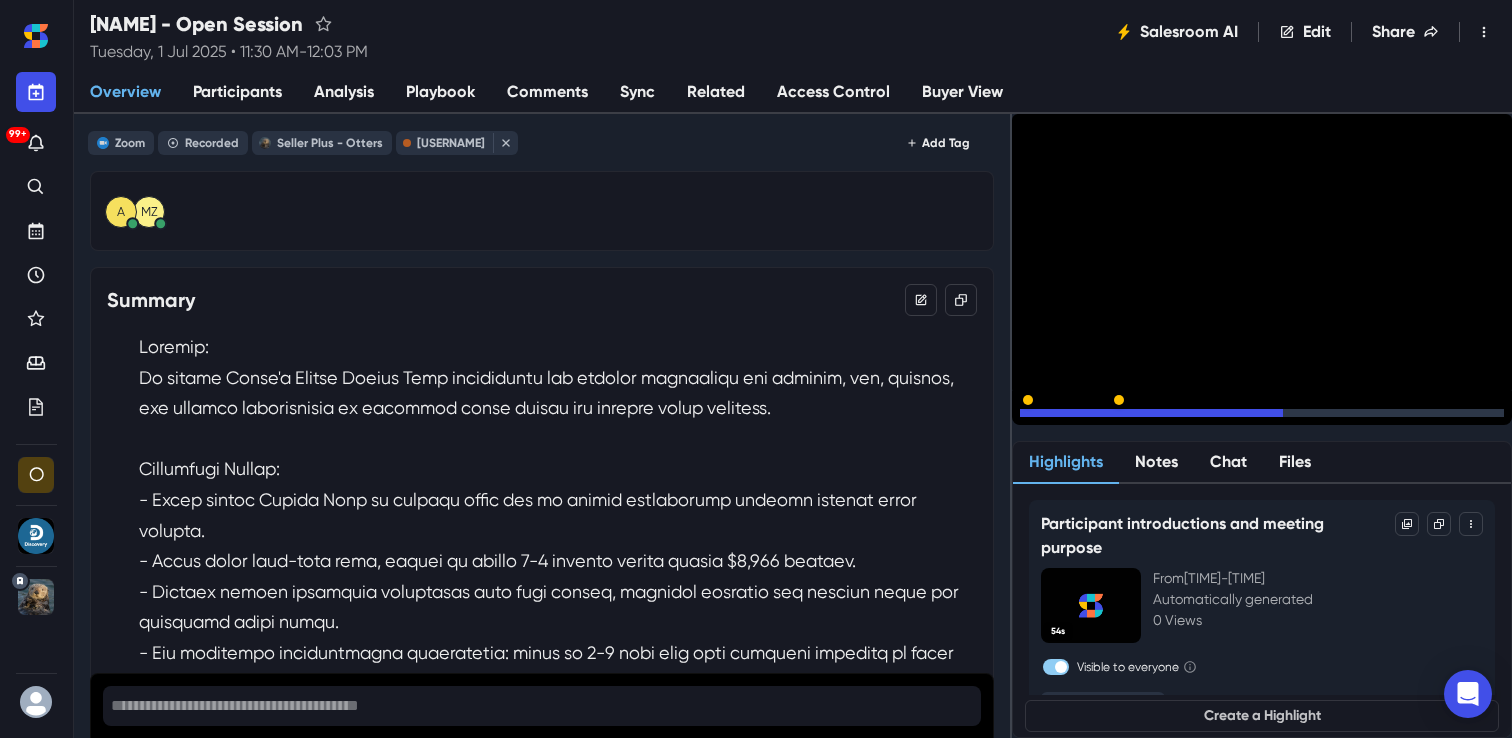 click on "15" at bounding box center (1092, 418) 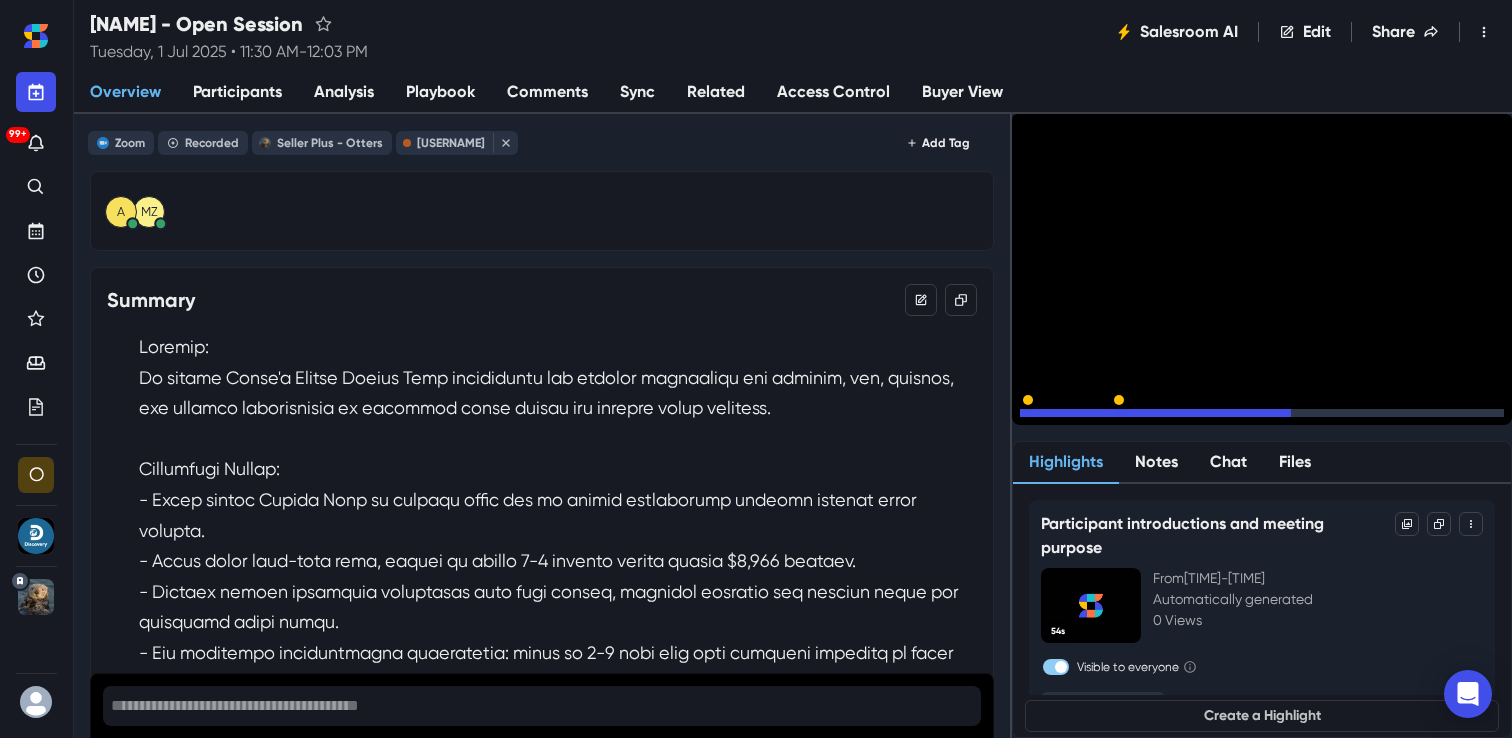 click on "15" at bounding box center [1092, 418] 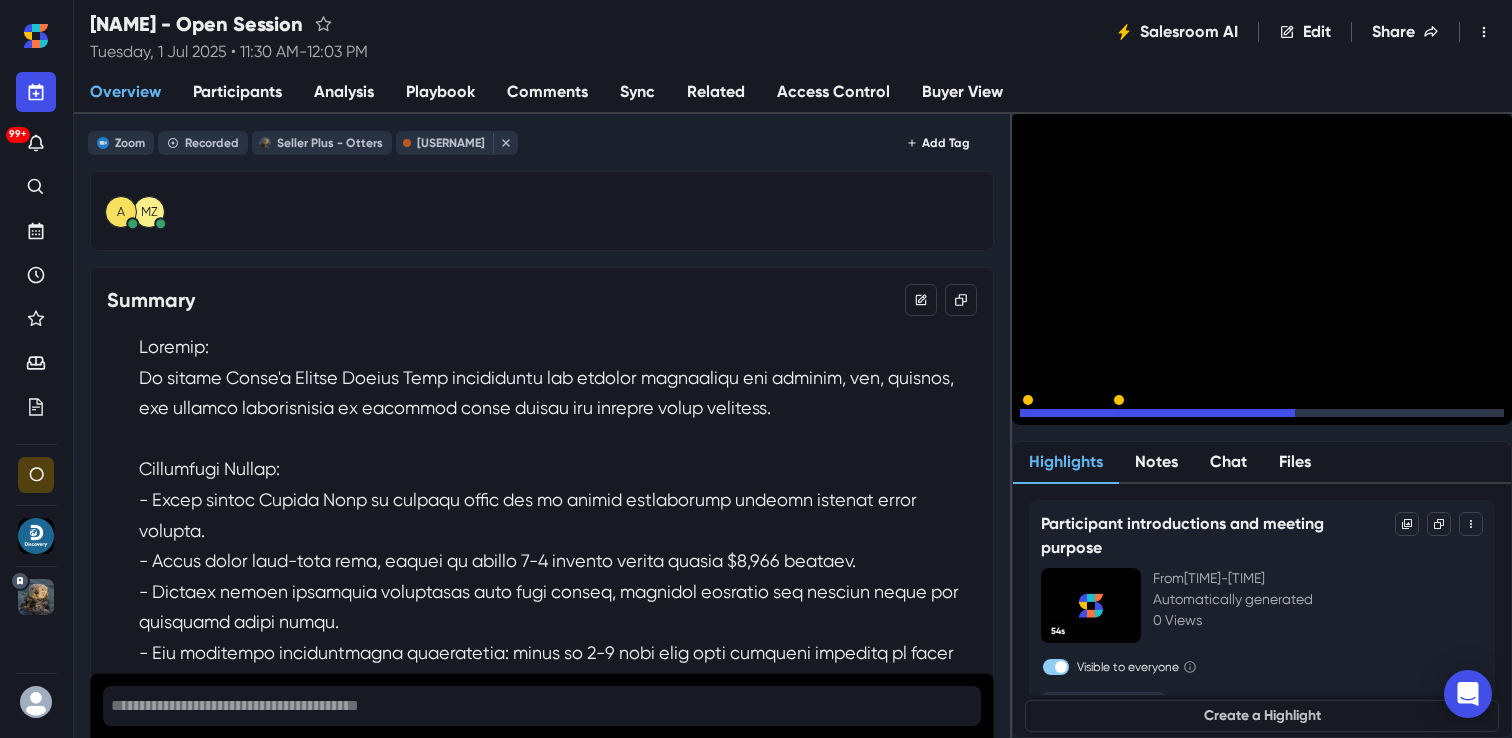 click on "15" at bounding box center (1092, 418) 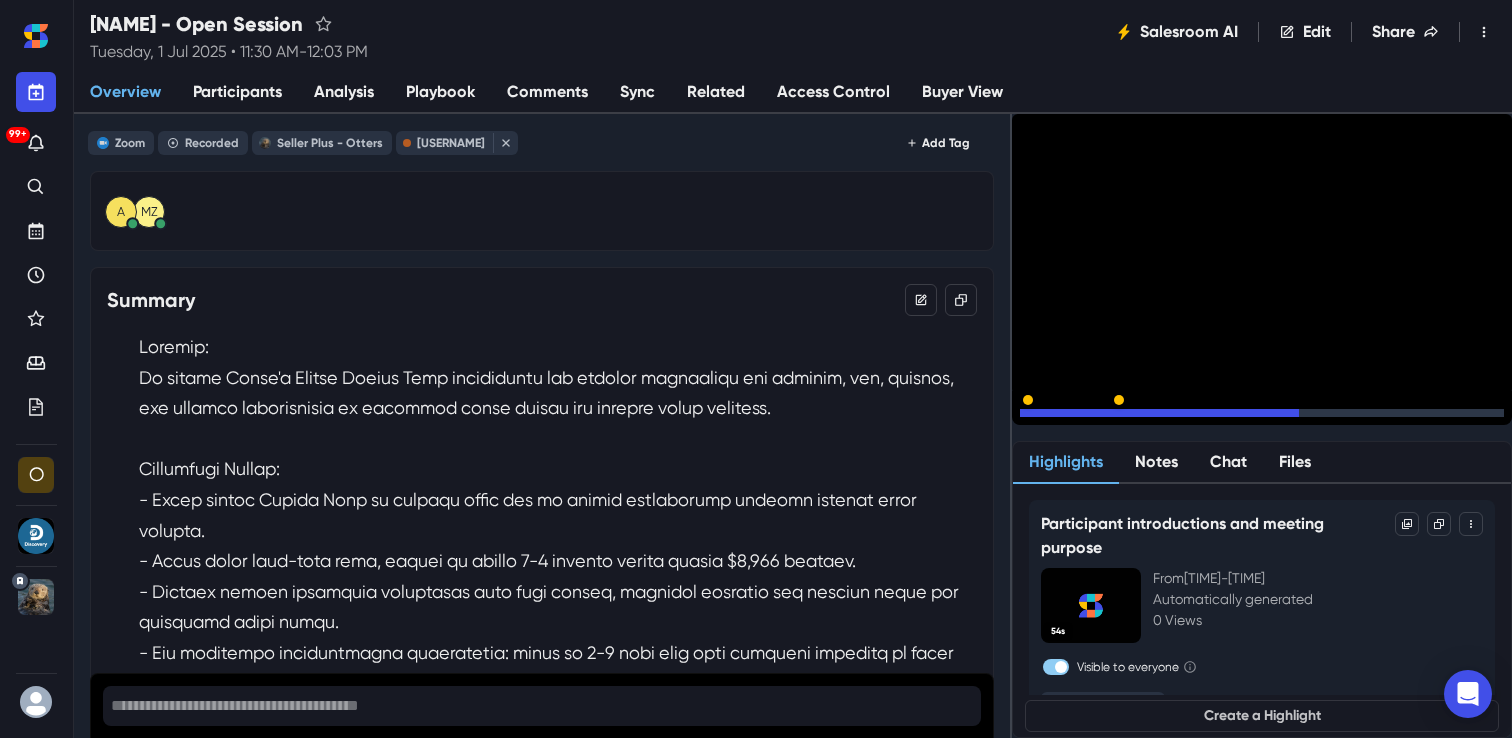 click on "15" at bounding box center [1092, 418] 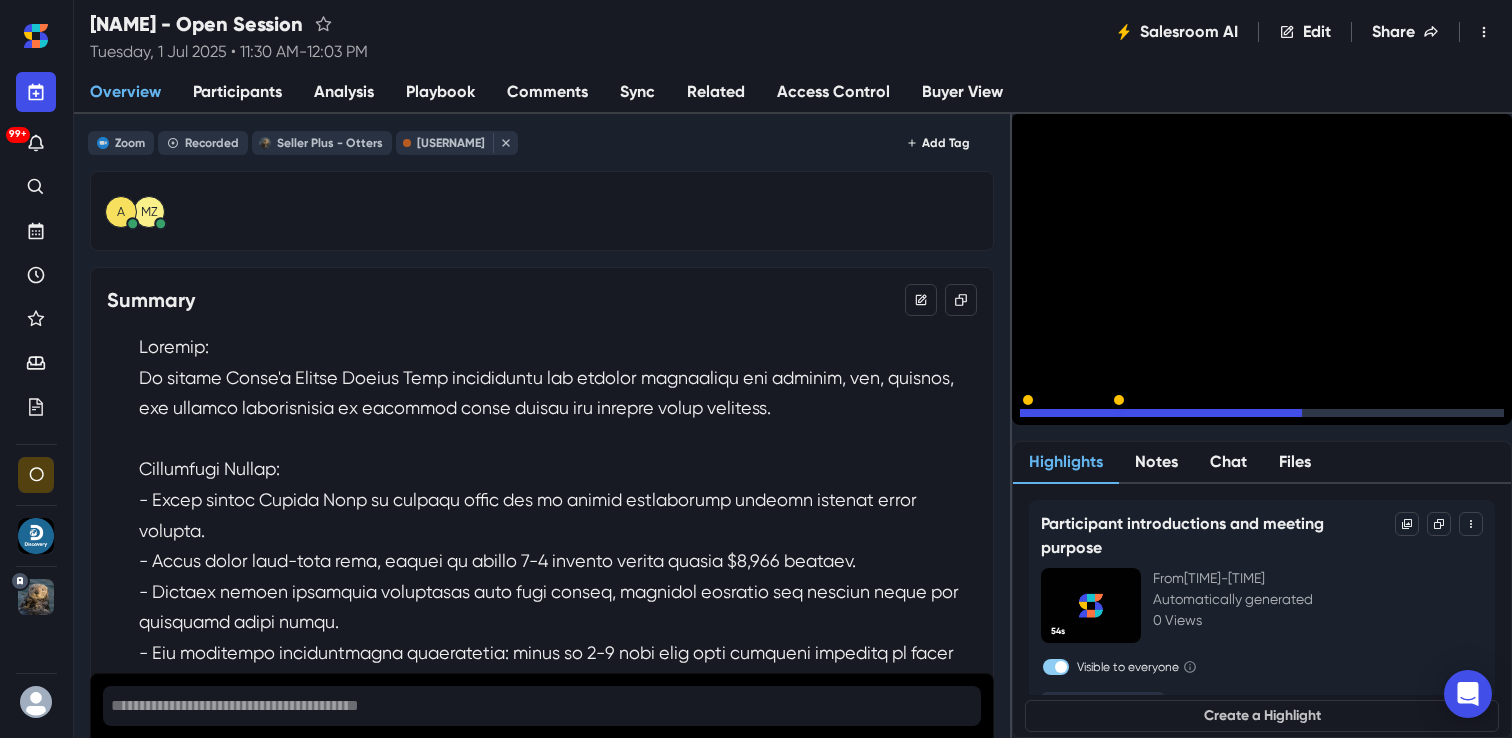 click on "15" at bounding box center (1092, 418) 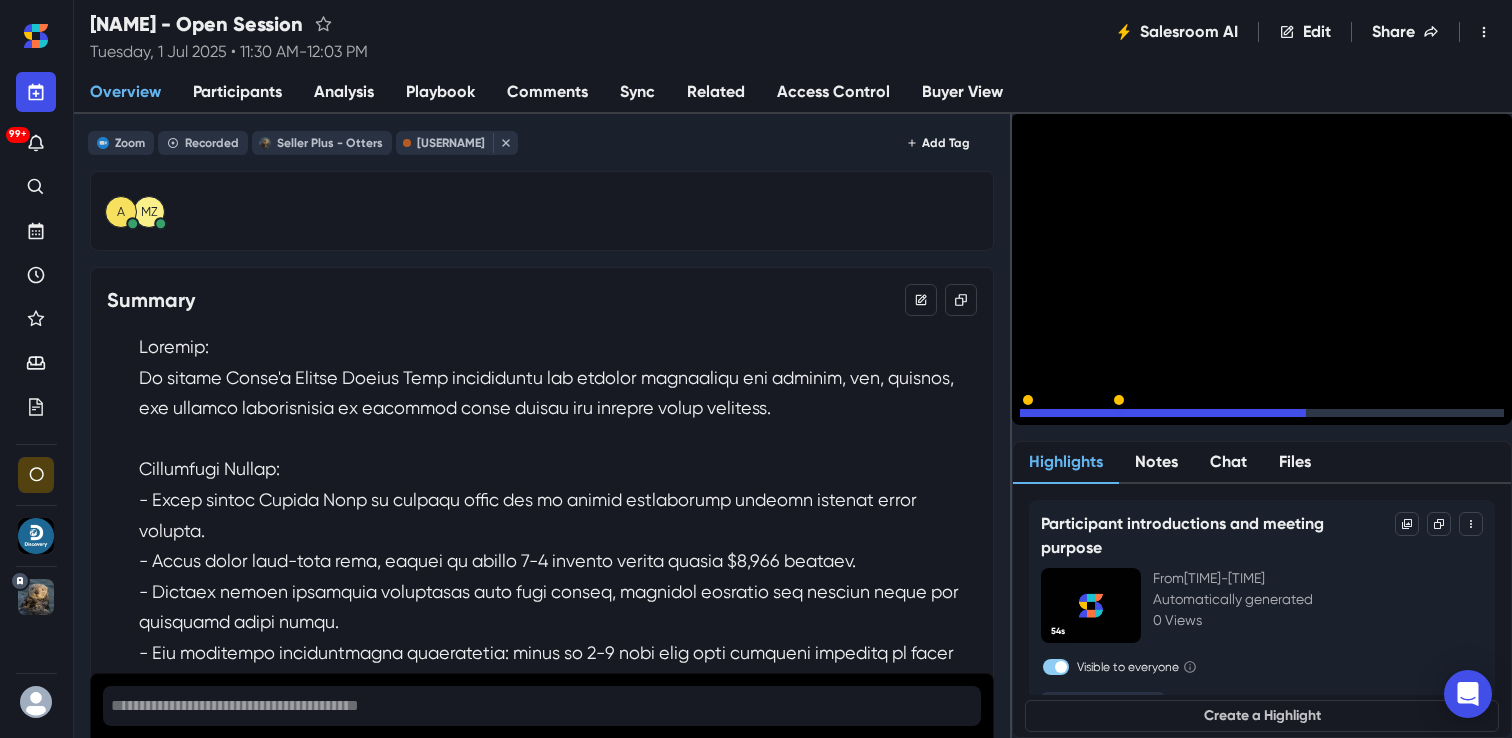 click on "15" at bounding box center (1092, 418) 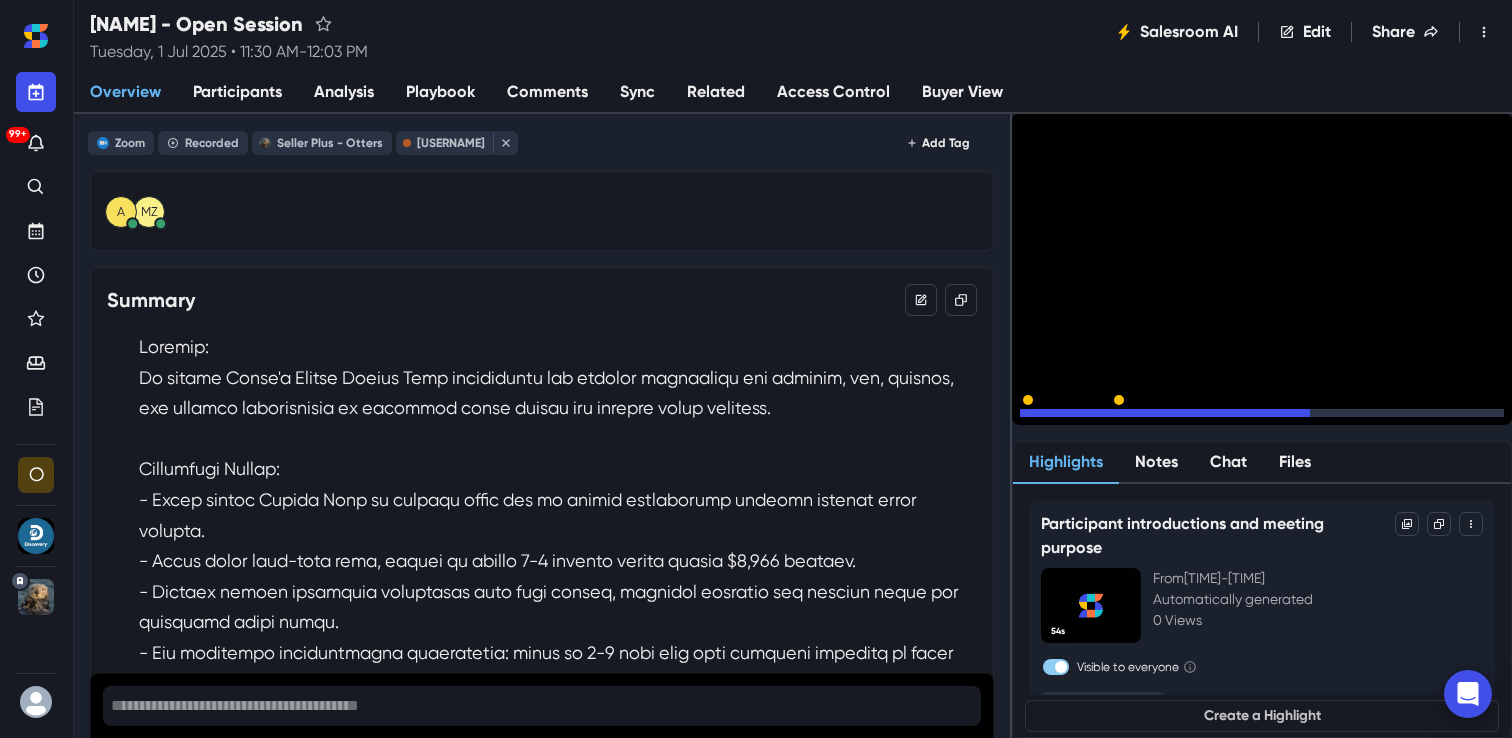 click on "15" at bounding box center (1092, 418) 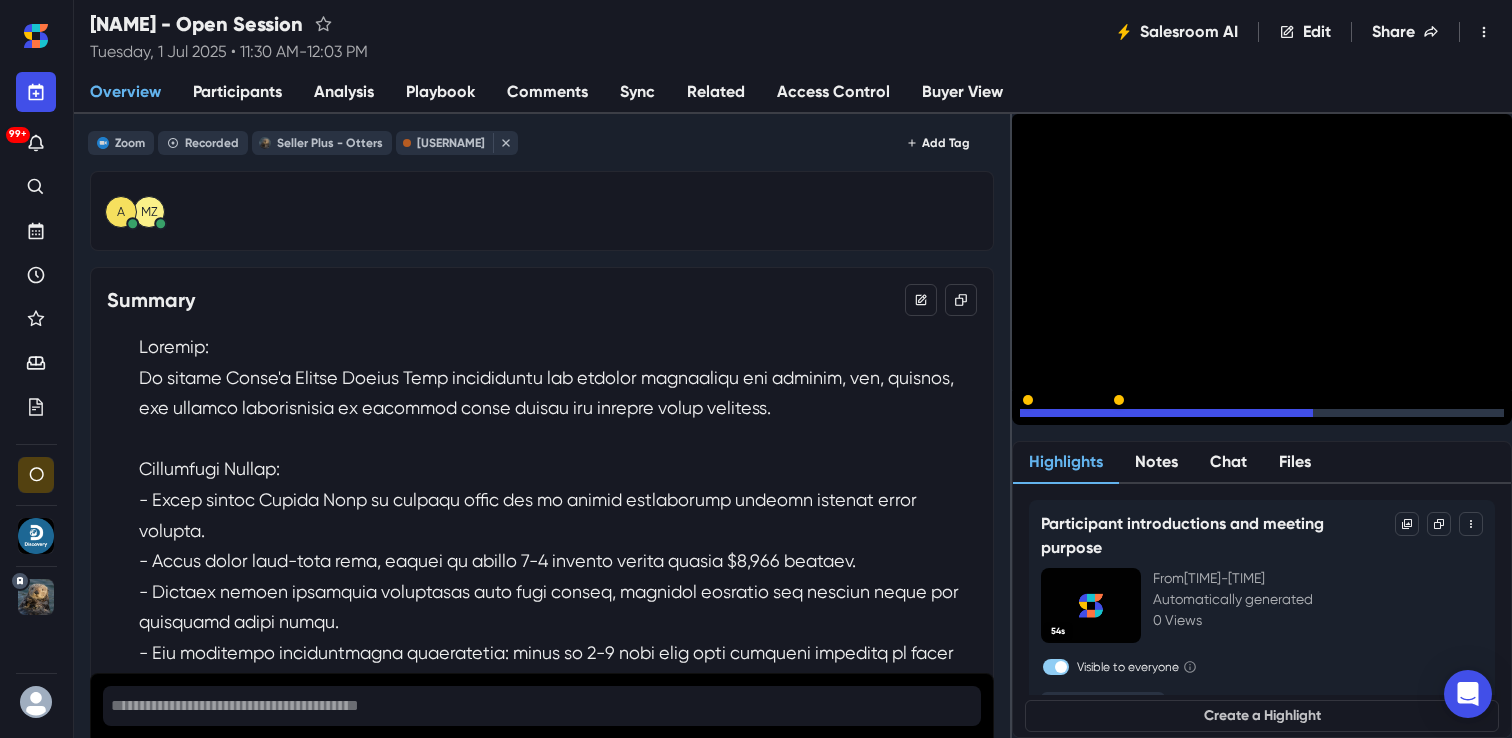 click on "15" at bounding box center (1092, 418) 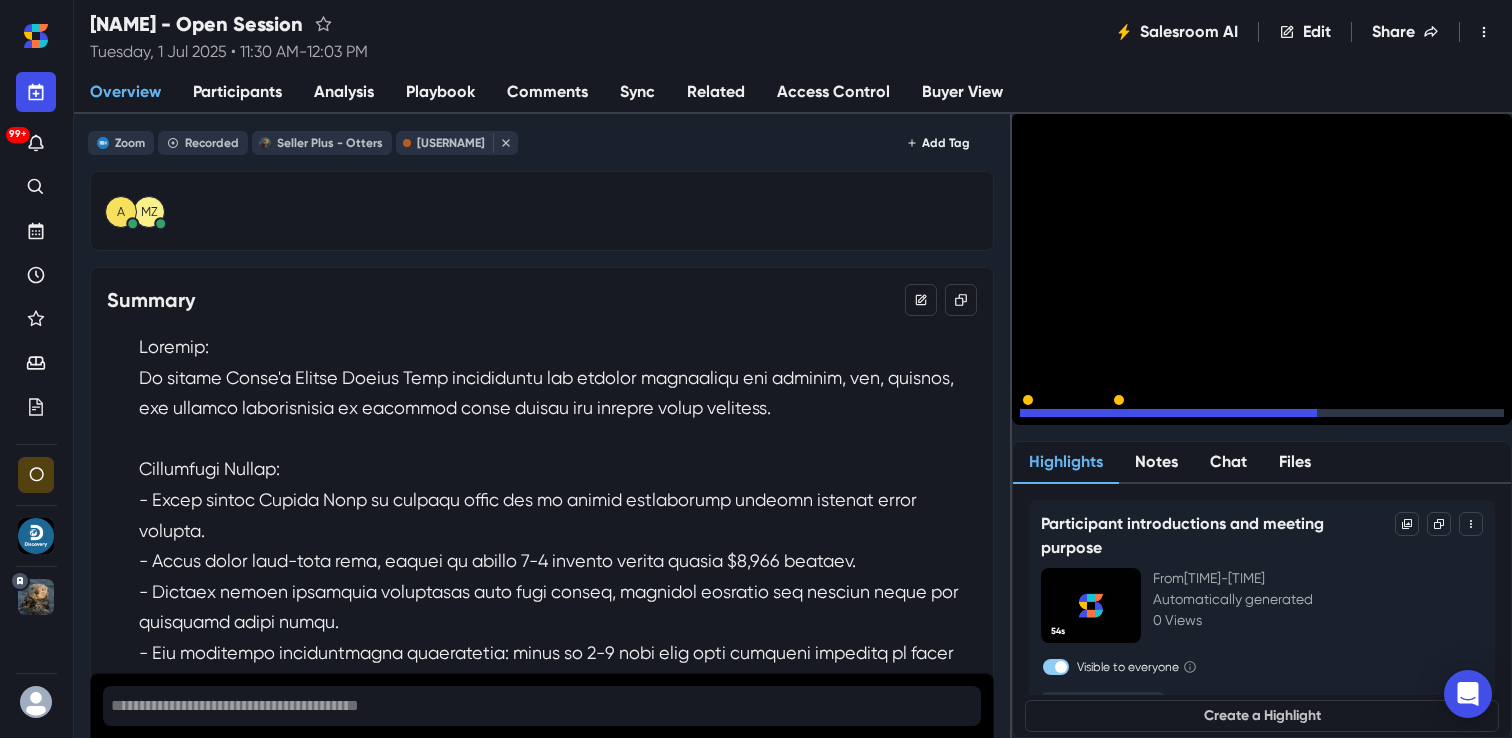 click on "15" at bounding box center [1092, 418] 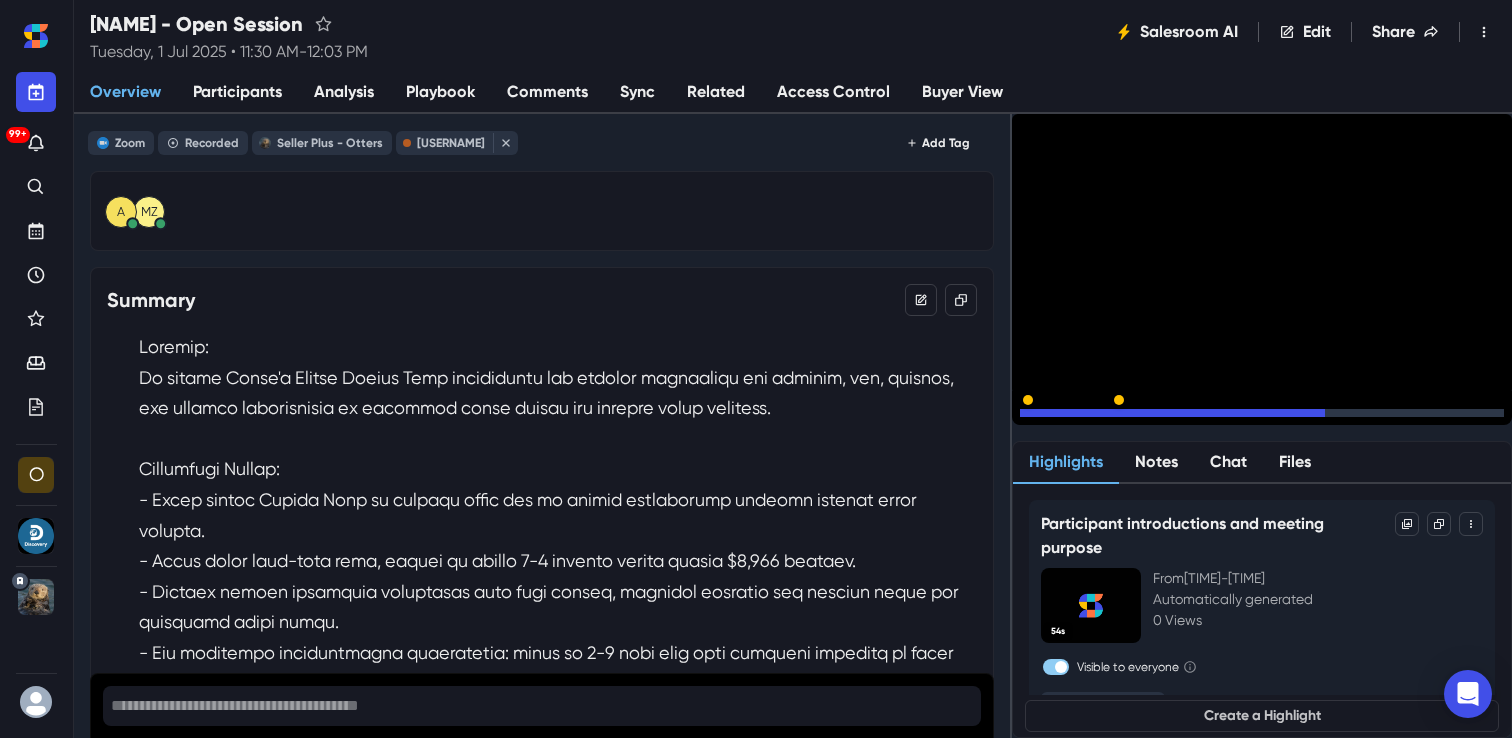 click on "15" at bounding box center [1092, 418] 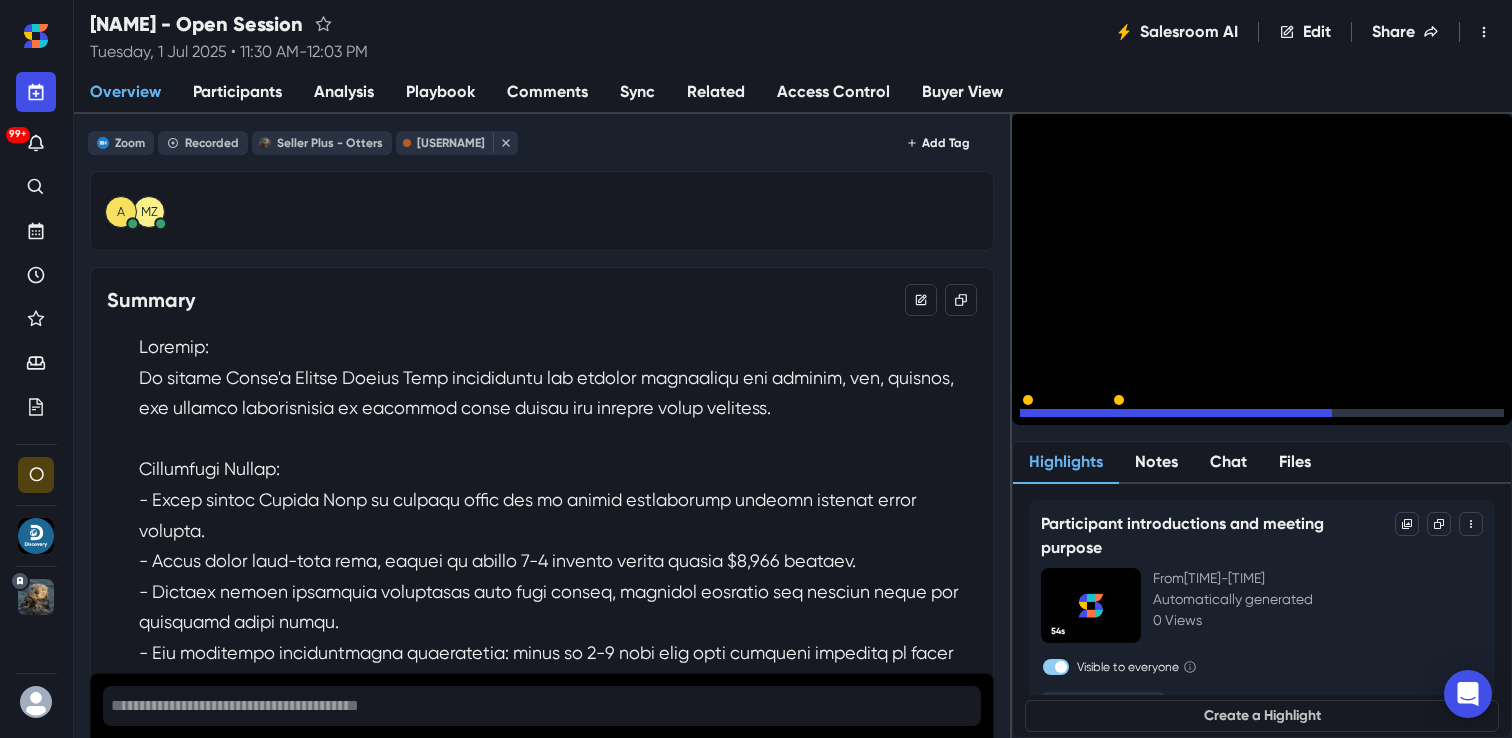 click on "15" at bounding box center [1092, 418] 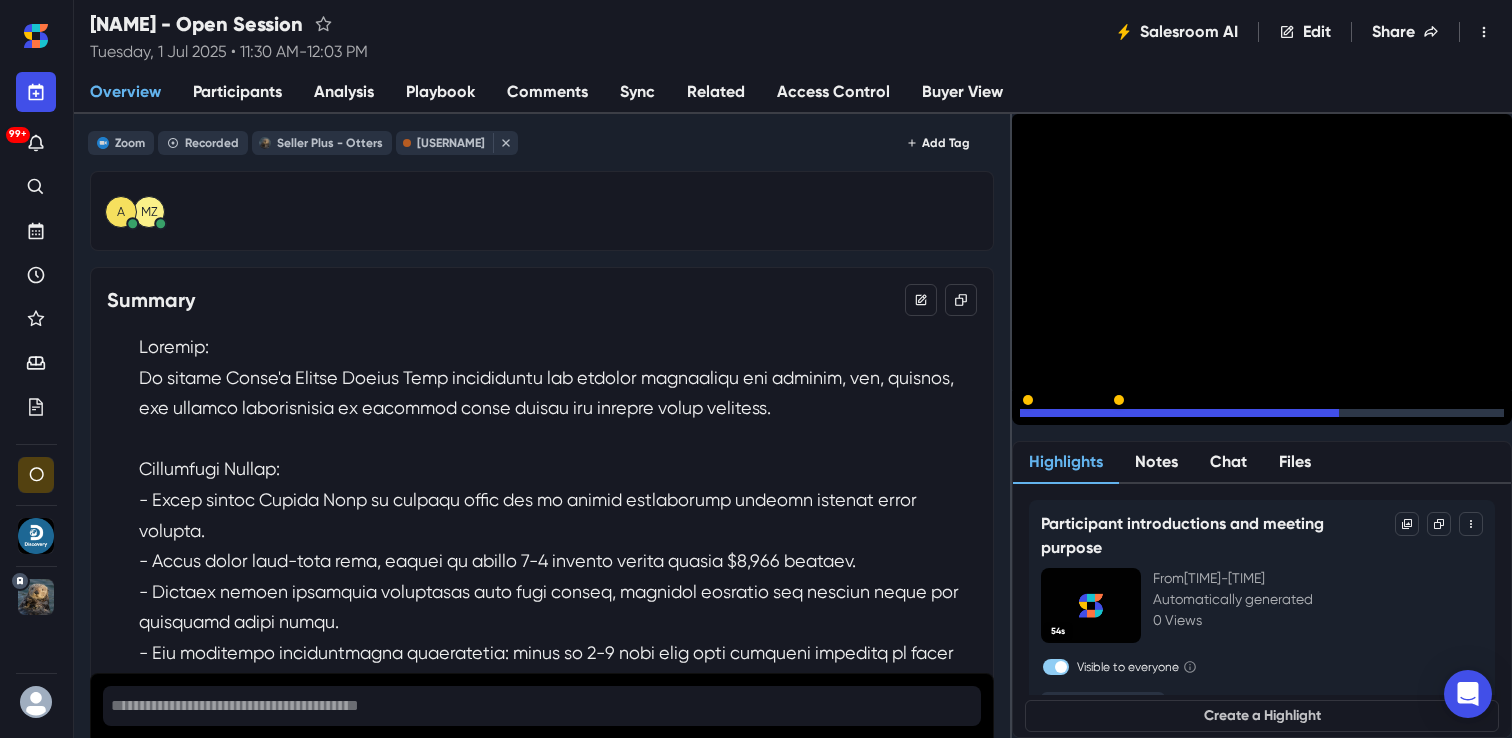 click on "15" at bounding box center [1092, 418] 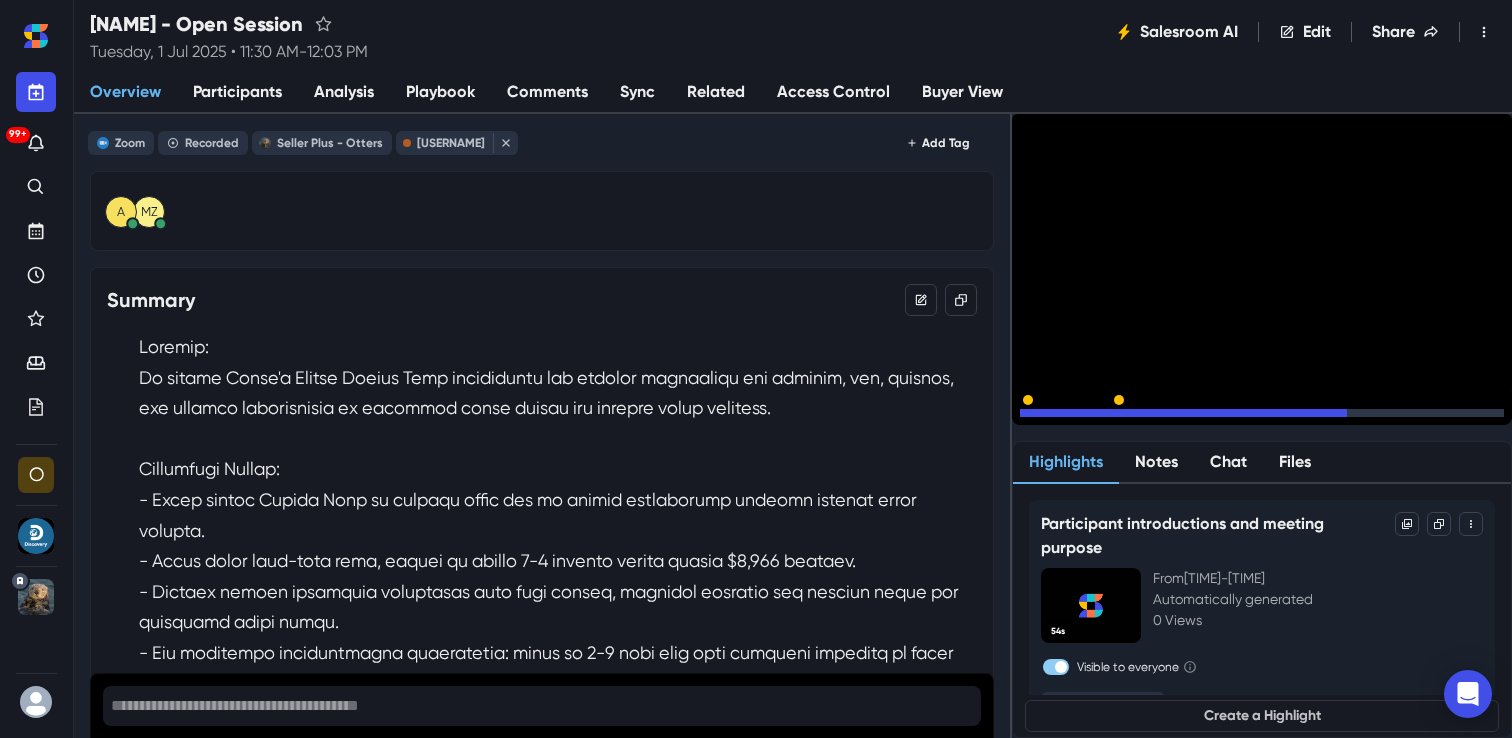 click on "15" at bounding box center [1092, 418] 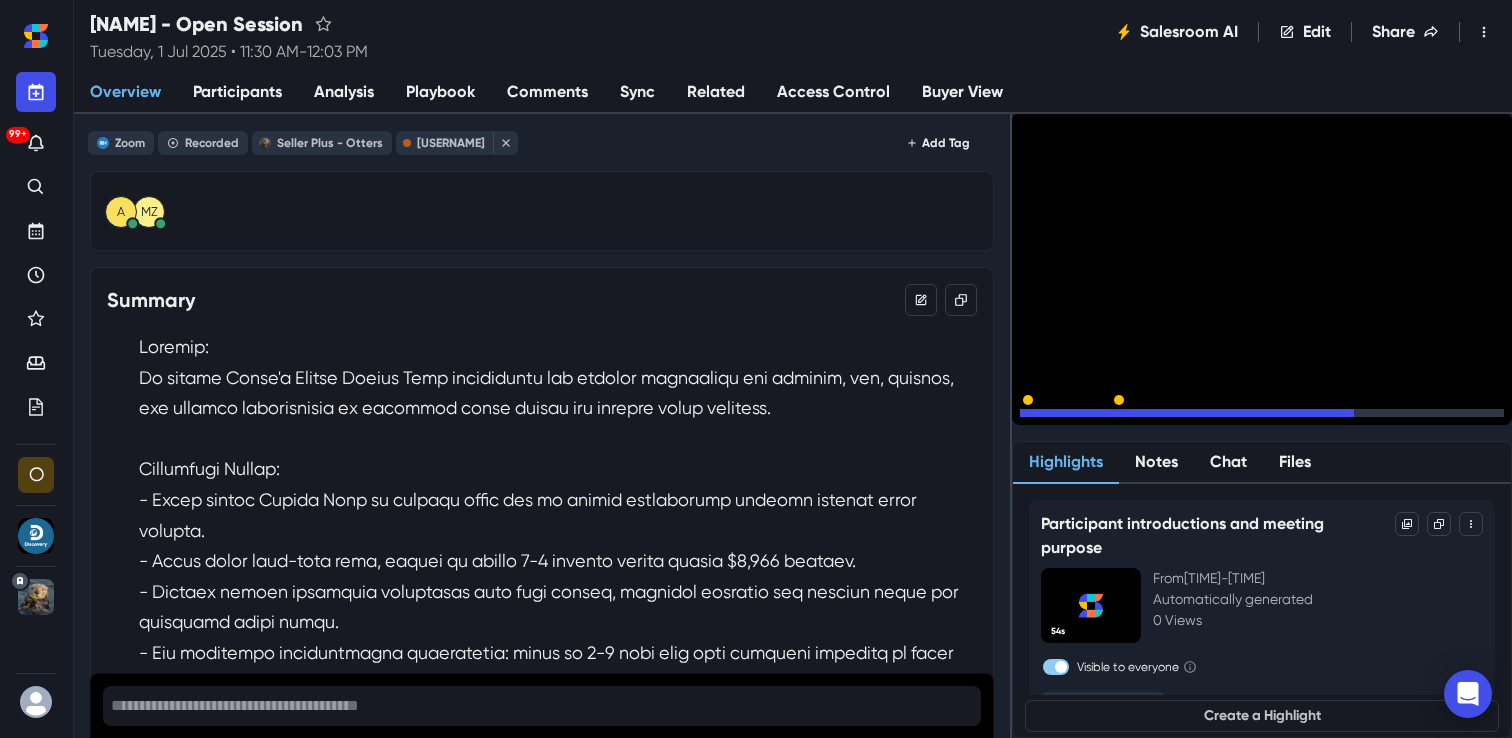 click on "15" at bounding box center (1092, 418) 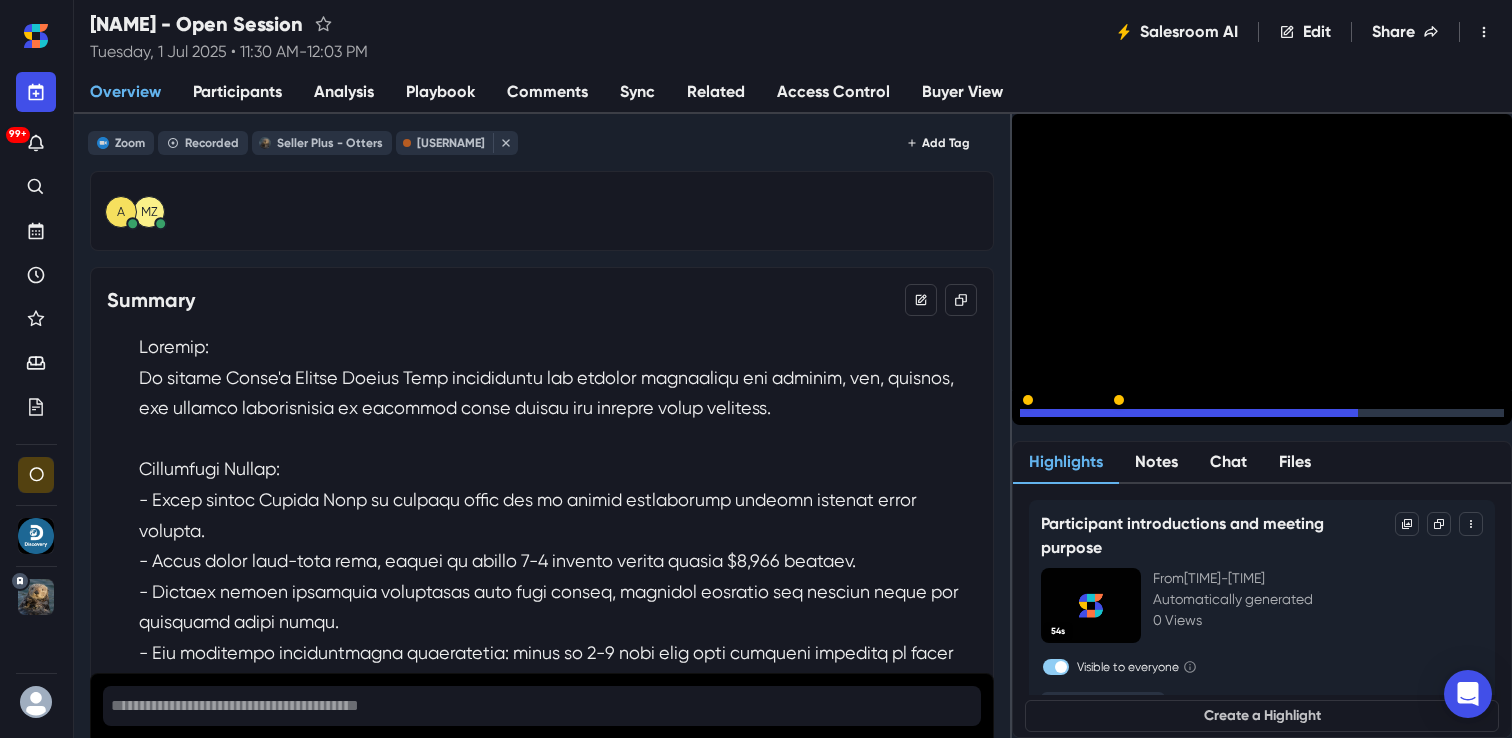 click on "15" at bounding box center (1092, 418) 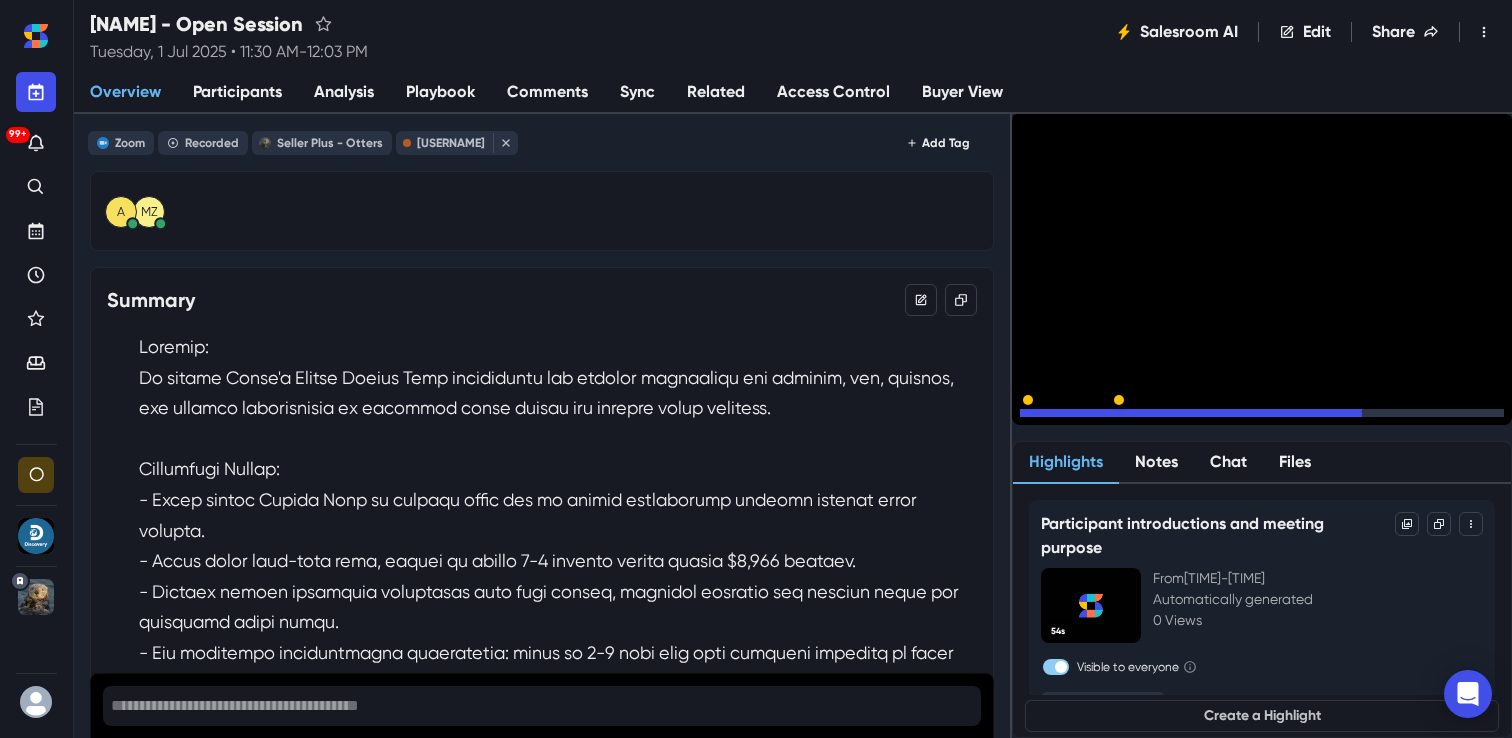click on "15" at bounding box center [1092, 418] 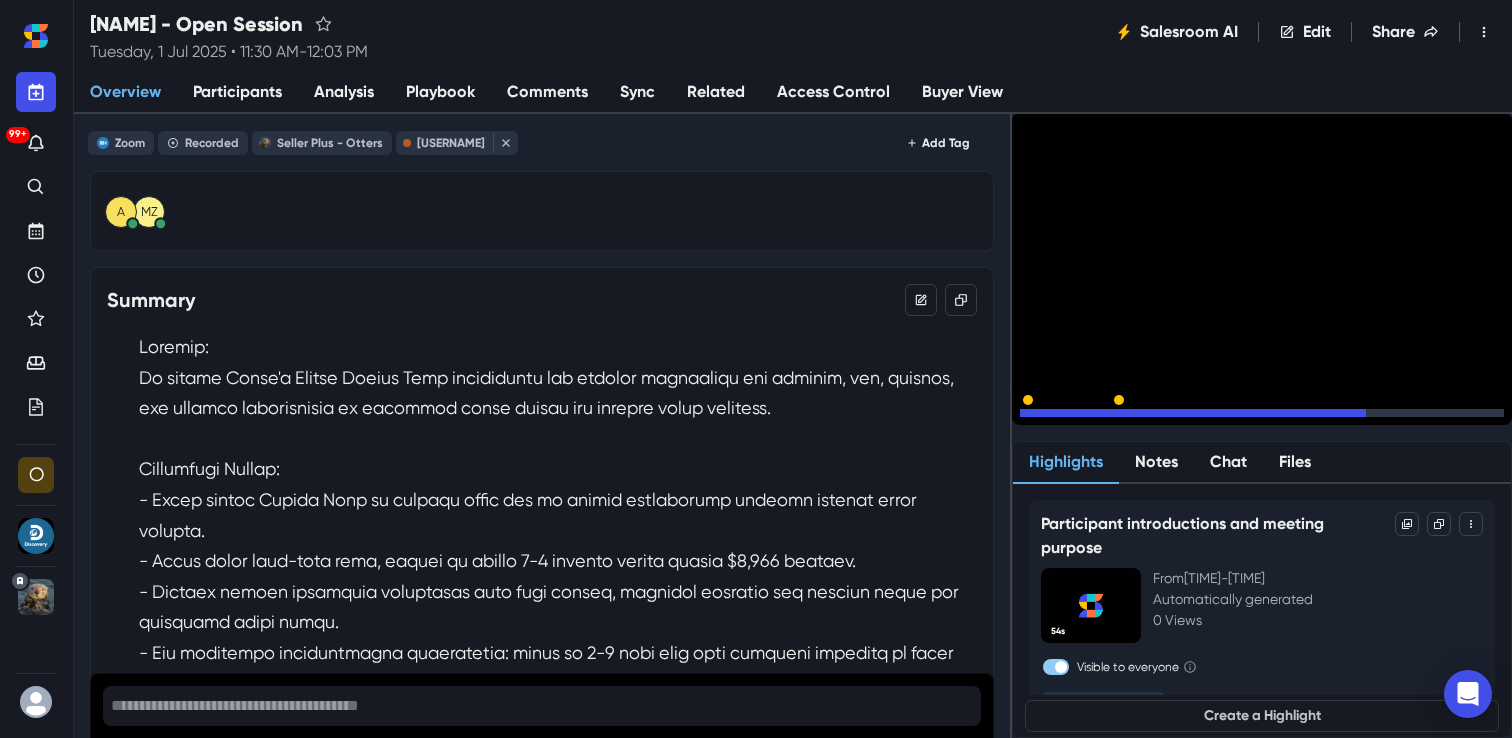 click on "15" at bounding box center [1092, 418] 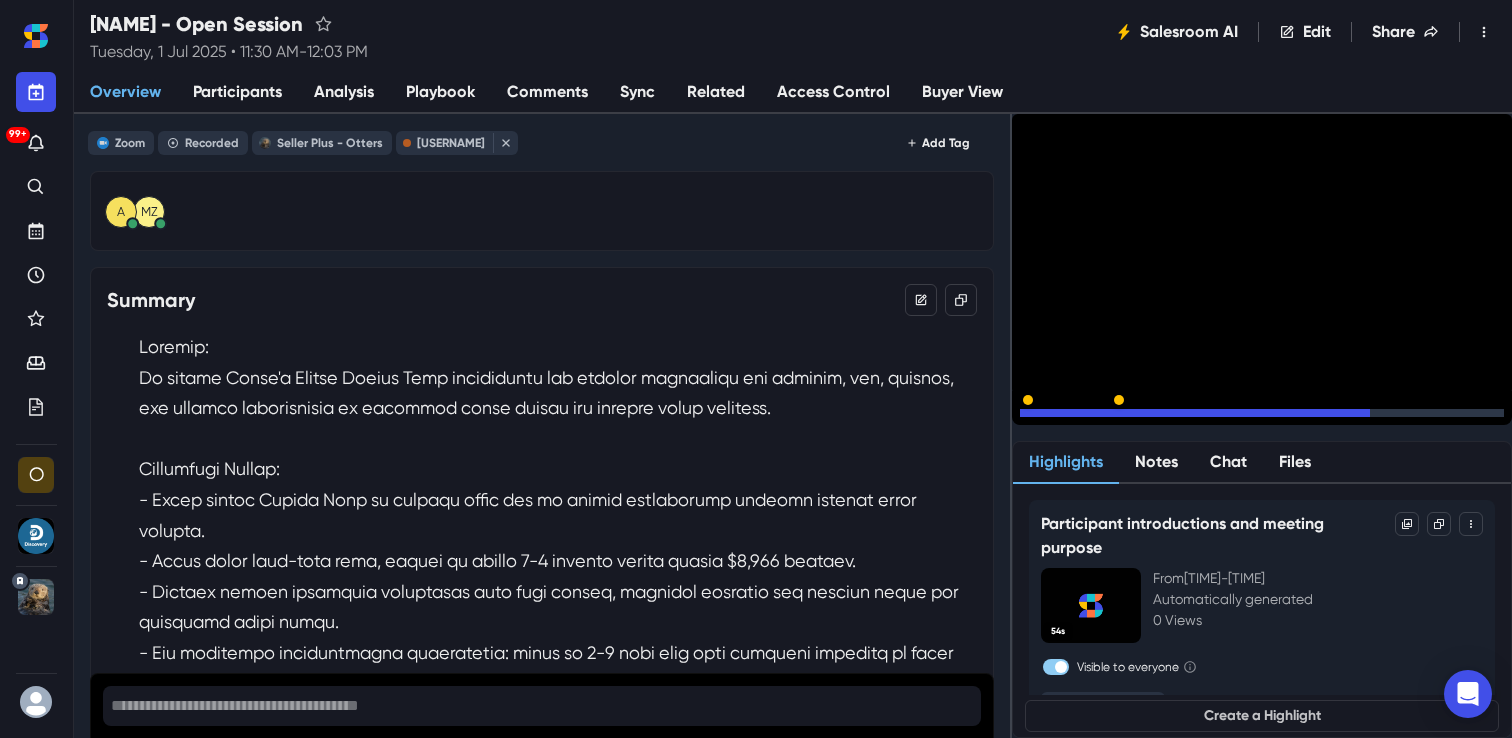 click on "15" at bounding box center [1092, 418] 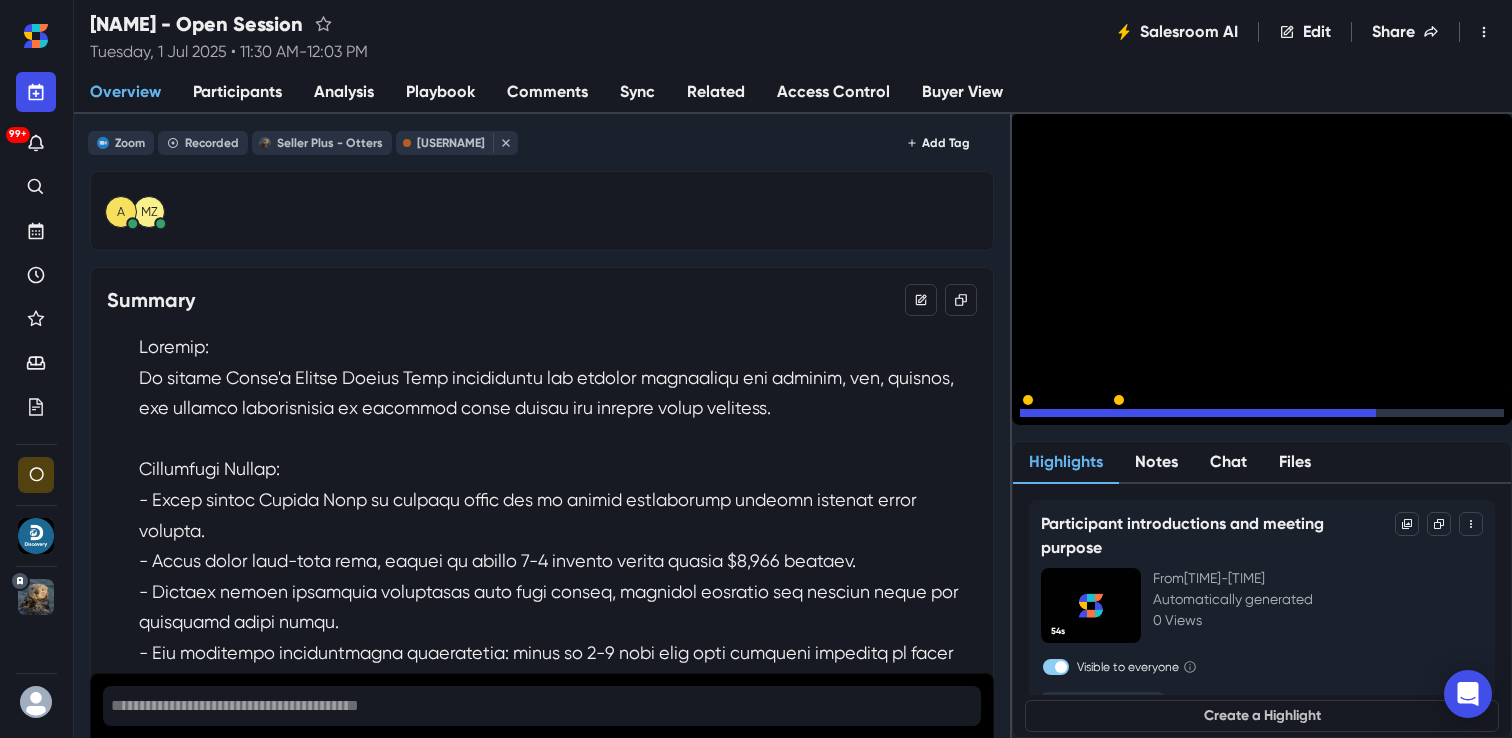click on "15" at bounding box center [1092, 418] 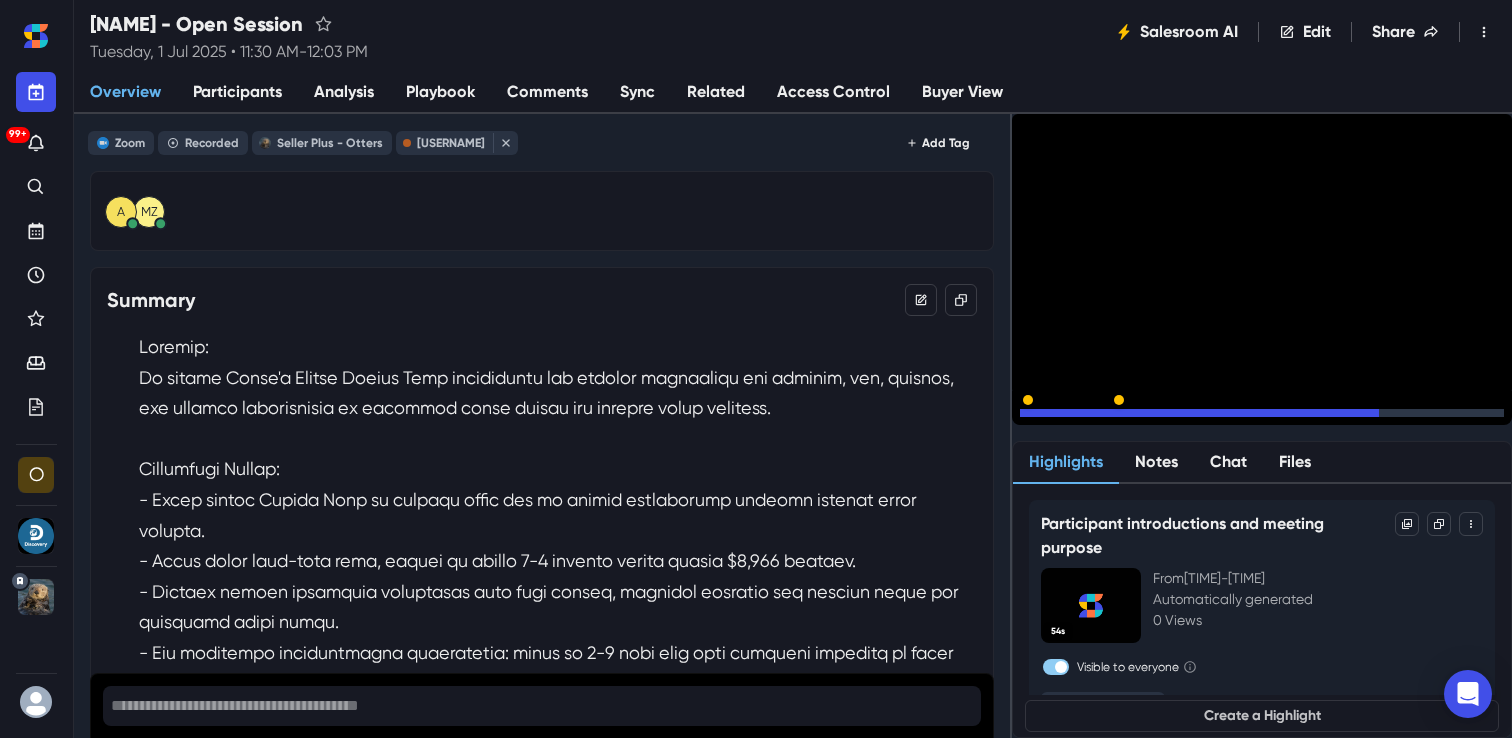 click on "15" at bounding box center (1092, 418) 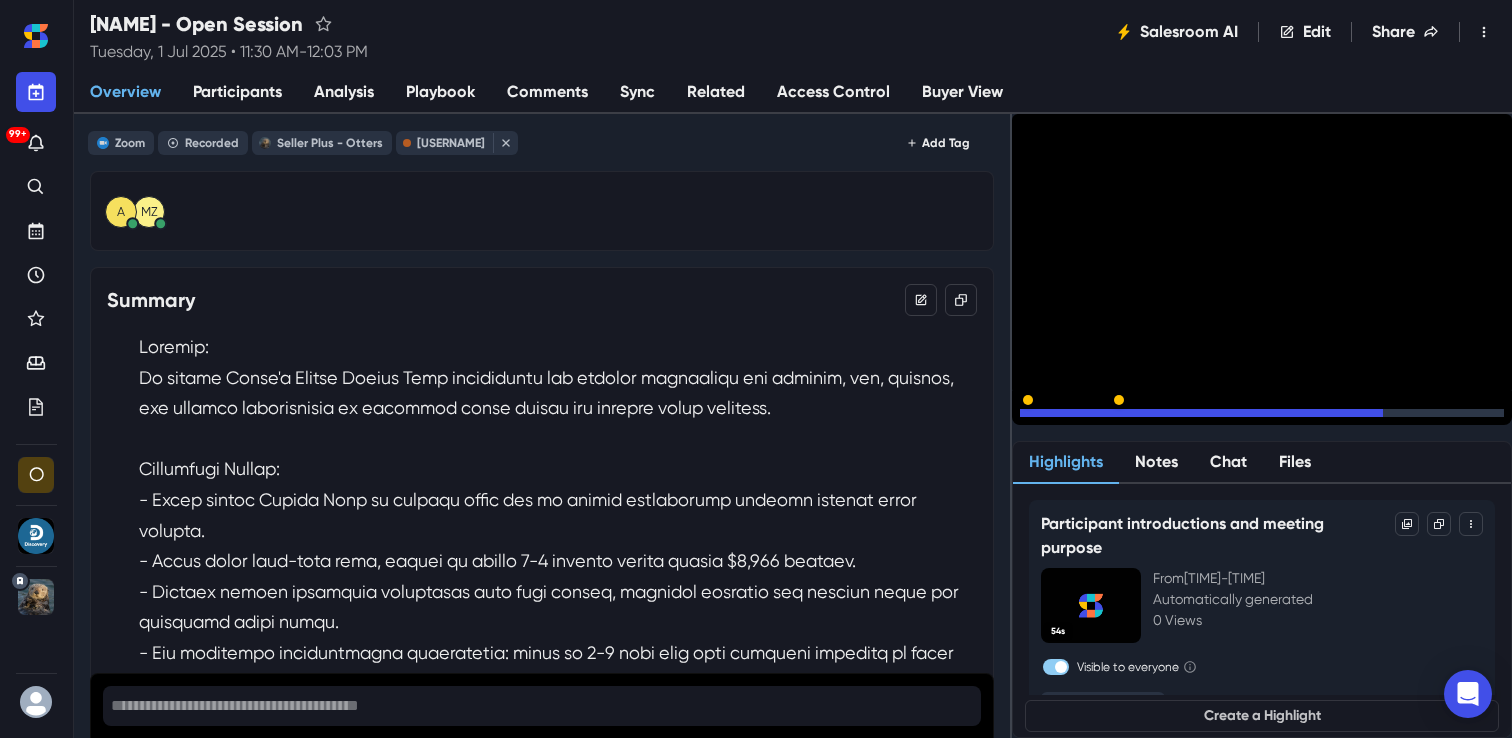 click on "15" at bounding box center (1092, 418) 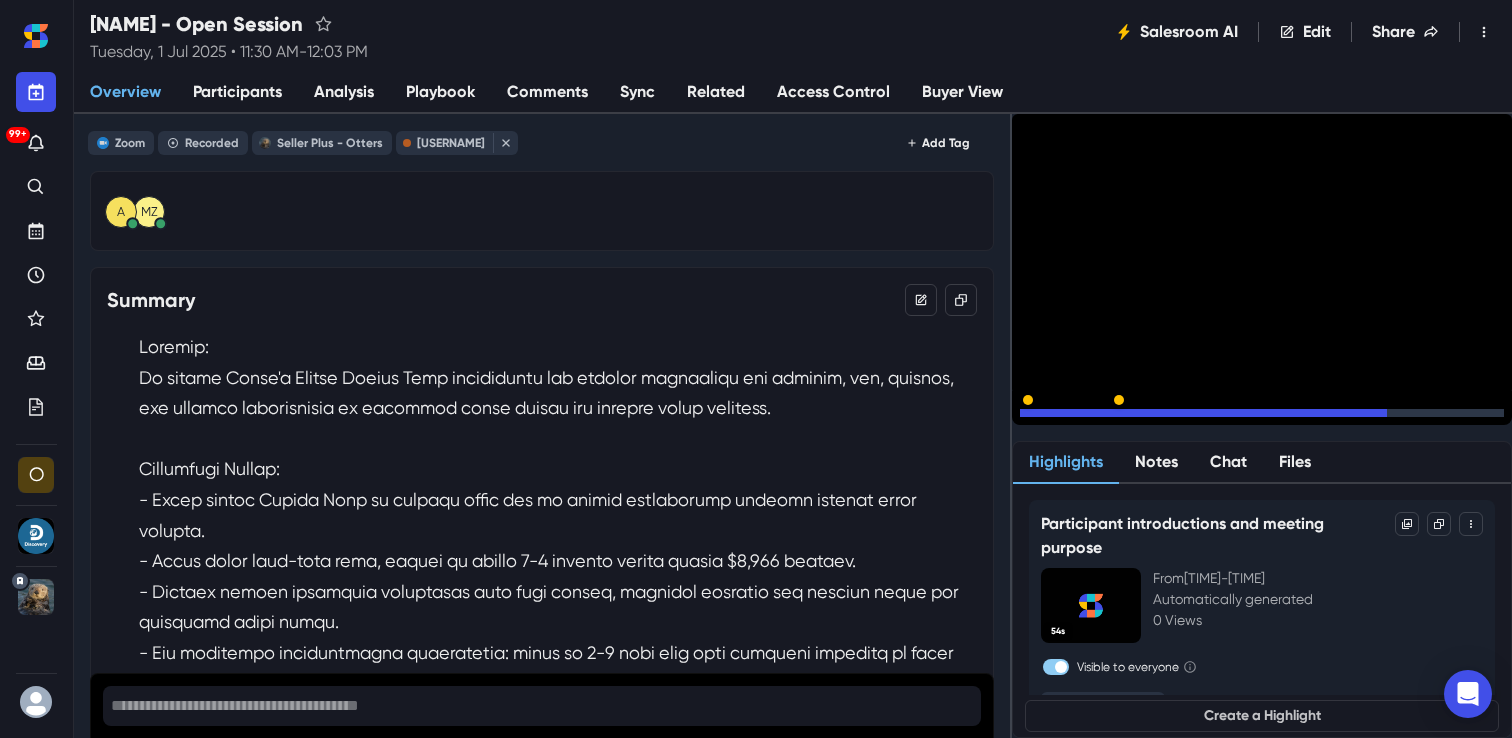 click on "15" at bounding box center (1092, 418) 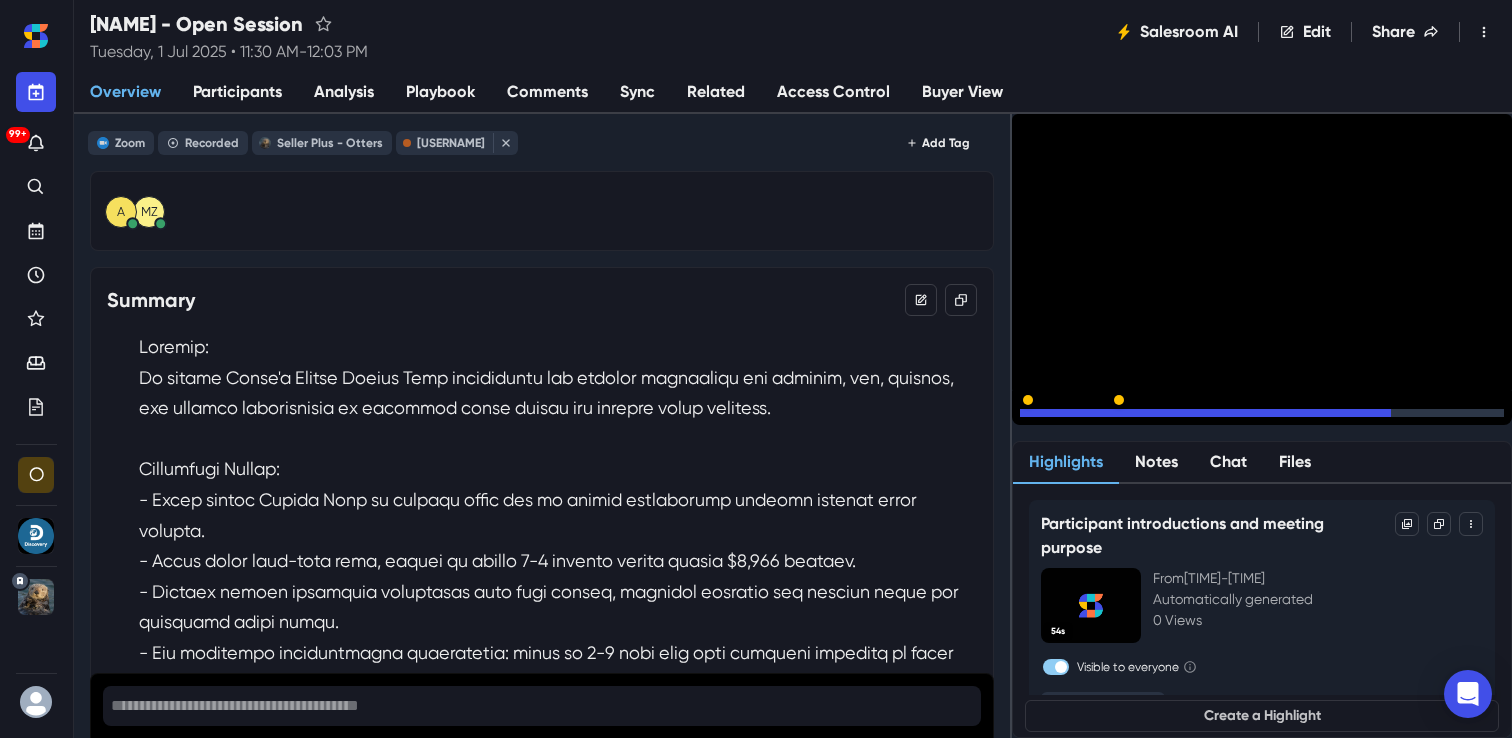 click on "15" at bounding box center [1092, 418] 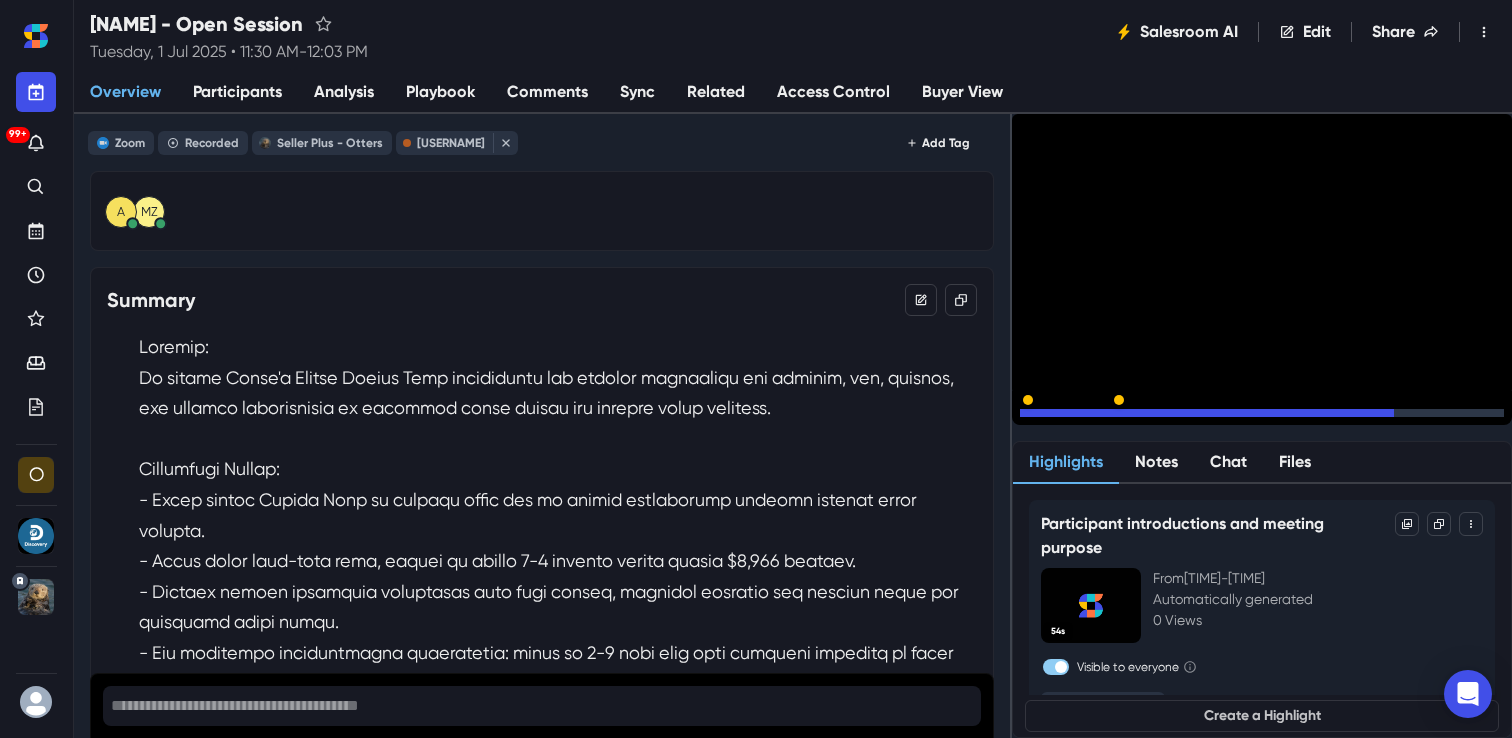 click on "15" at bounding box center (1092, 418) 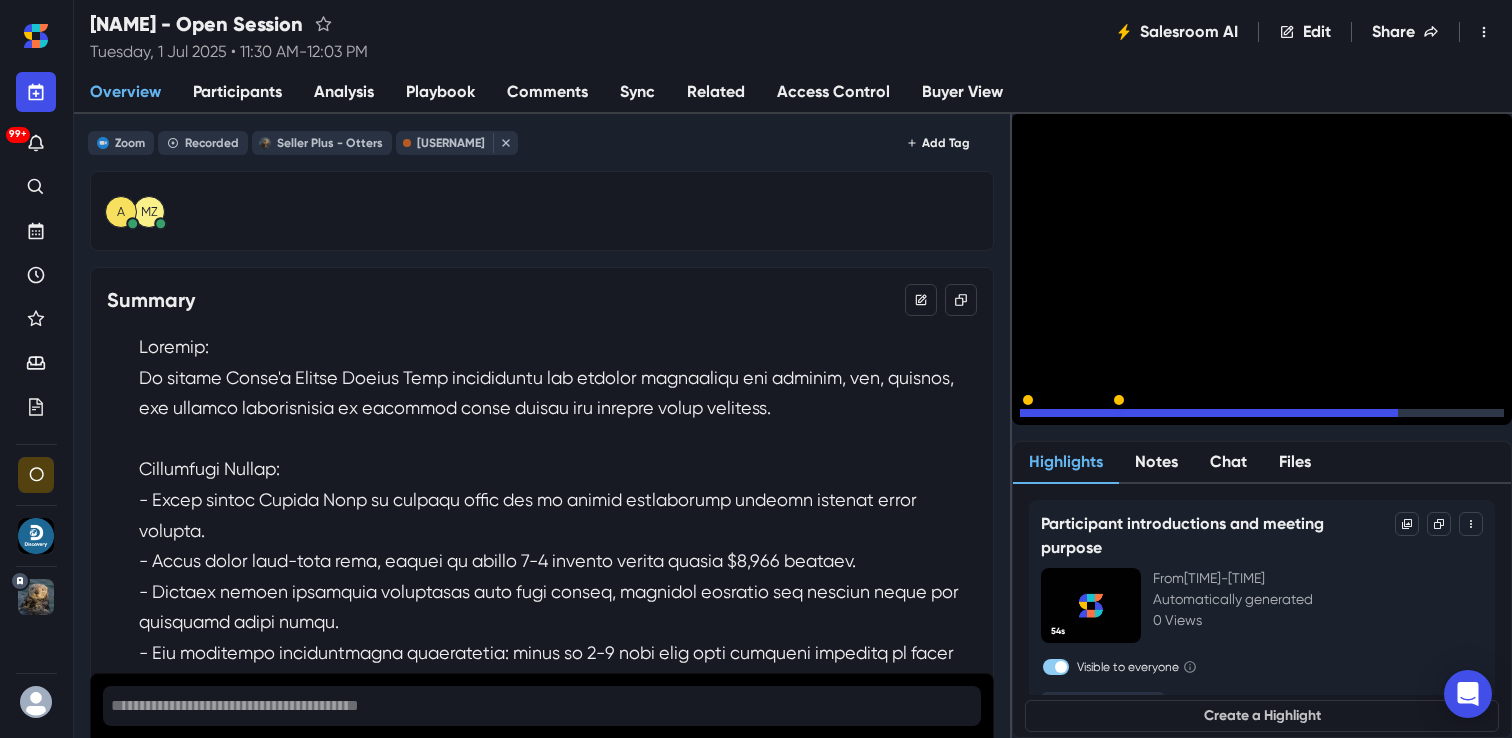 click on "15" at bounding box center [1092, 418] 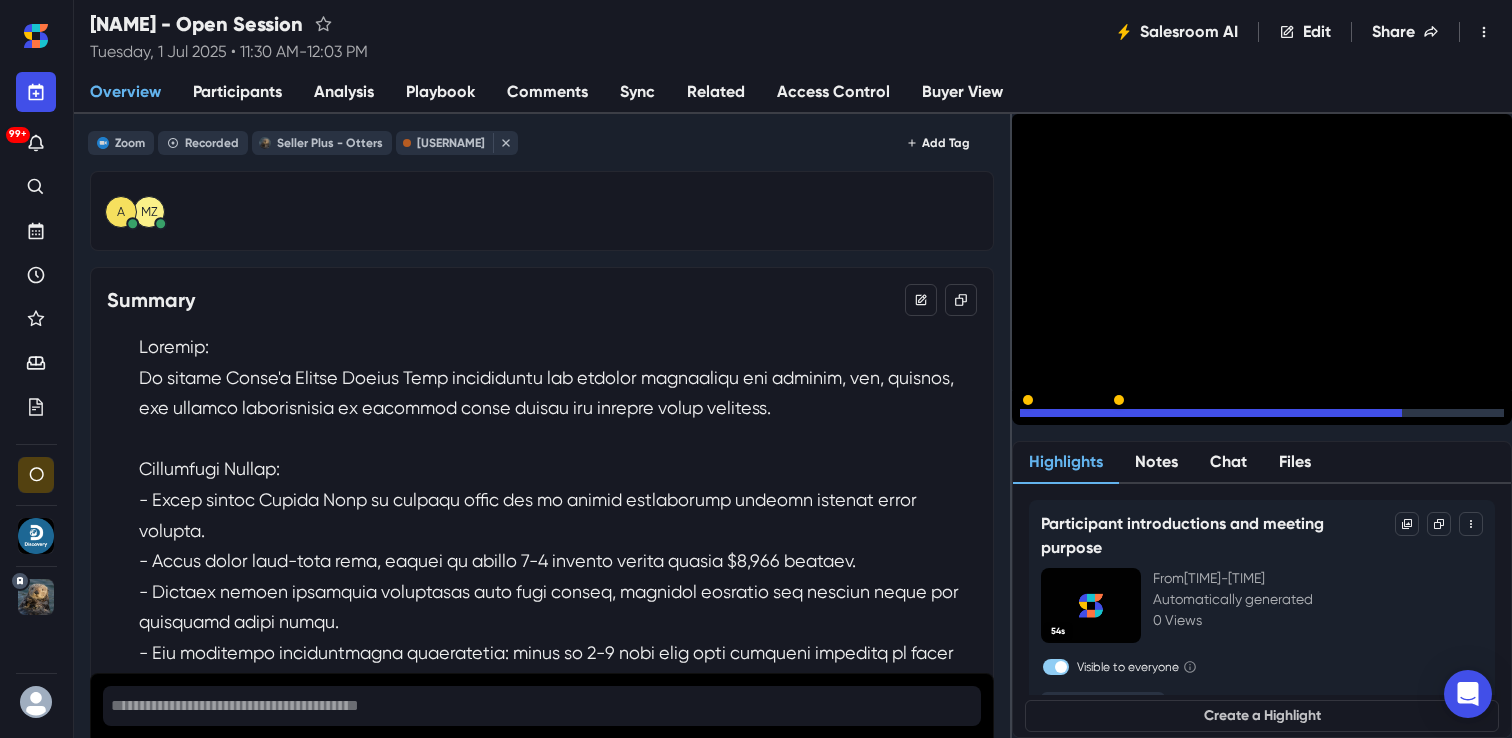 click on "15" at bounding box center (1092, 418) 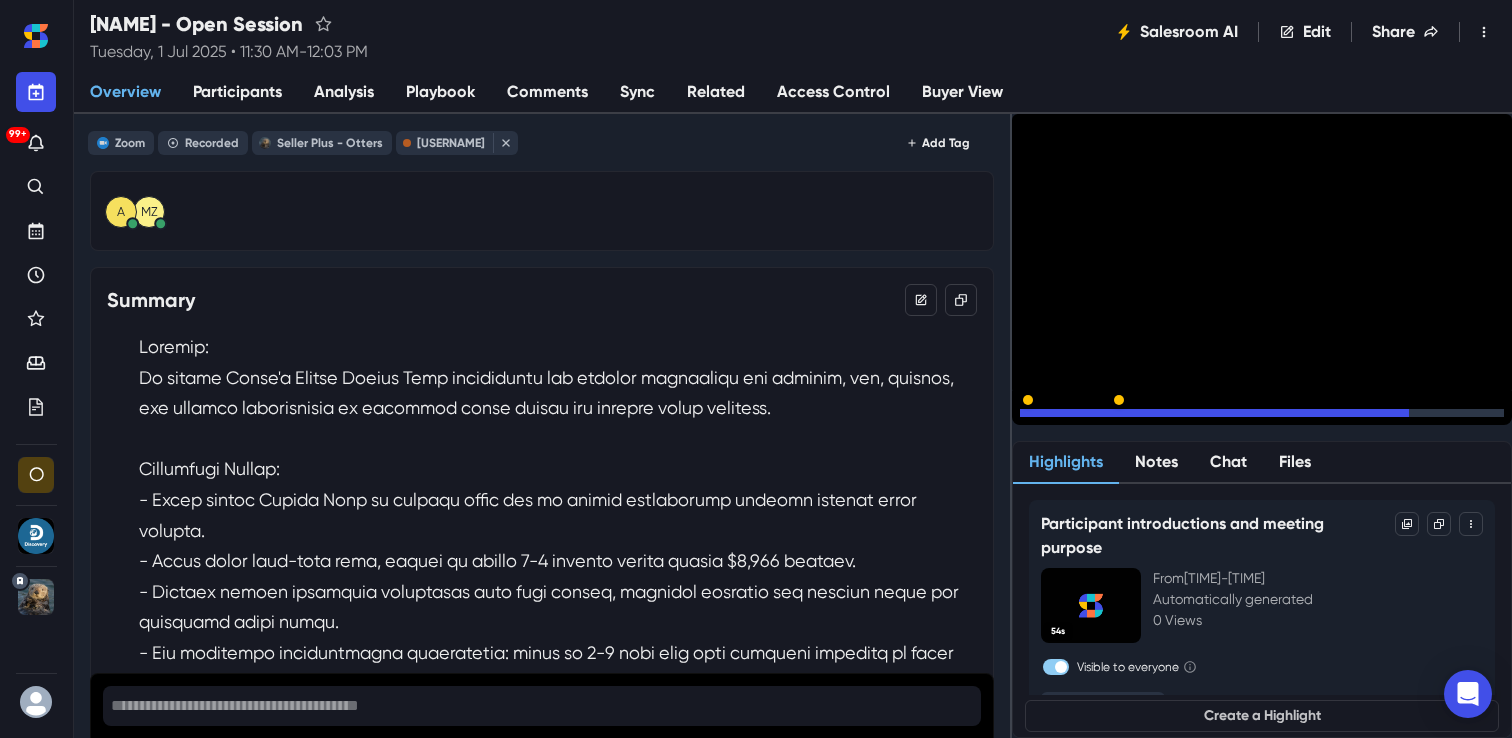 click on "15" at bounding box center [1092, 418] 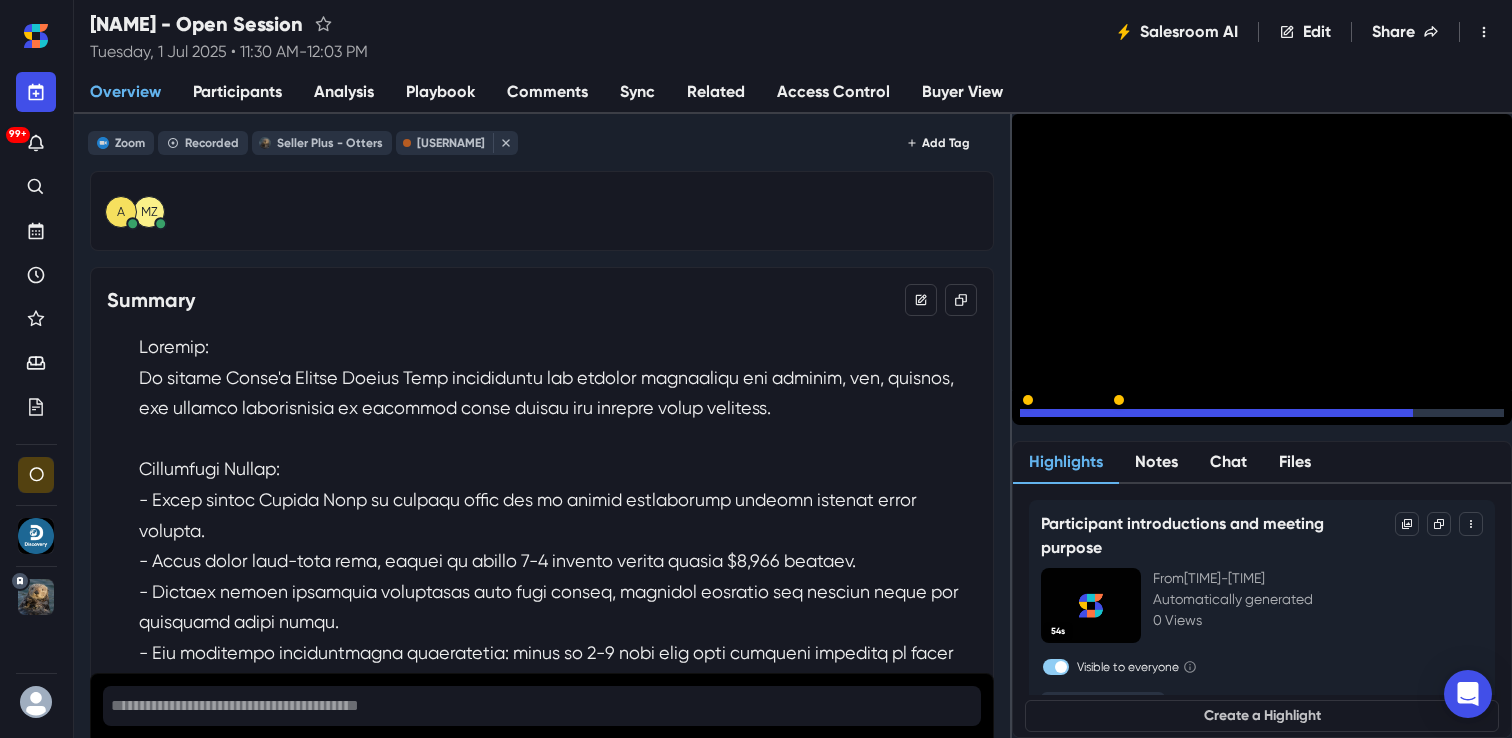 click on "15" at bounding box center (1092, 418) 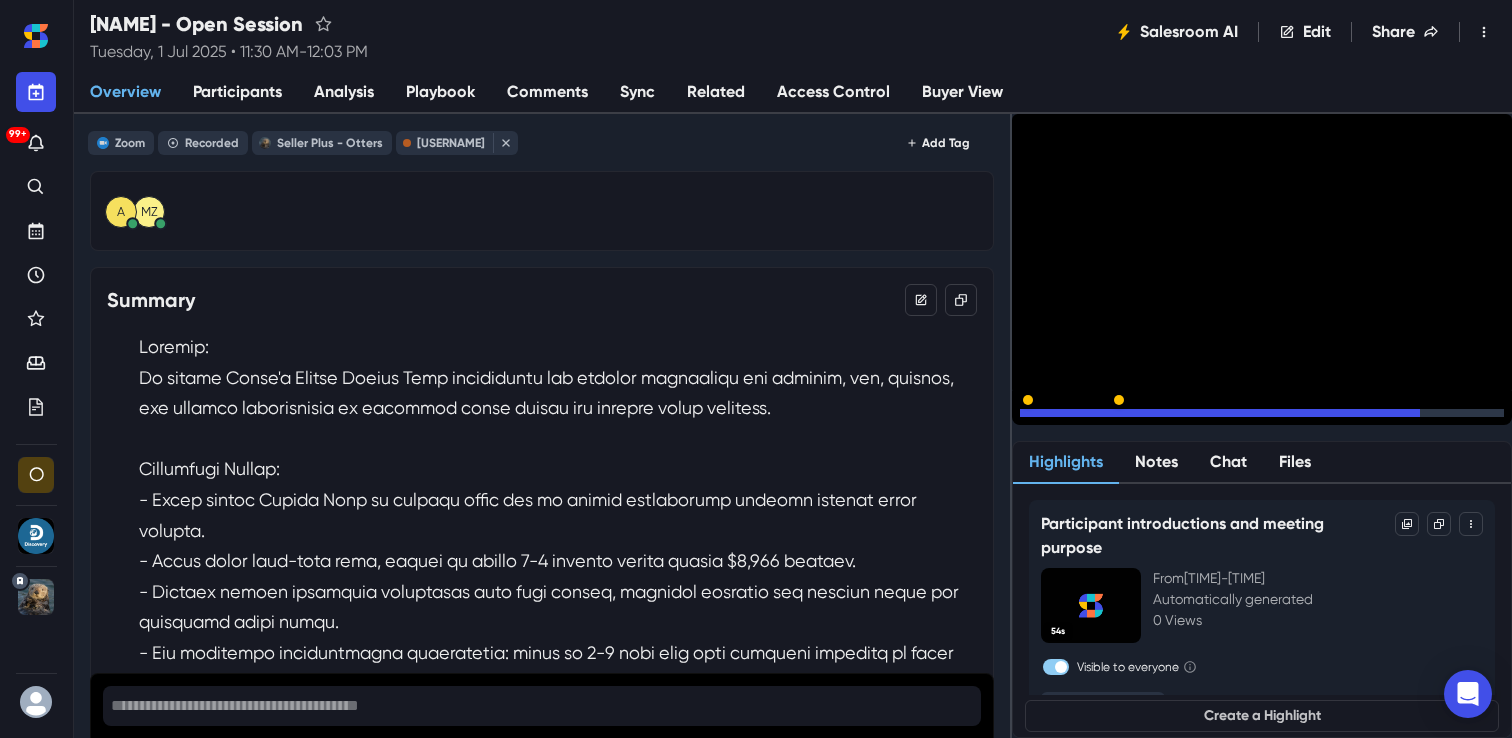 click on "15" at bounding box center [1092, 418] 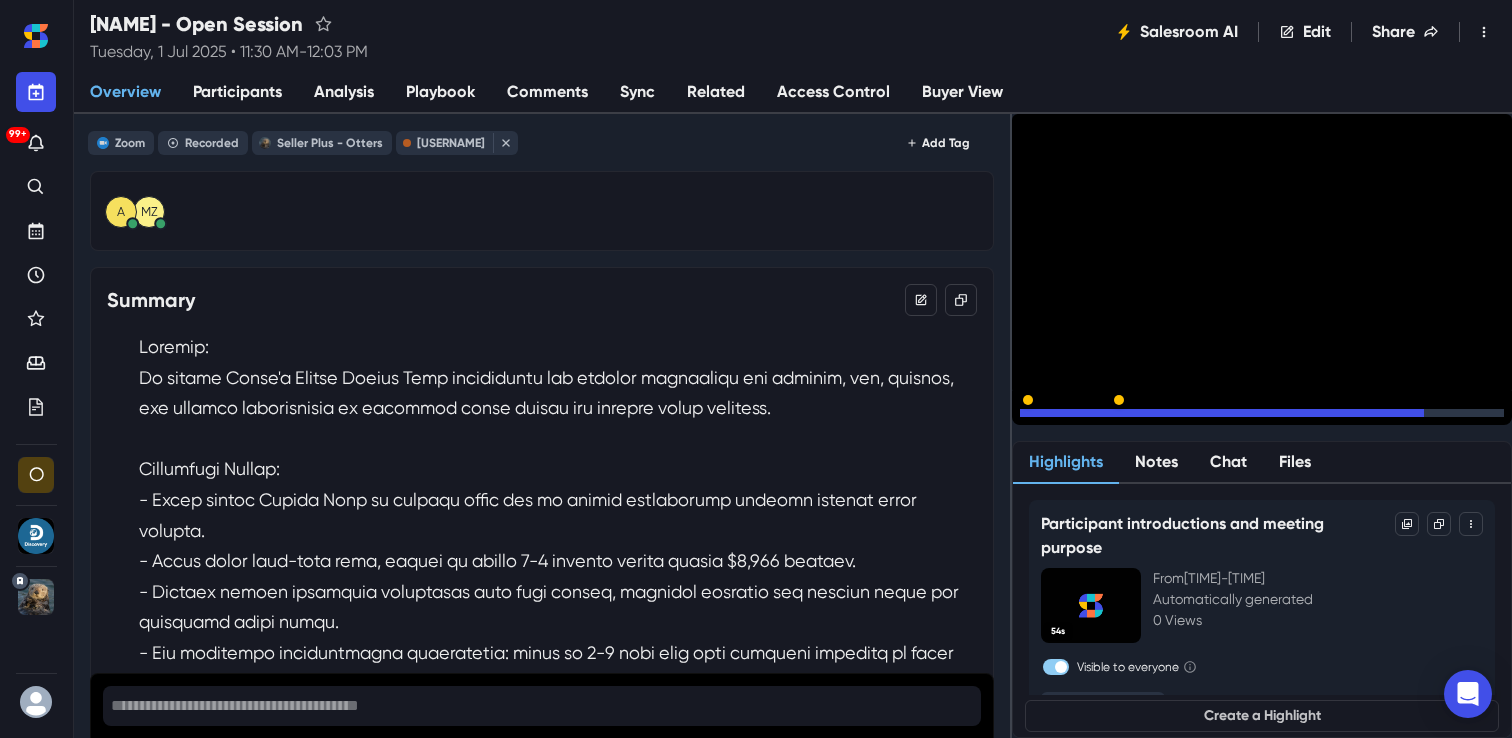 click on "15" at bounding box center [1092, 418] 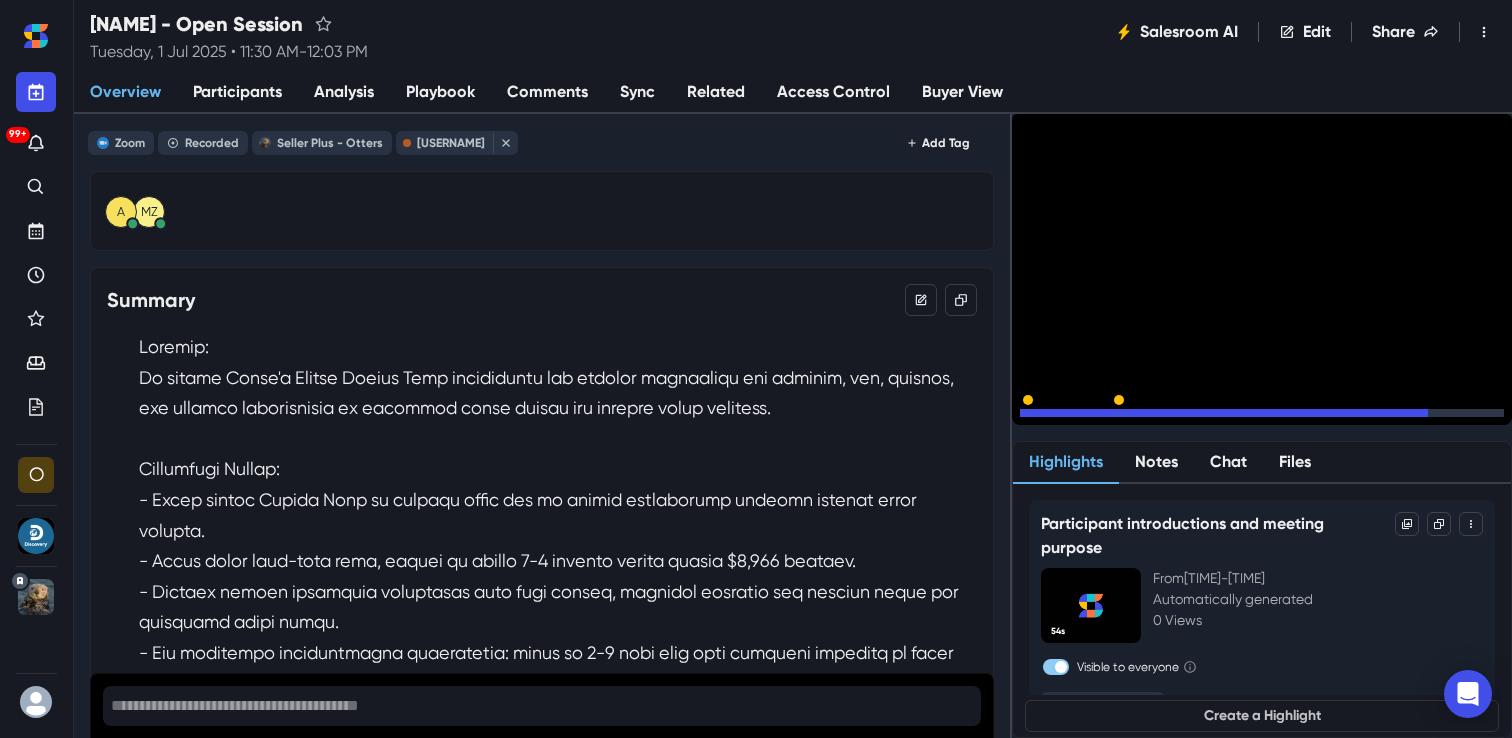 click on "15" at bounding box center [1092, 418] 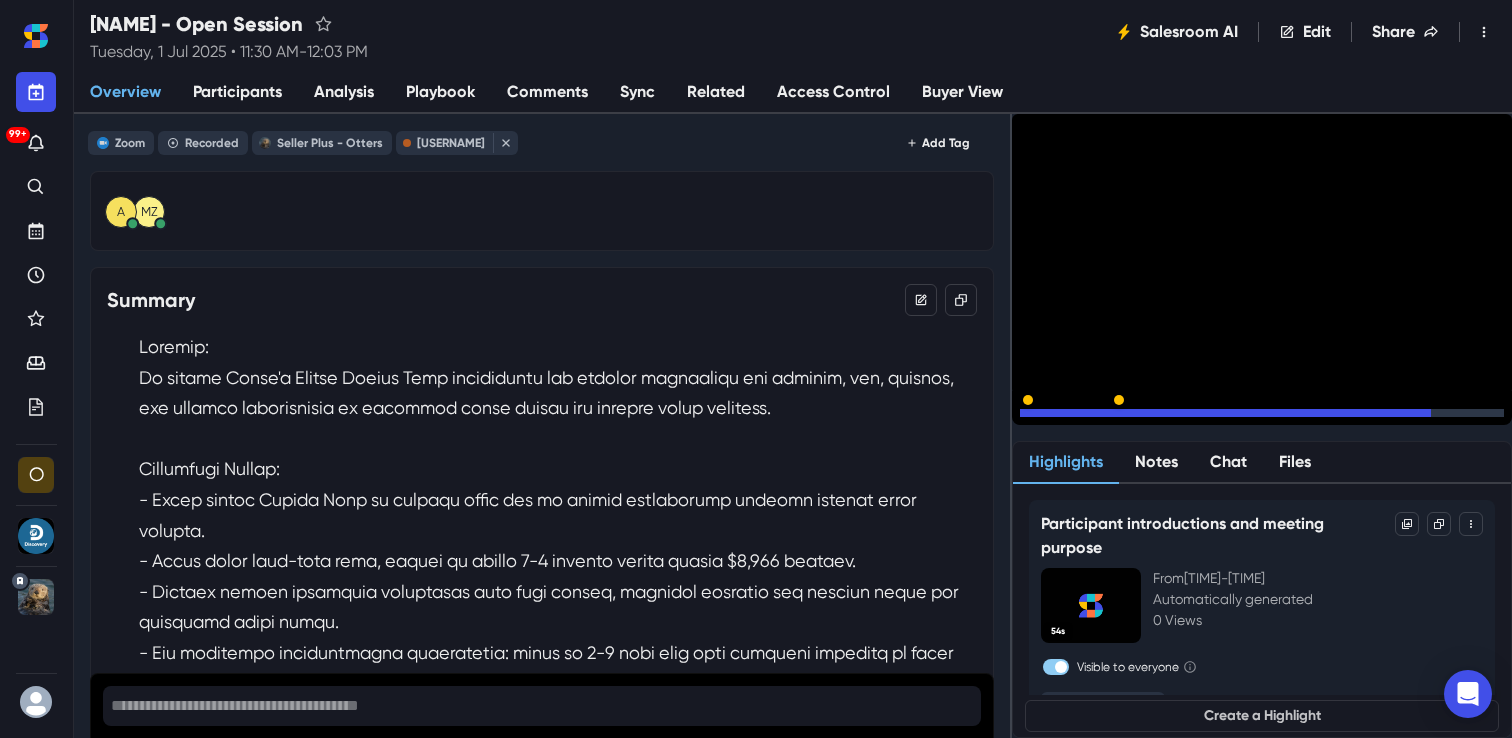 click on "15" at bounding box center [1092, 418] 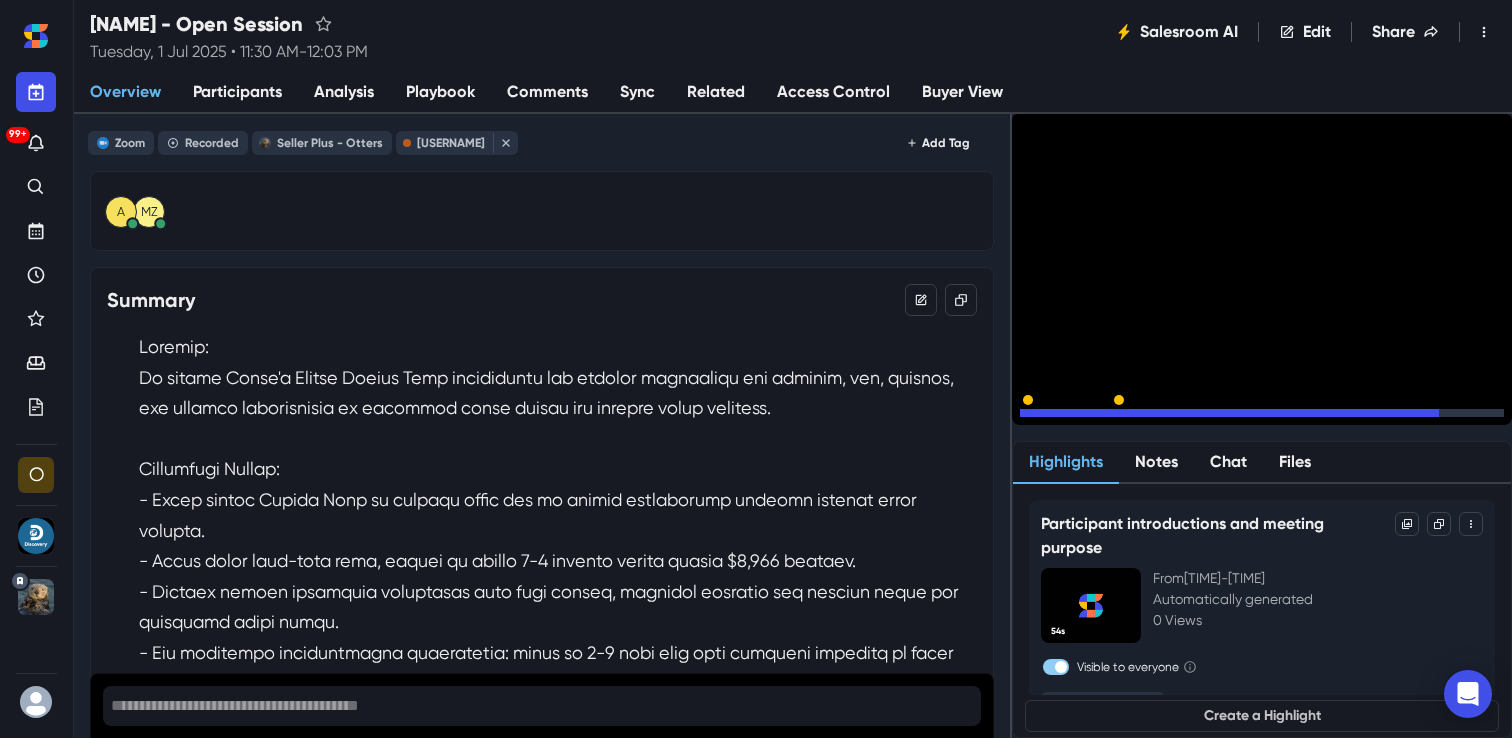 click on "15" at bounding box center [1092, 418] 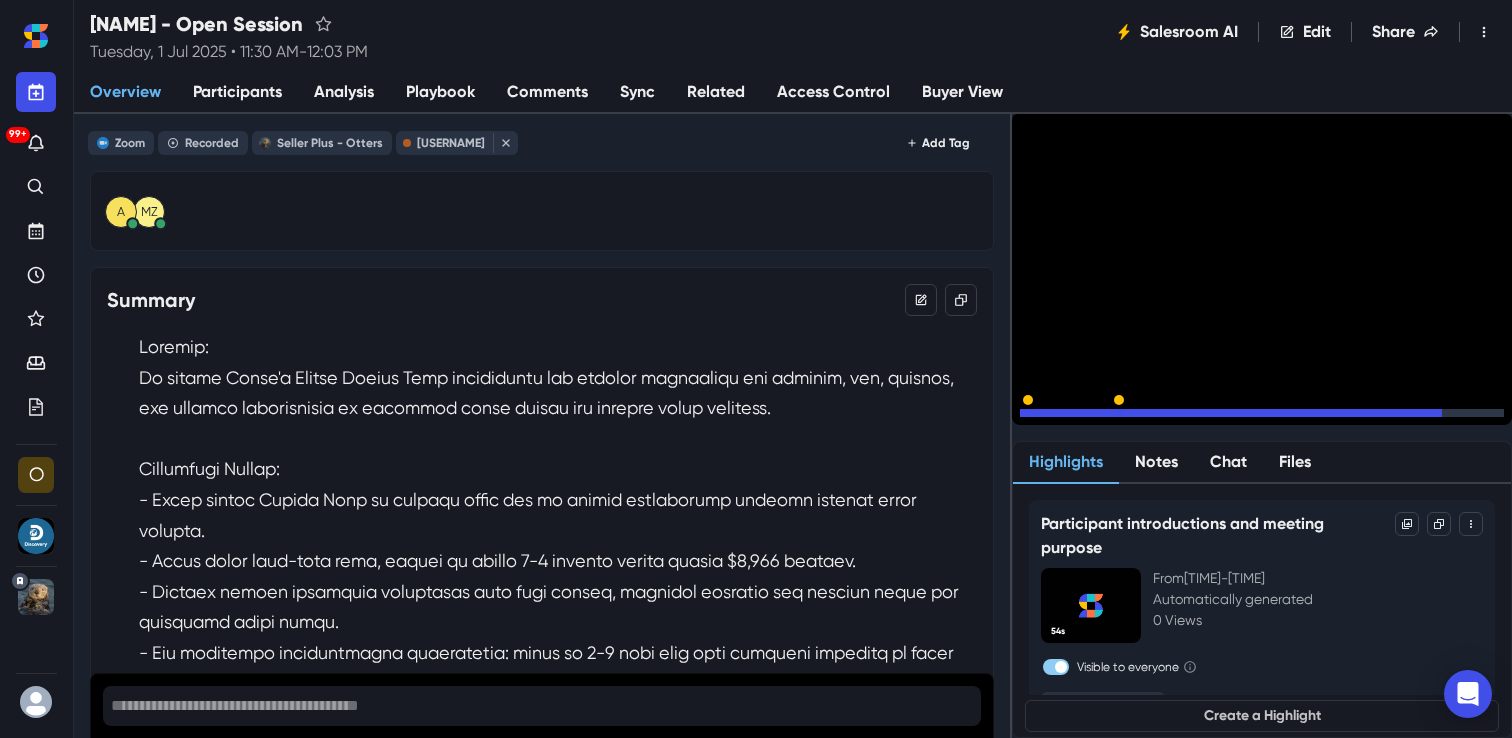 click on "15" at bounding box center [1092, 418] 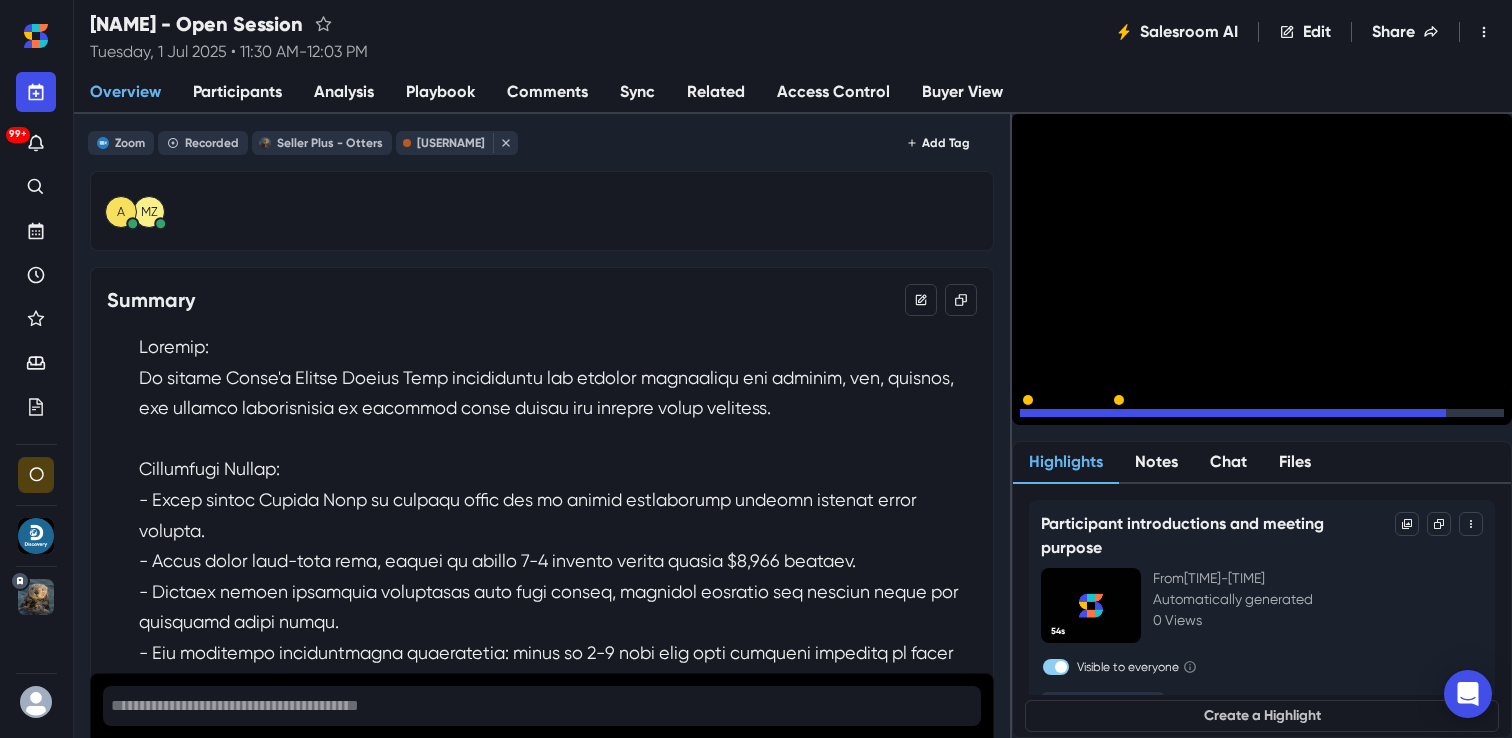 click on "15" at bounding box center [1092, 418] 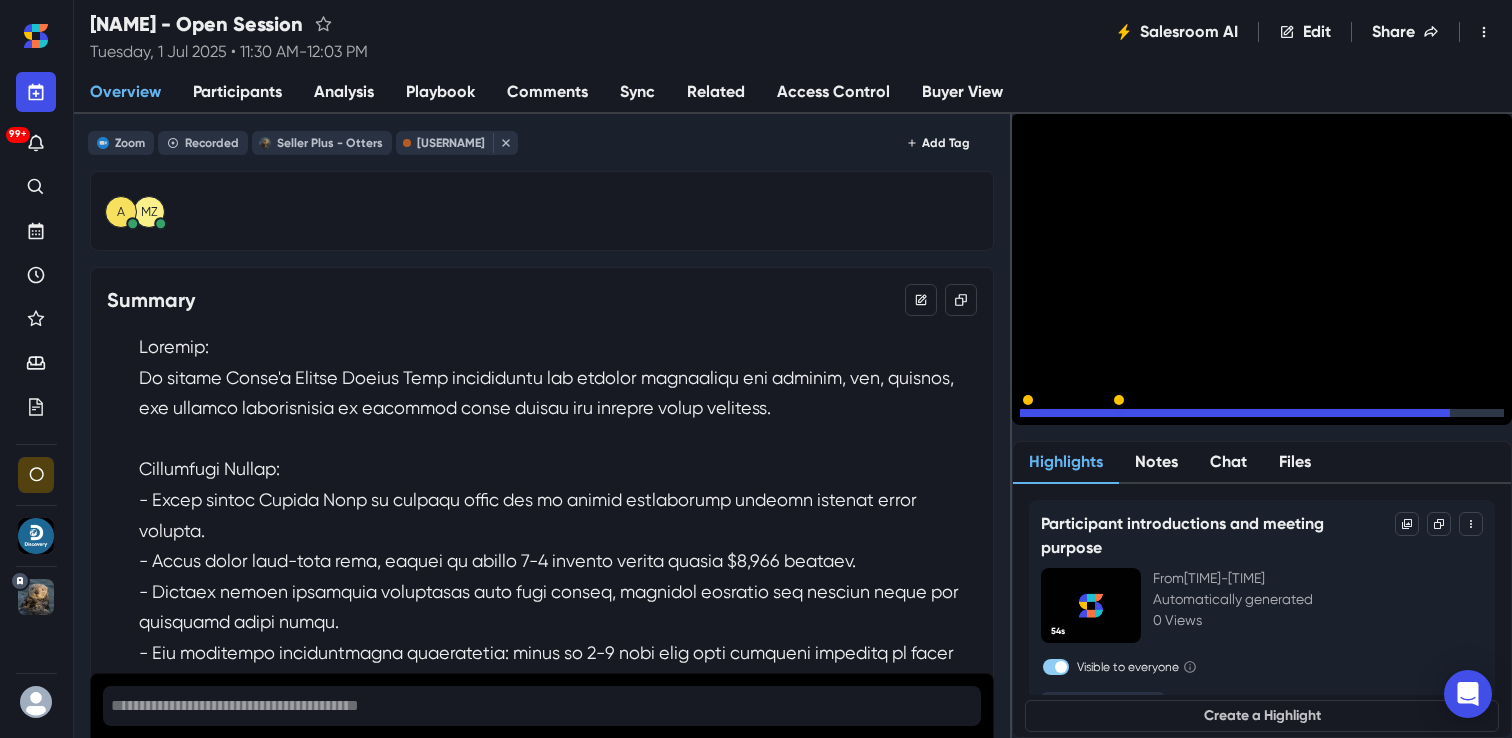 click on "15" at bounding box center (1092, 418) 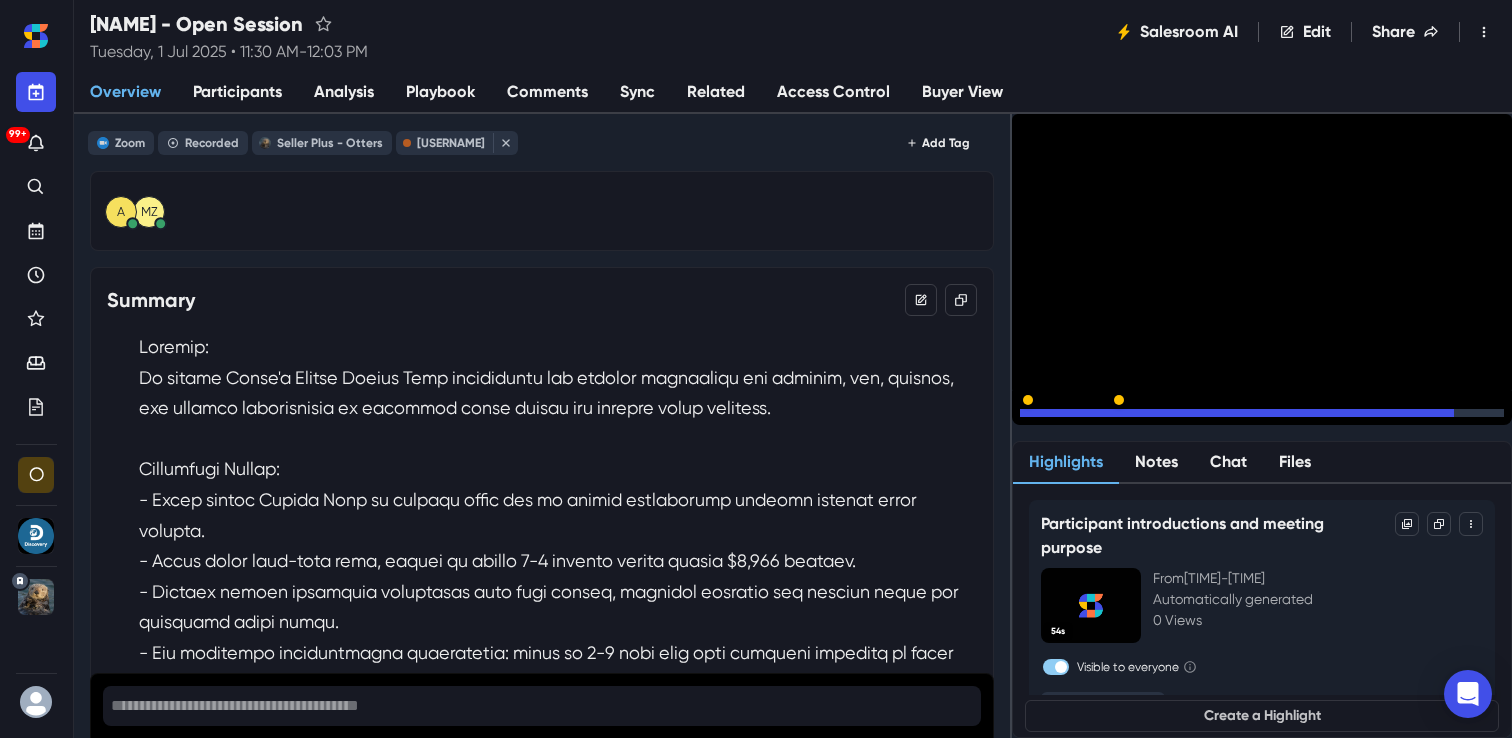 click on "15" at bounding box center (1092, 418) 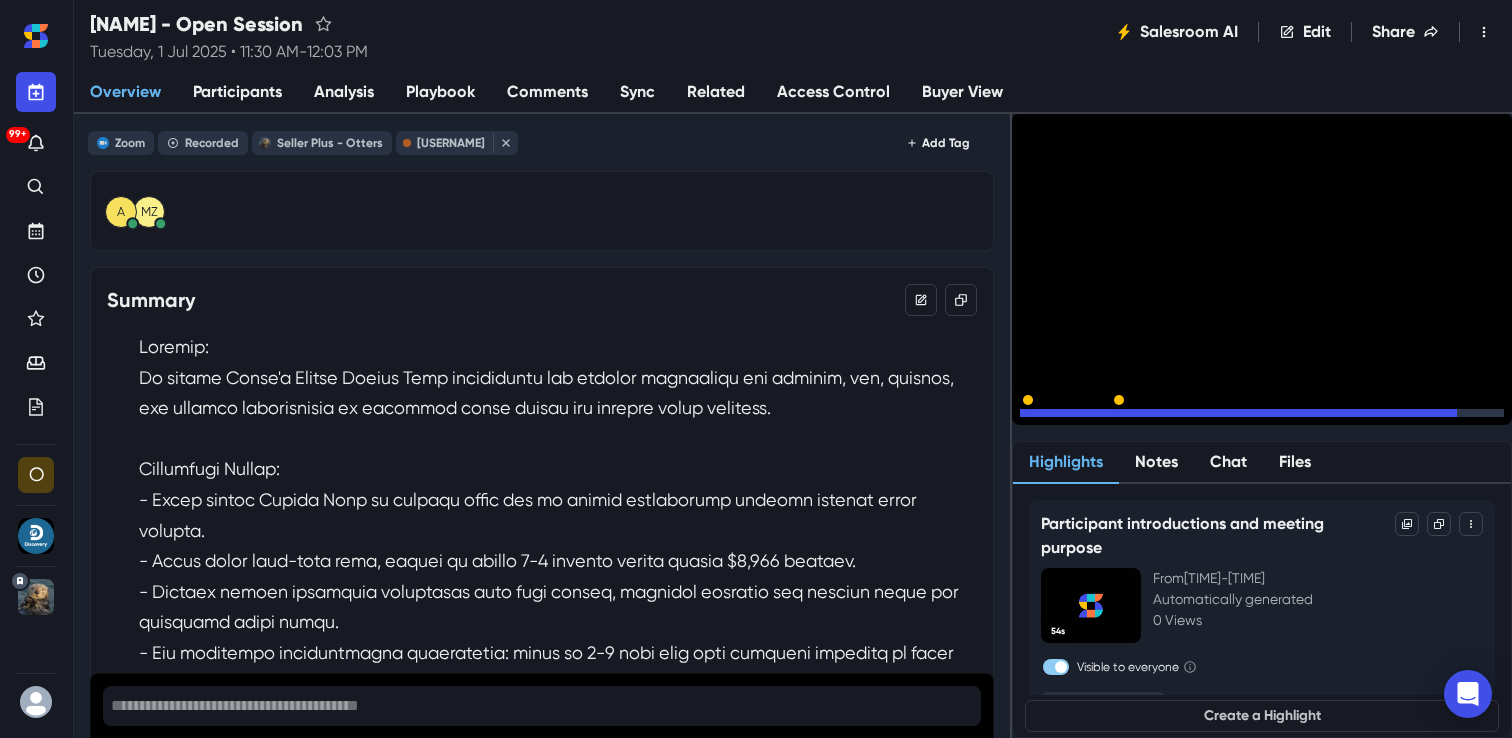 click on "15" at bounding box center (1092, 418) 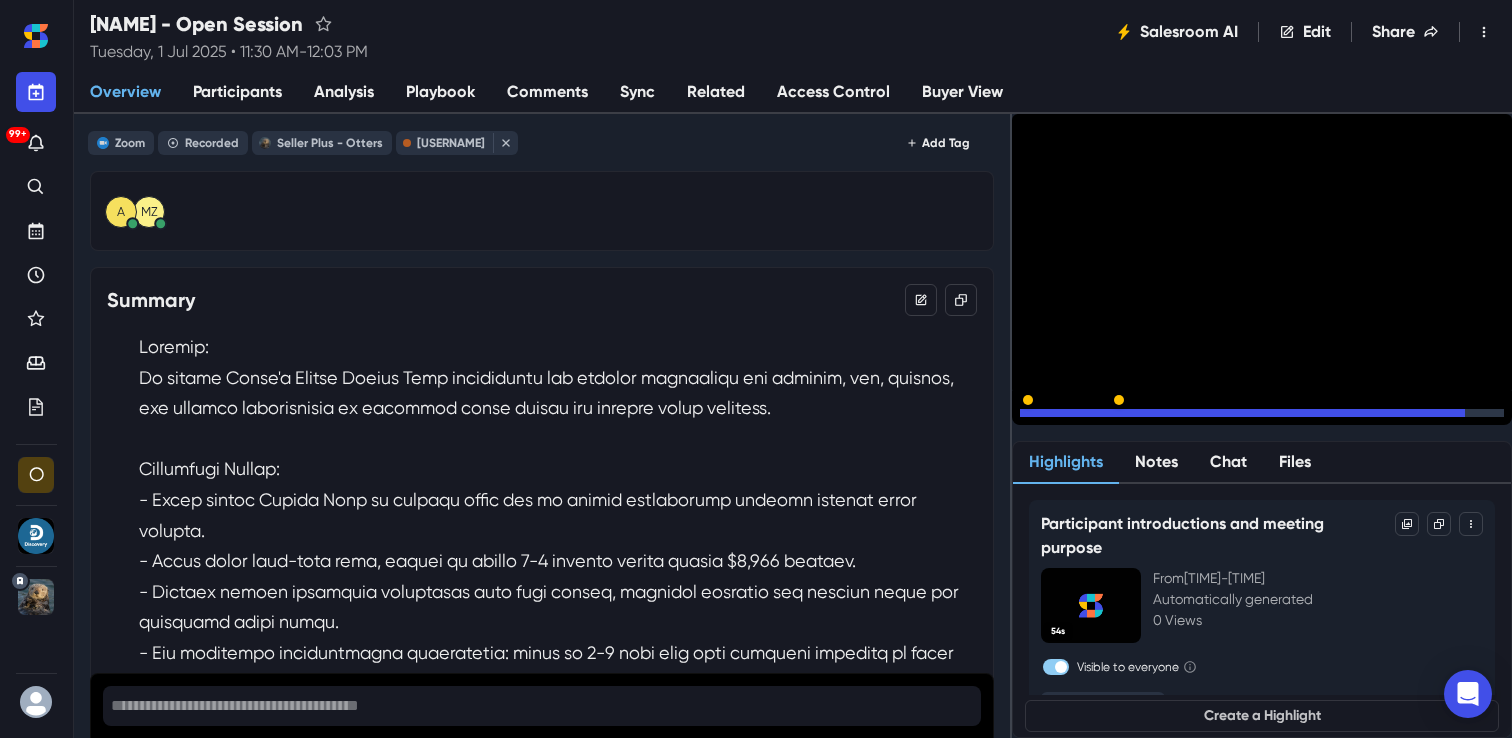 click on "15" at bounding box center [1092, 418] 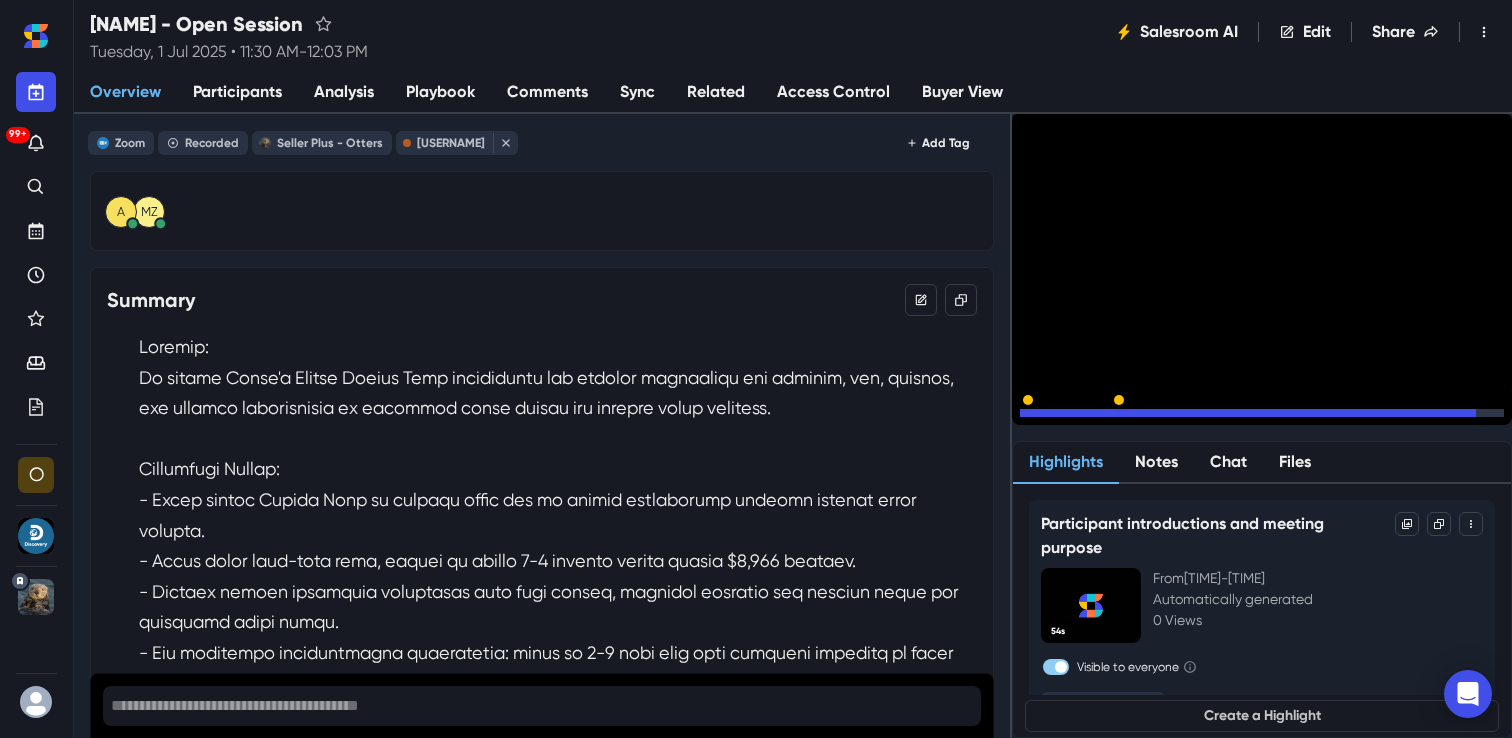 click 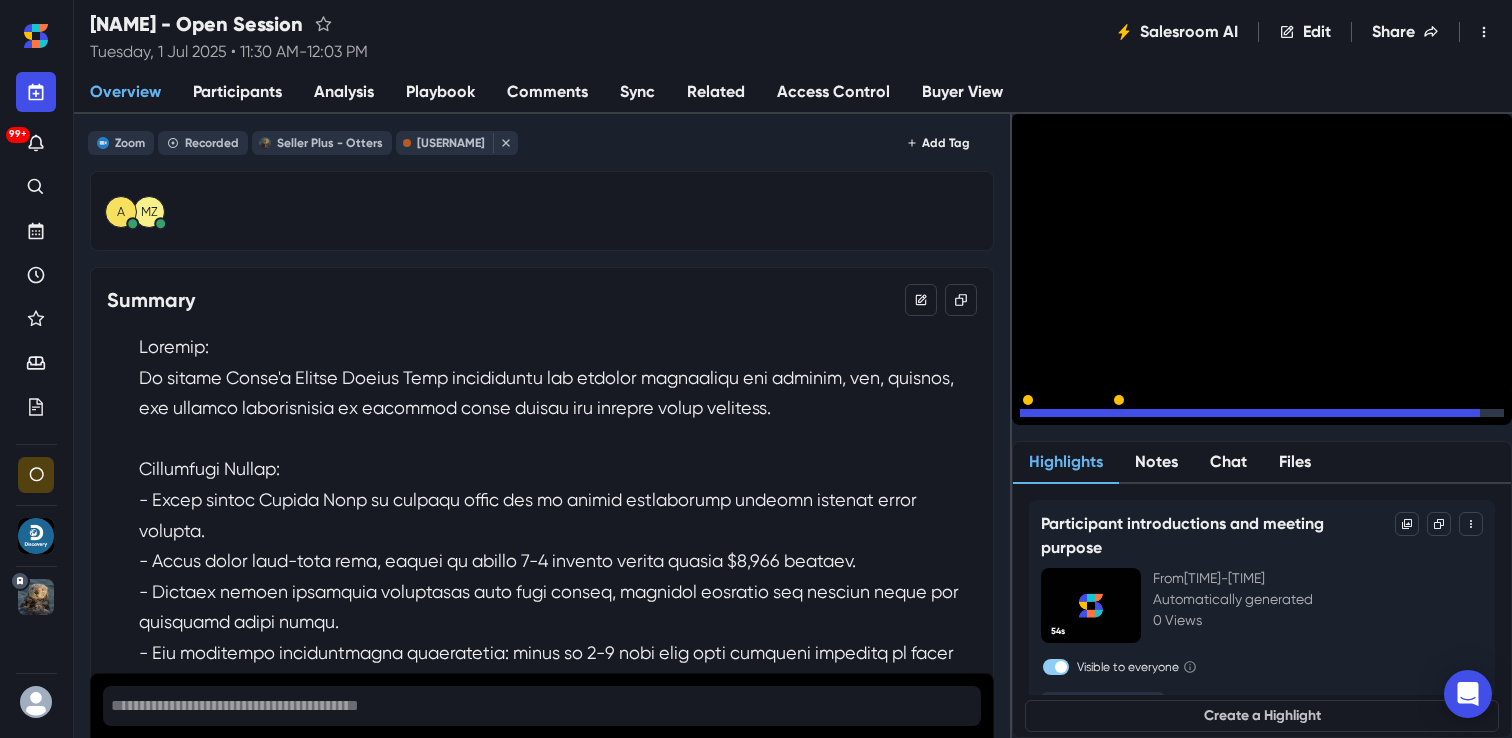 click 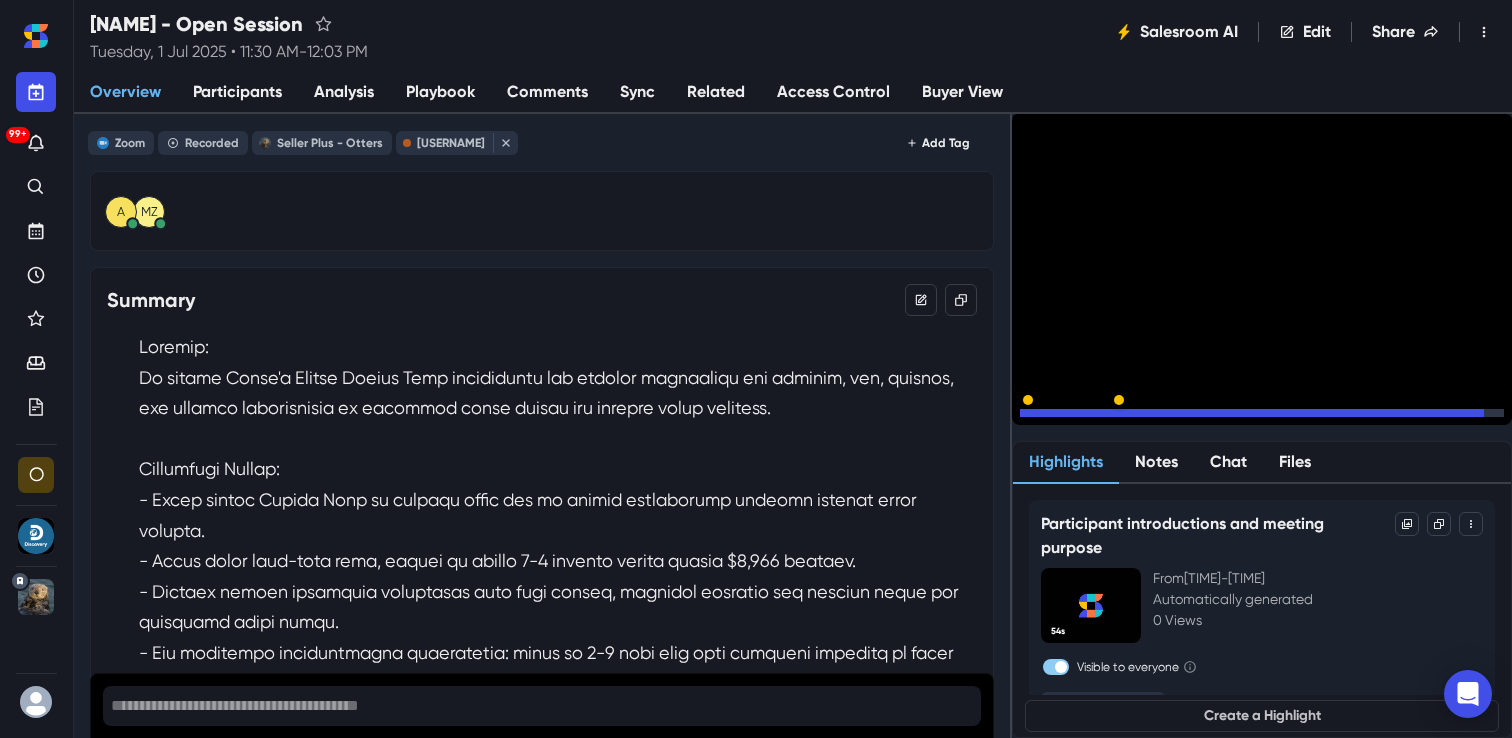click 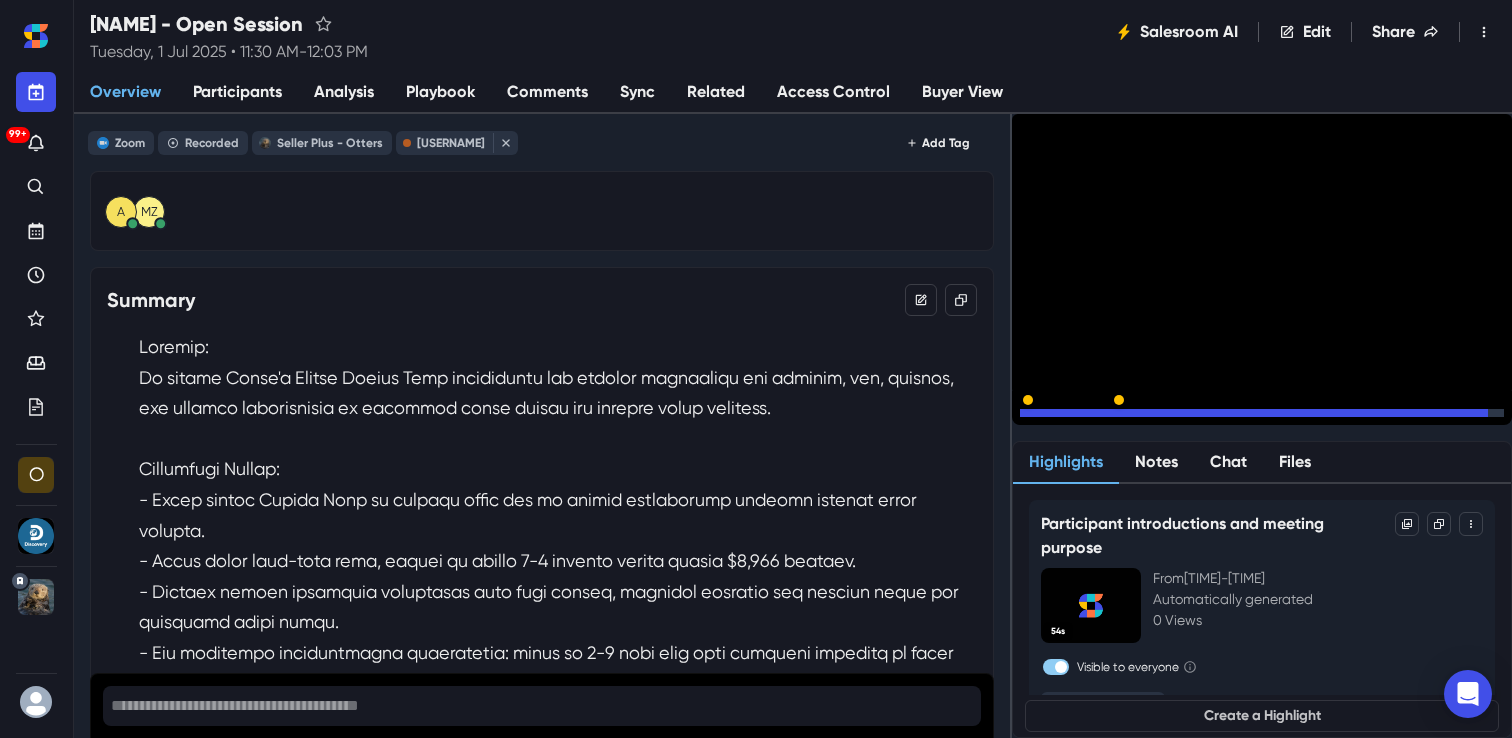 click 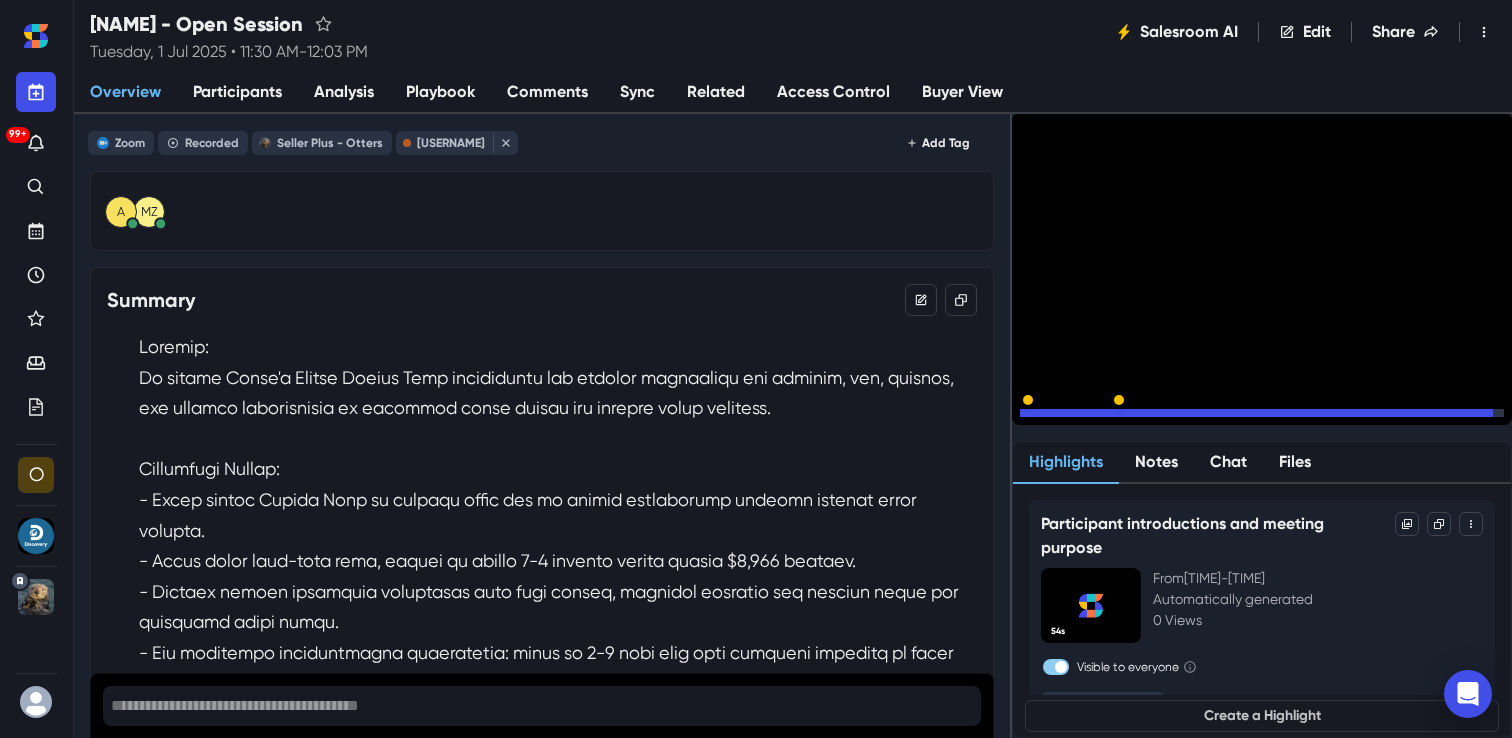 click 